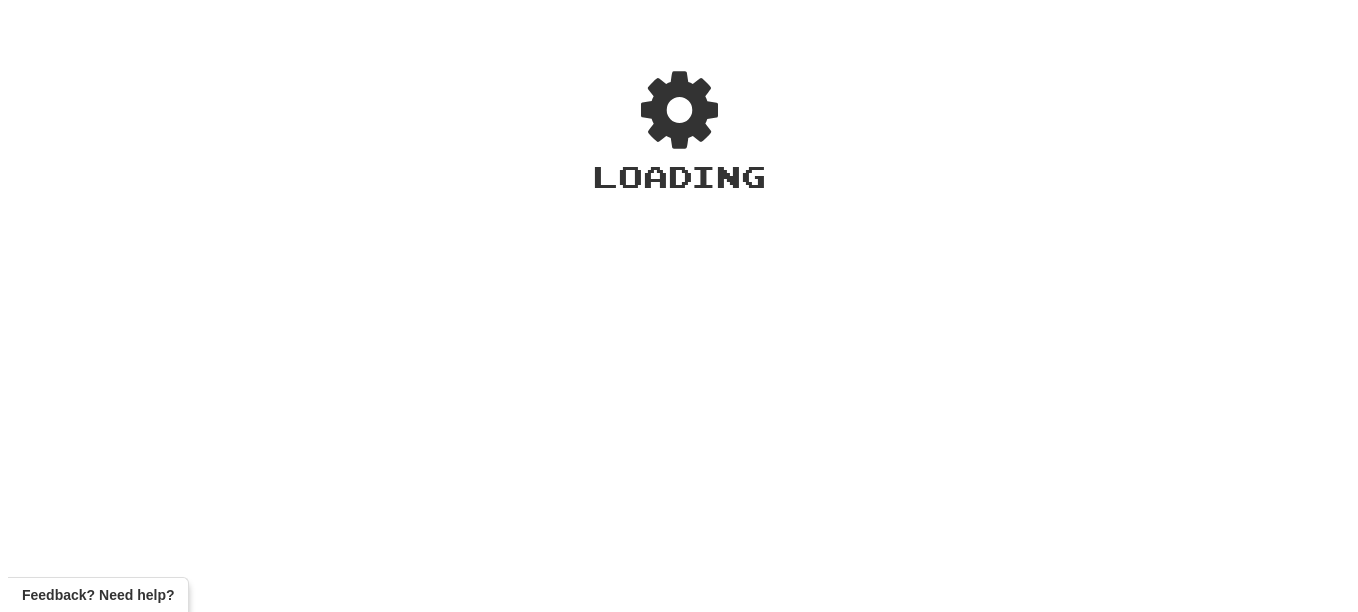 scroll, scrollTop: 0, scrollLeft: 0, axis: both 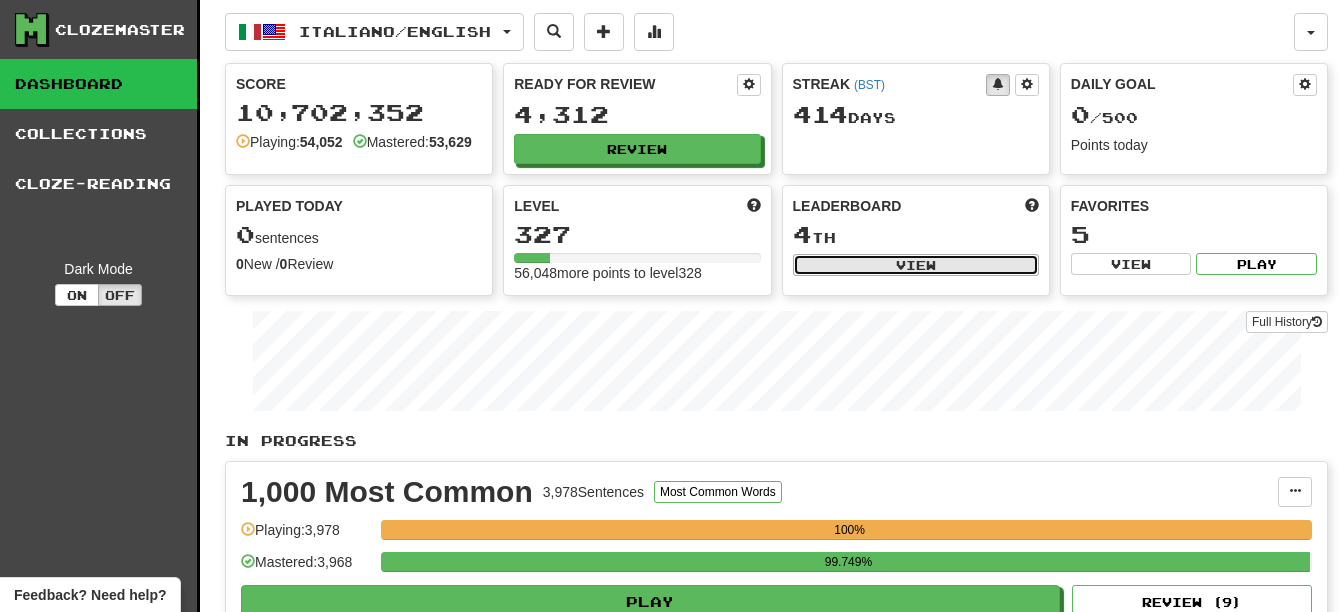 click on "View" at bounding box center [916, 265] 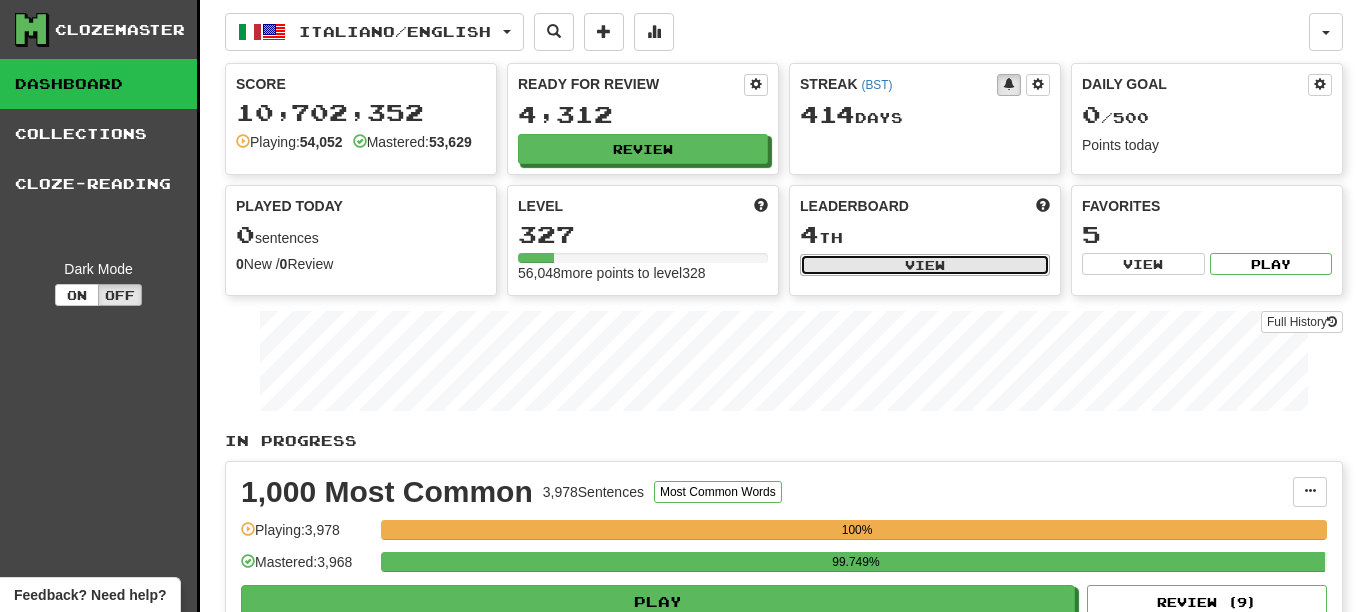 select on "**********" 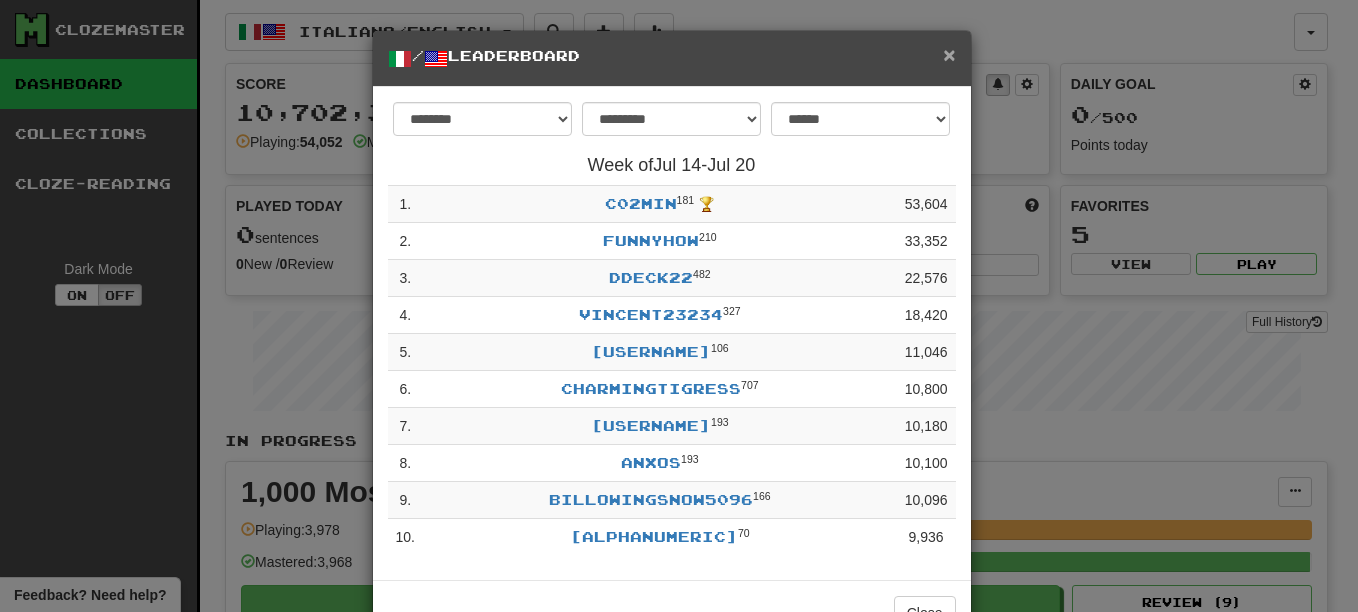 click on "×" at bounding box center (949, 54) 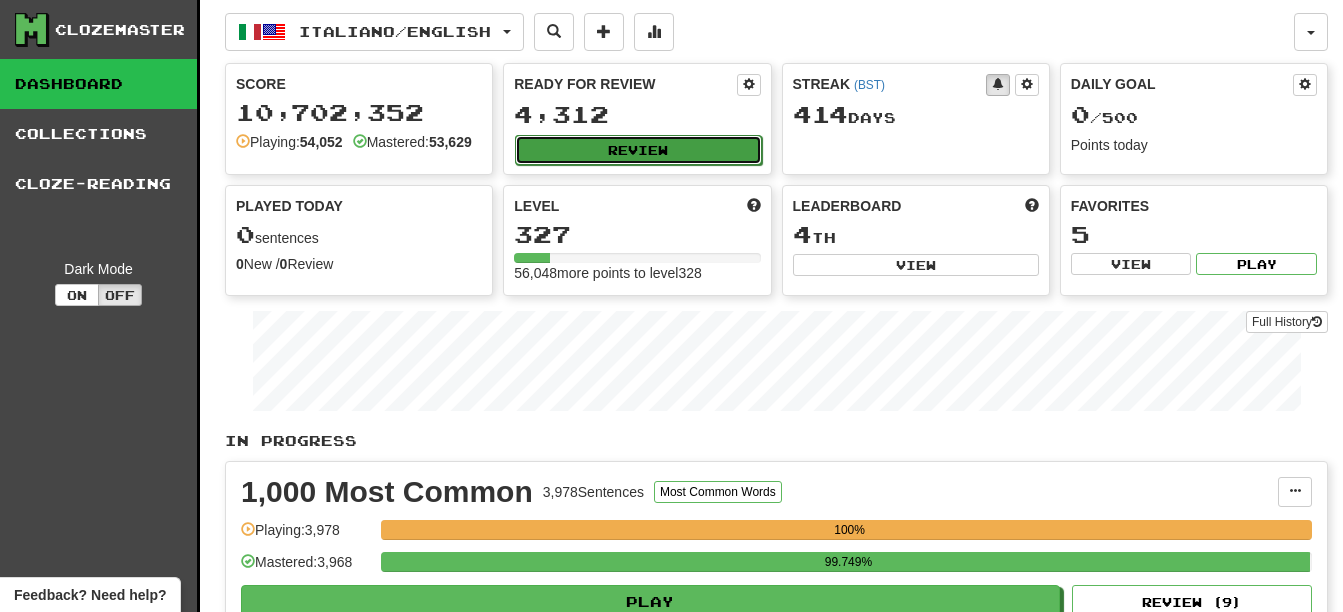 click on "Review" at bounding box center (638, 150) 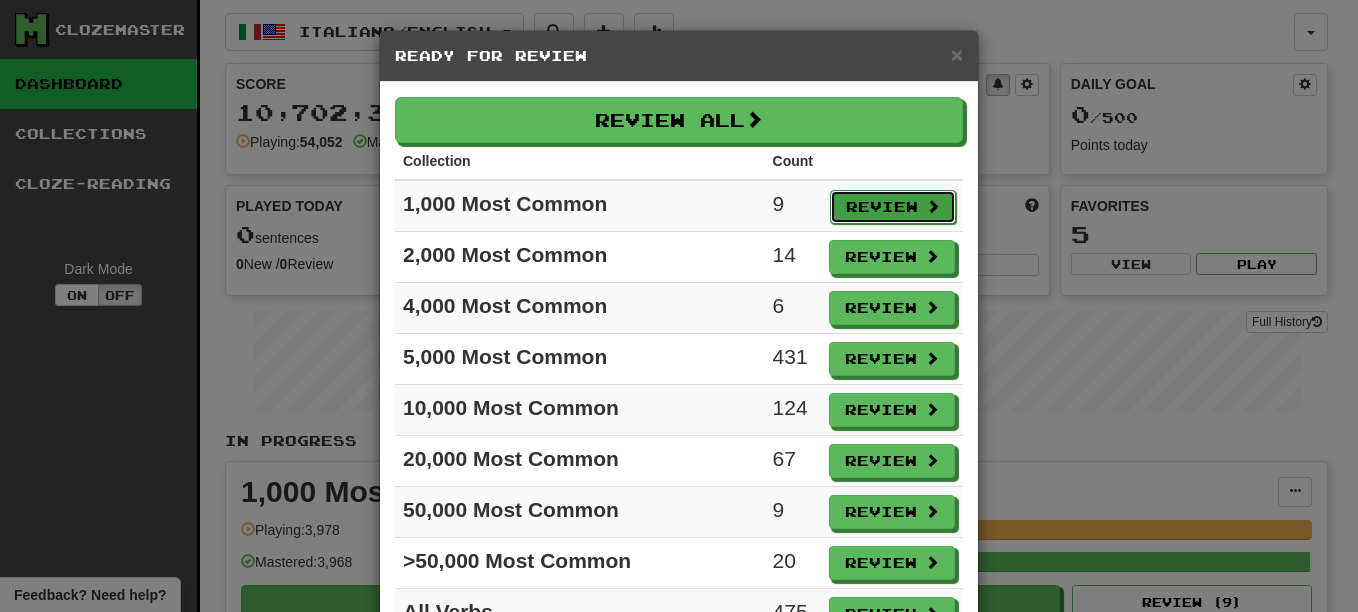 click on "Review" at bounding box center [893, 207] 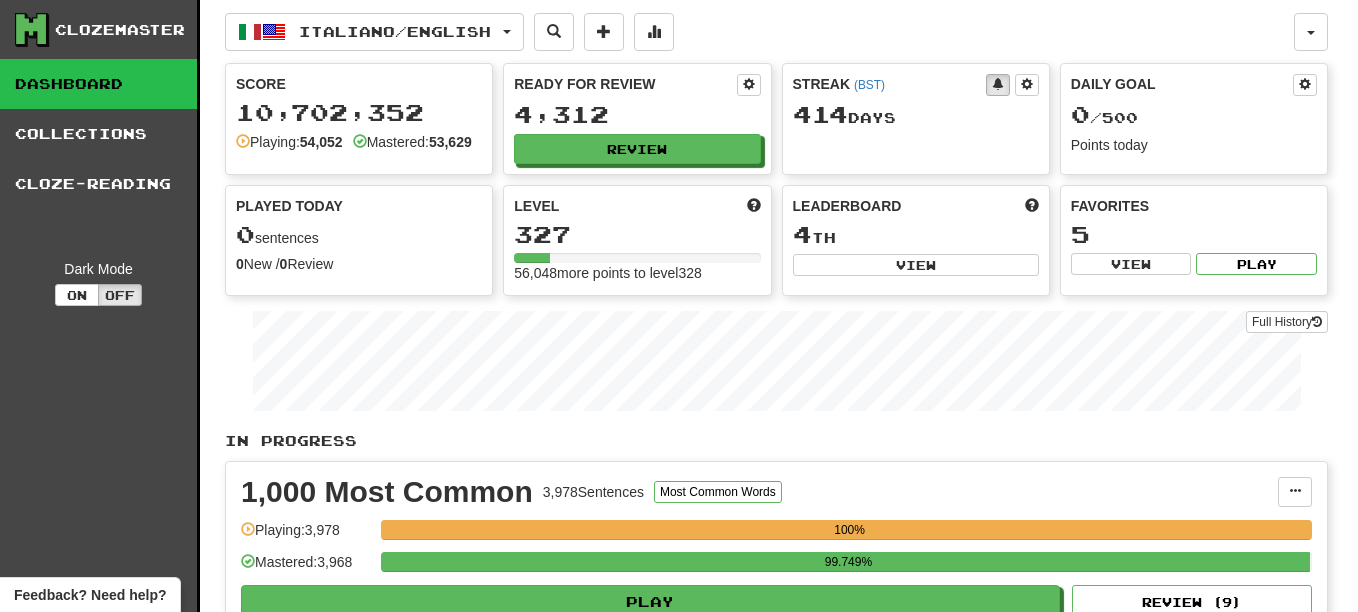 select on "**" 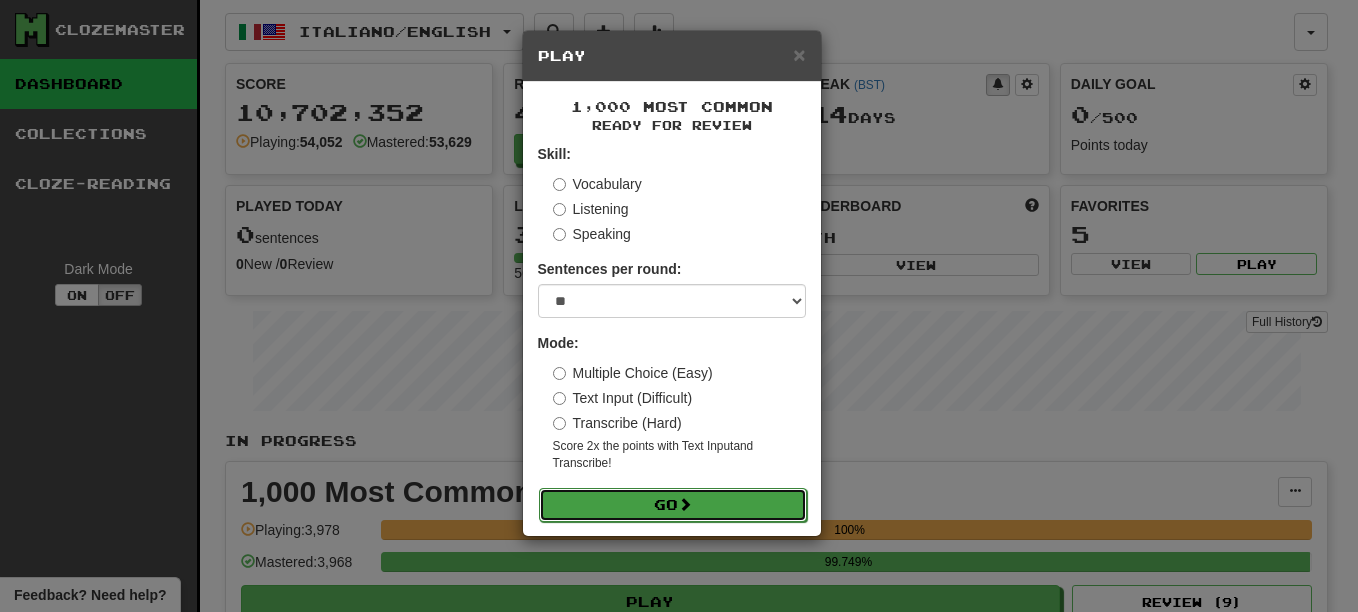click on "Go" at bounding box center (673, 505) 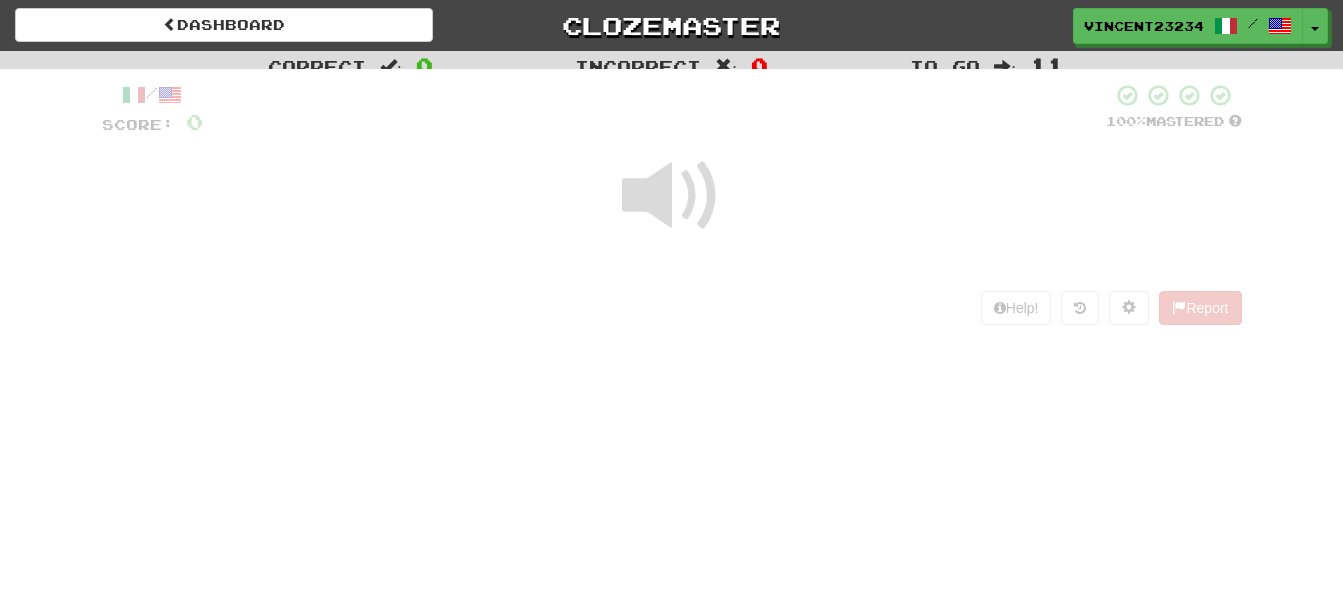 scroll, scrollTop: 0, scrollLeft: 0, axis: both 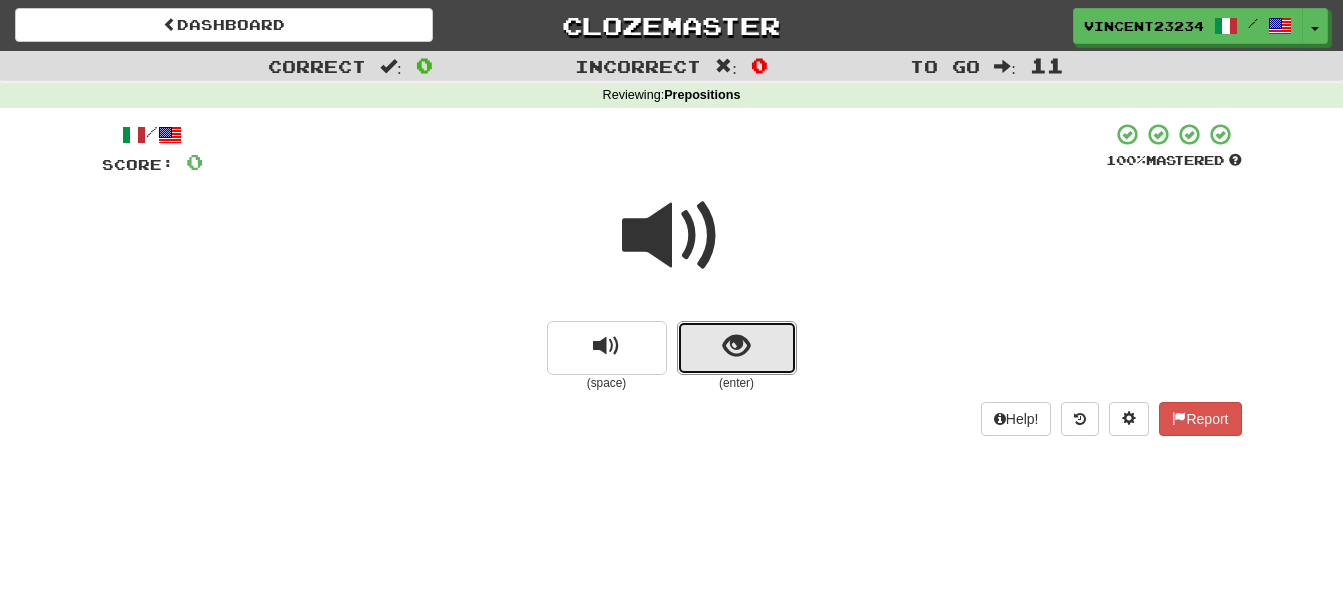 click at bounding box center [737, 348] 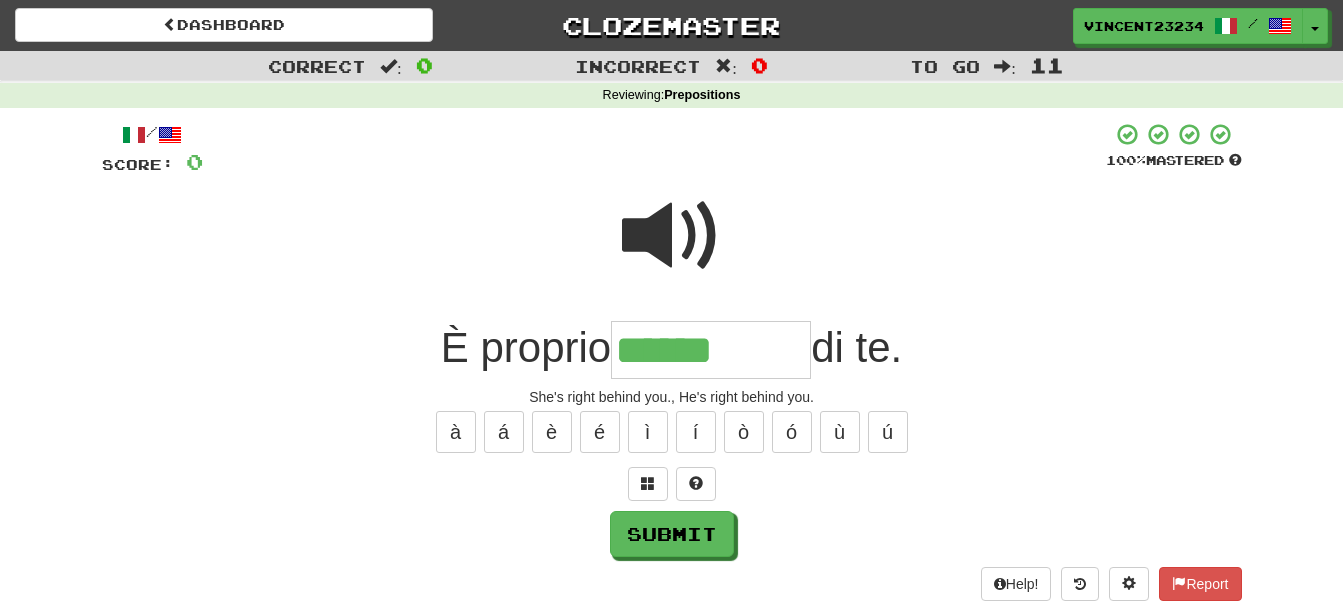 type on "******" 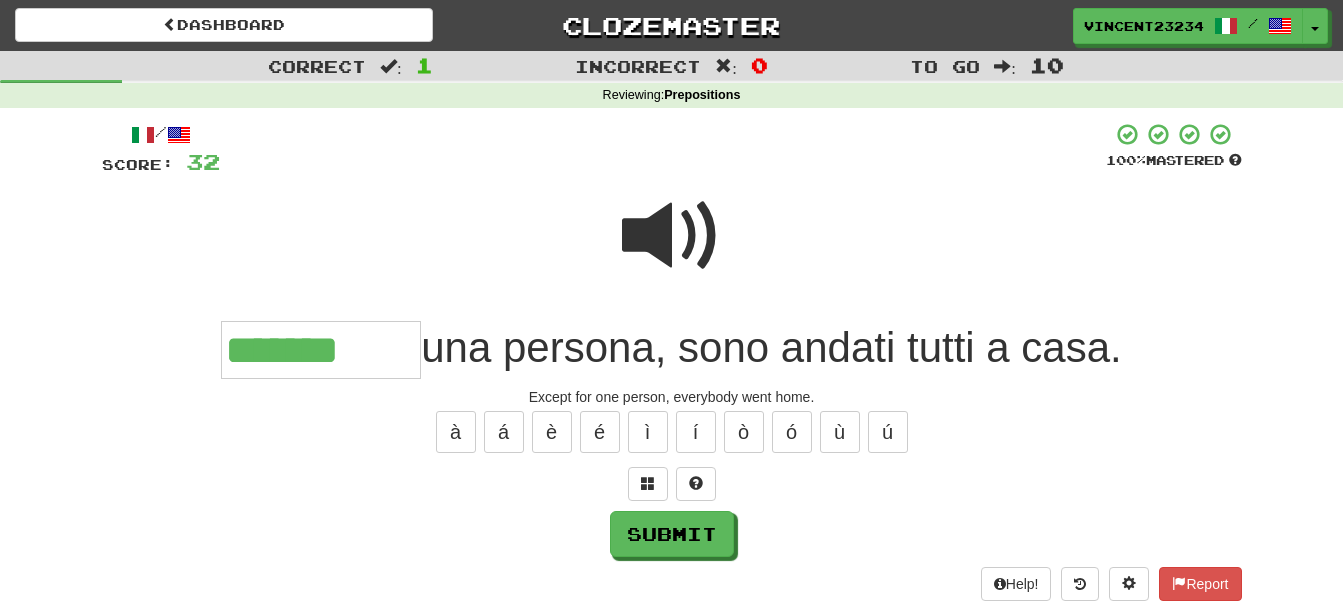 type on "*******" 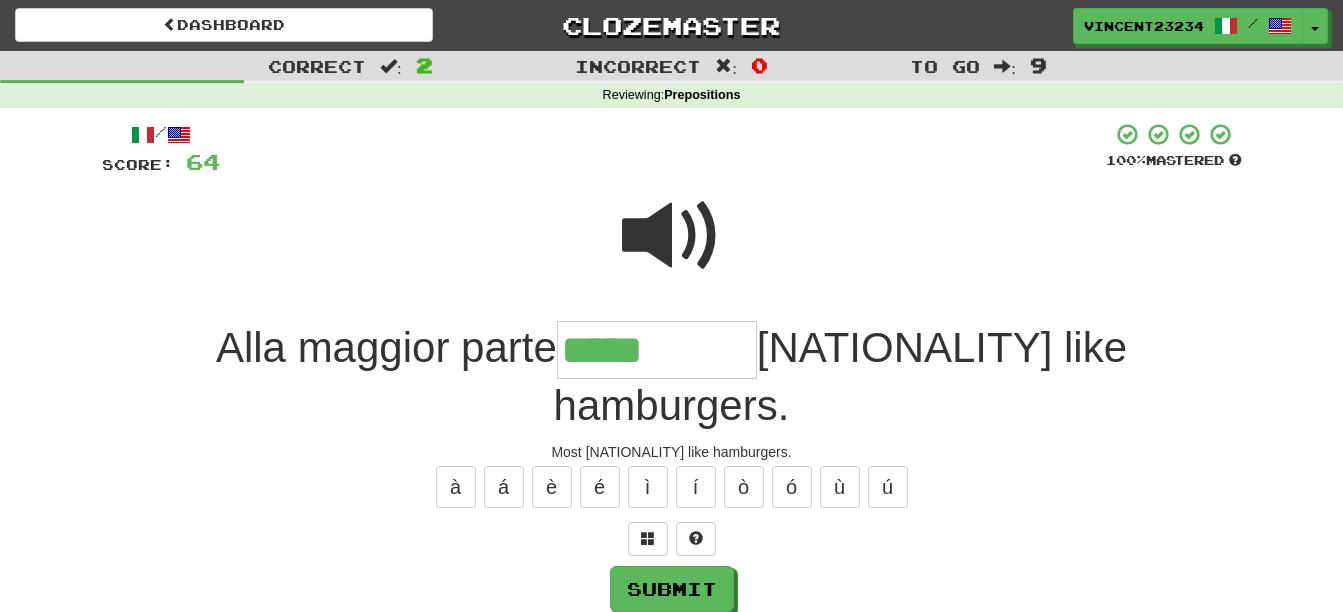 type on "*****" 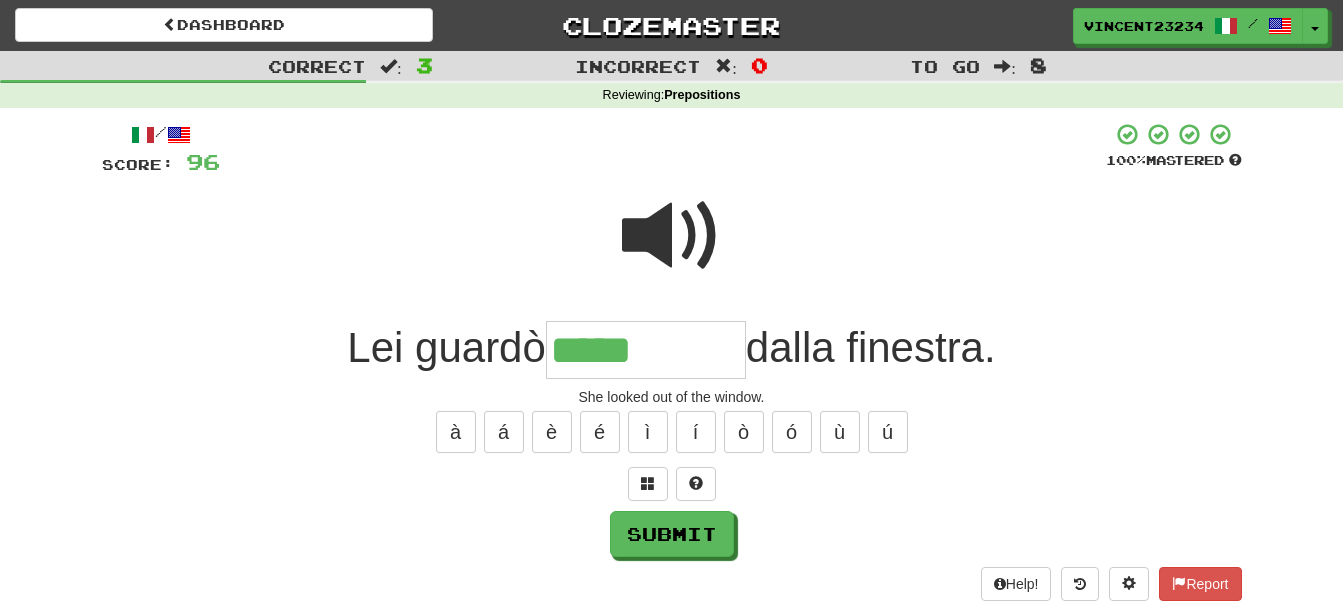 type on "*****" 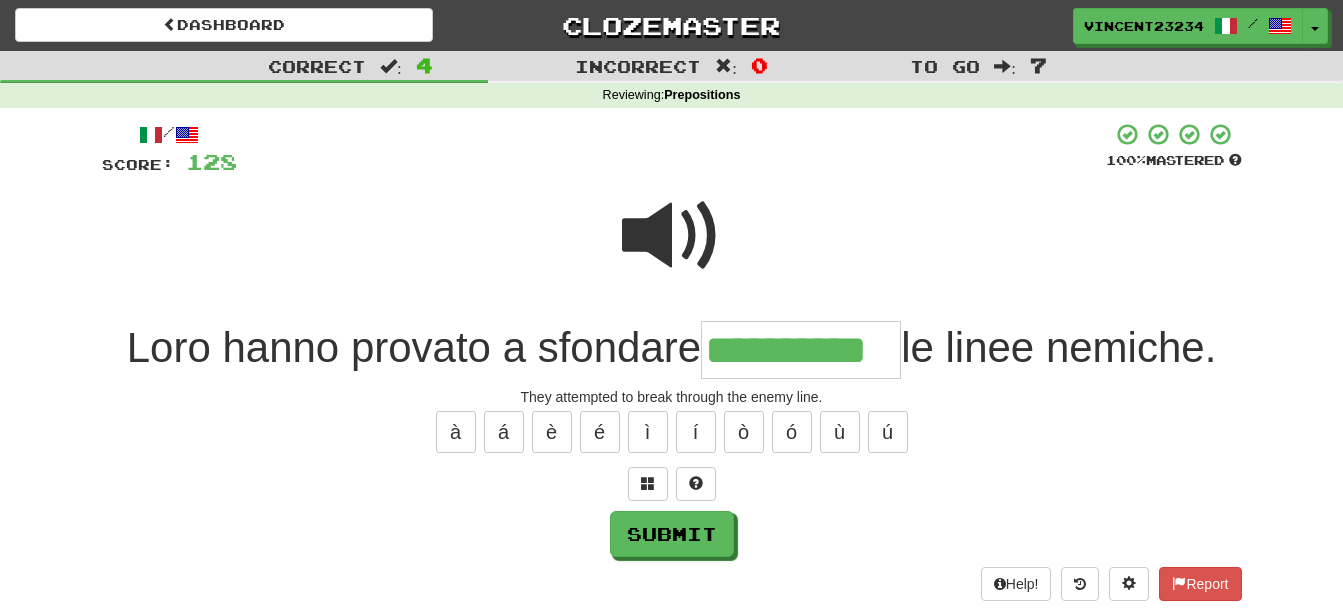 type on "**********" 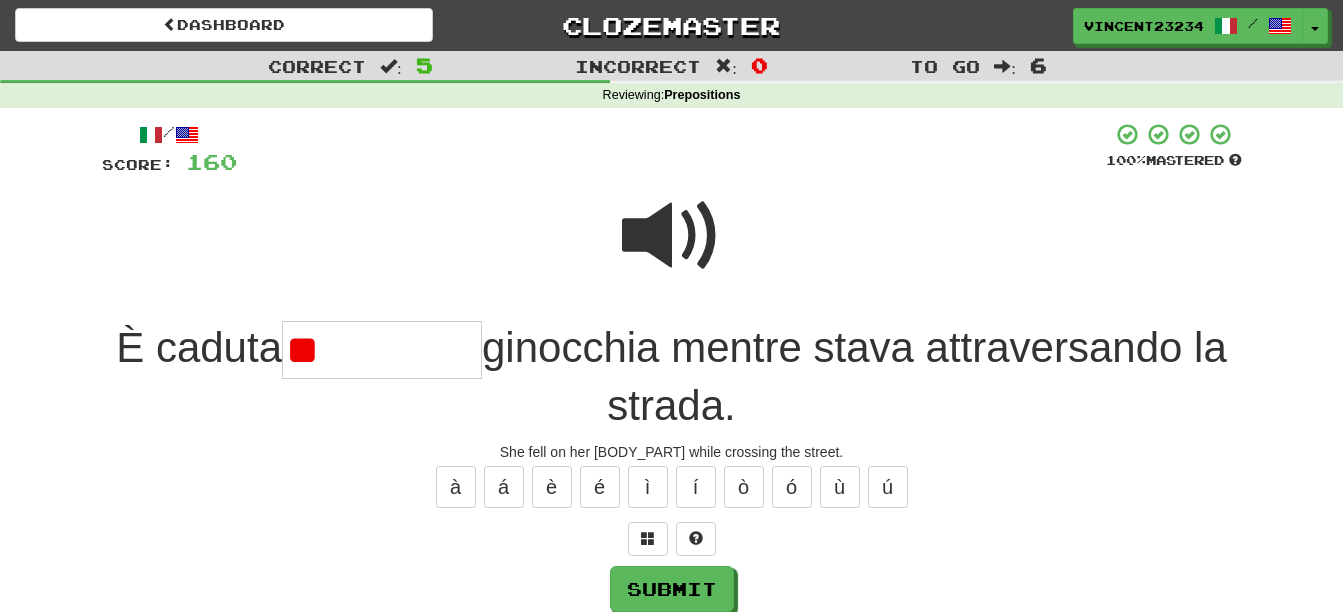 type on "*" 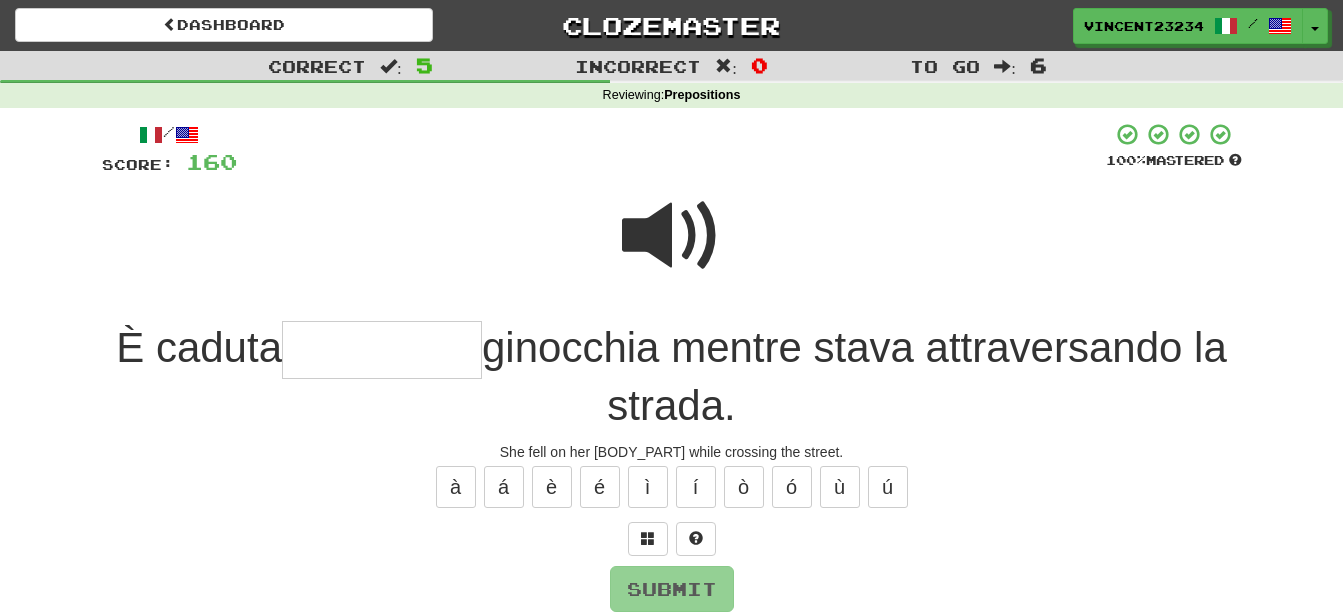 type on "*" 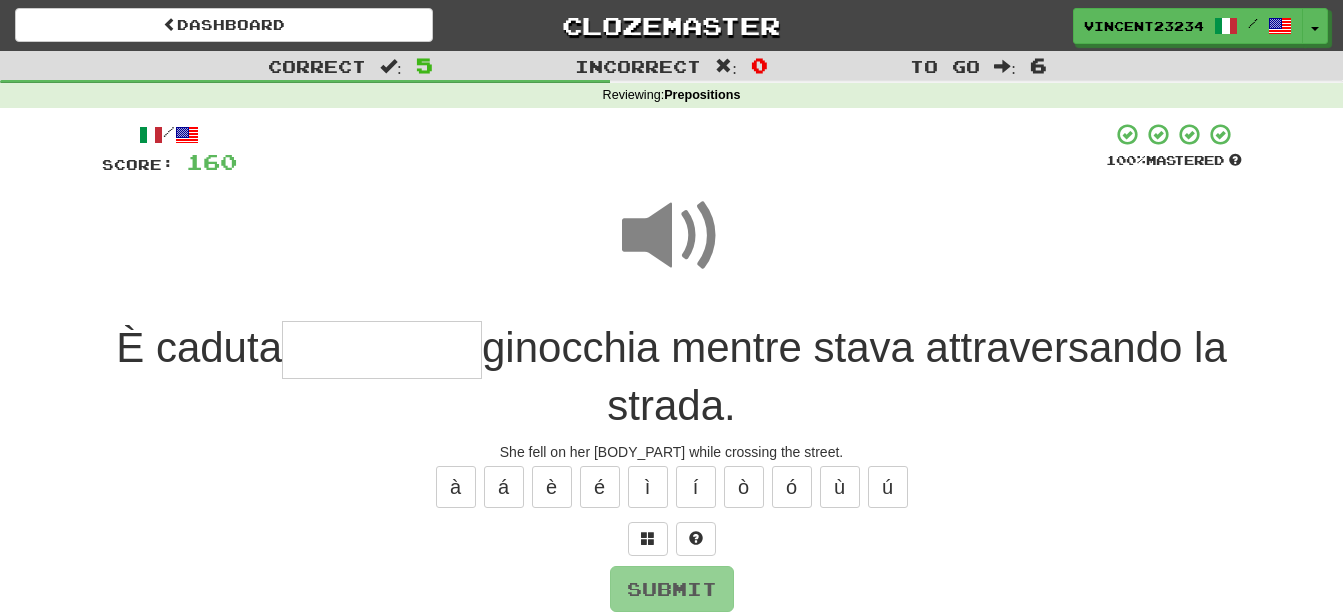 click at bounding box center (382, 350) 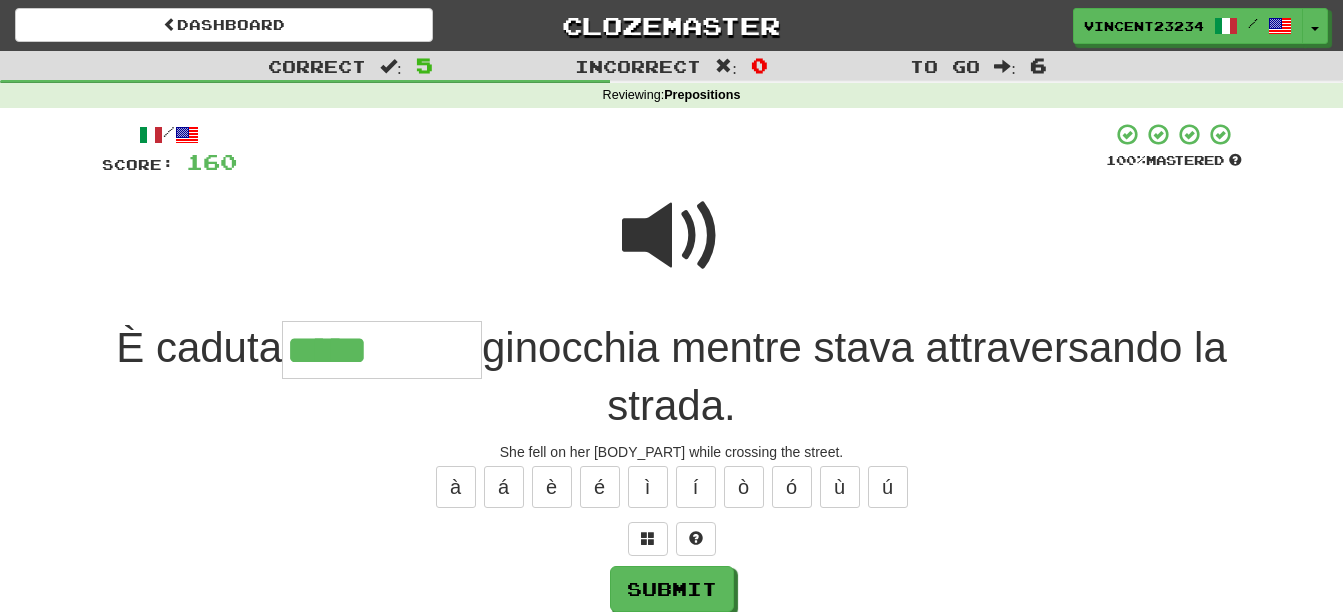 type on "*****" 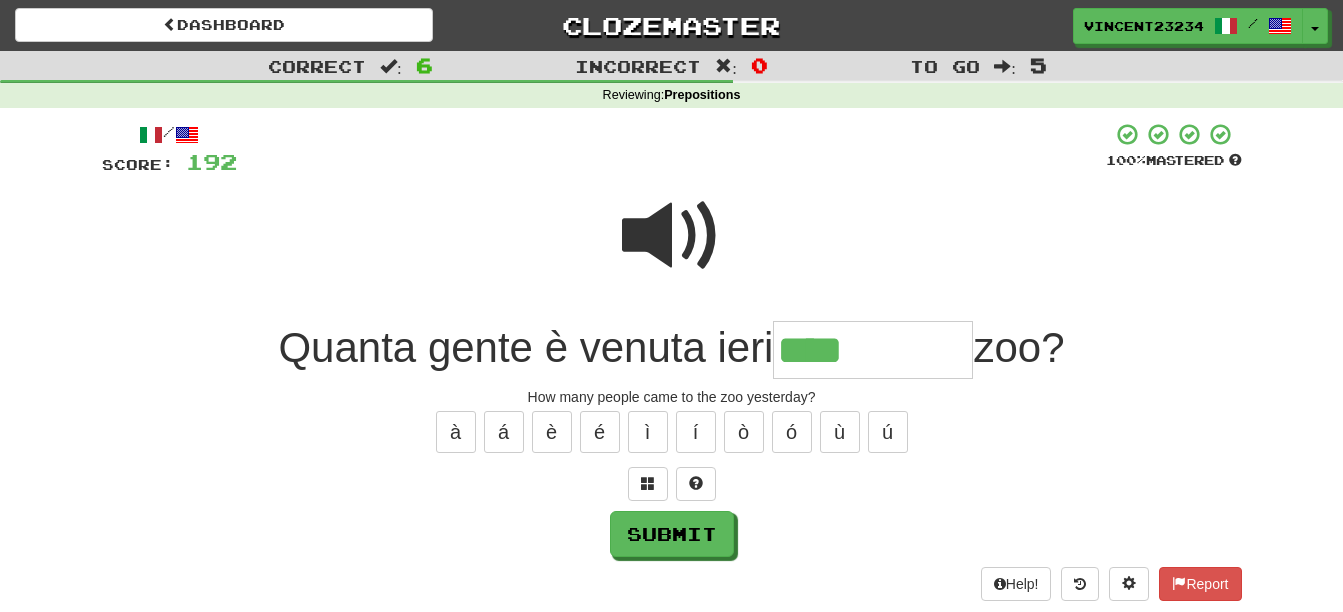 type on "****" 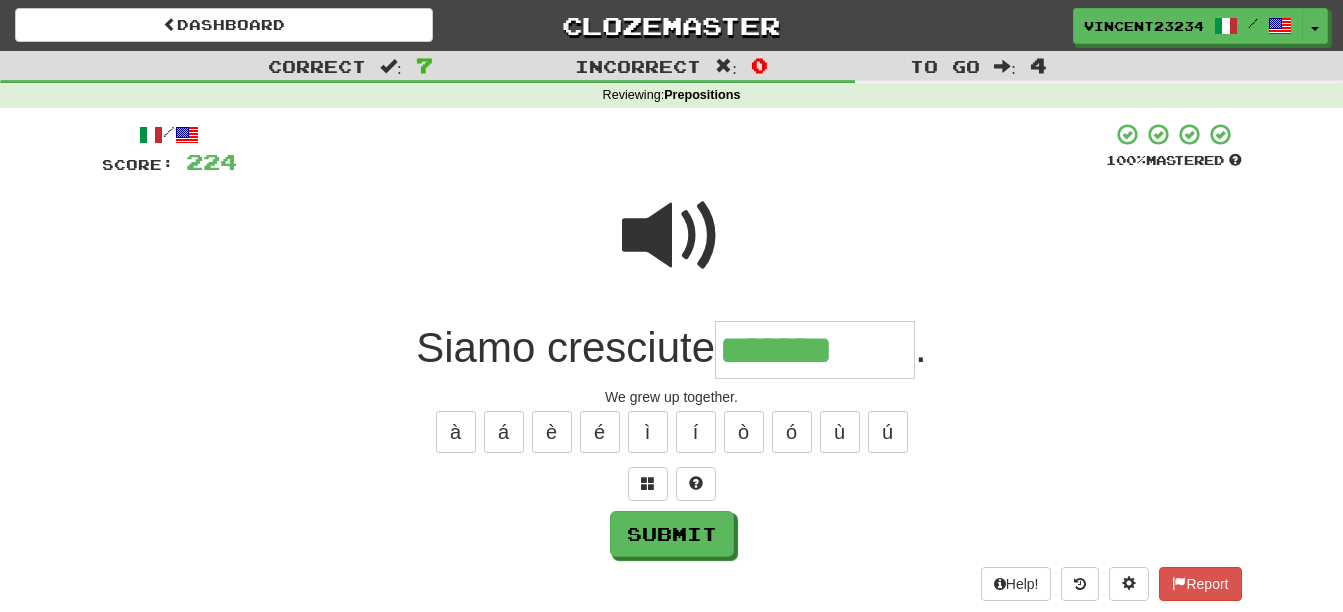 type on "*******" 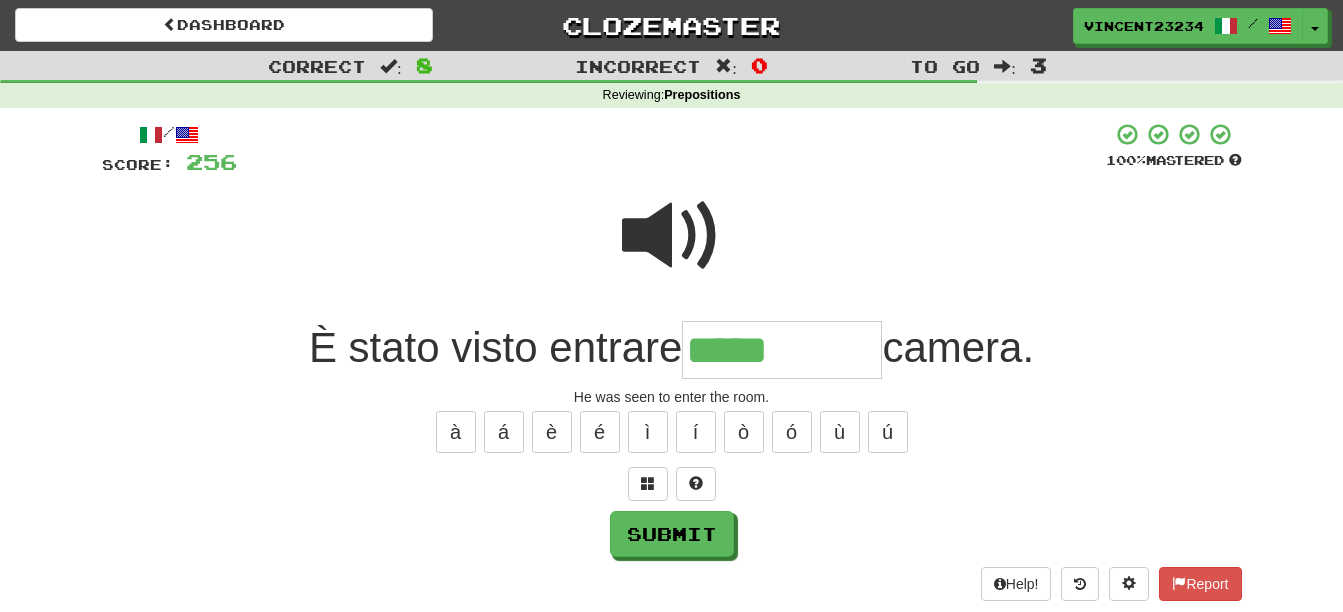 type on "*****" 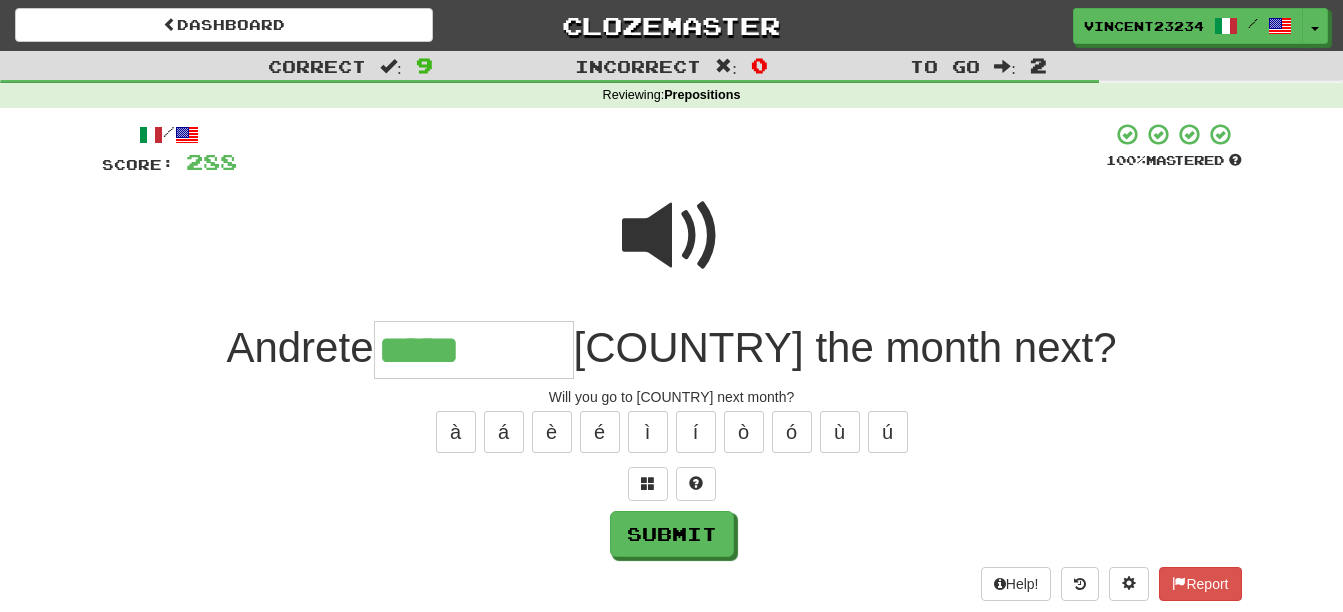 type on "*****" 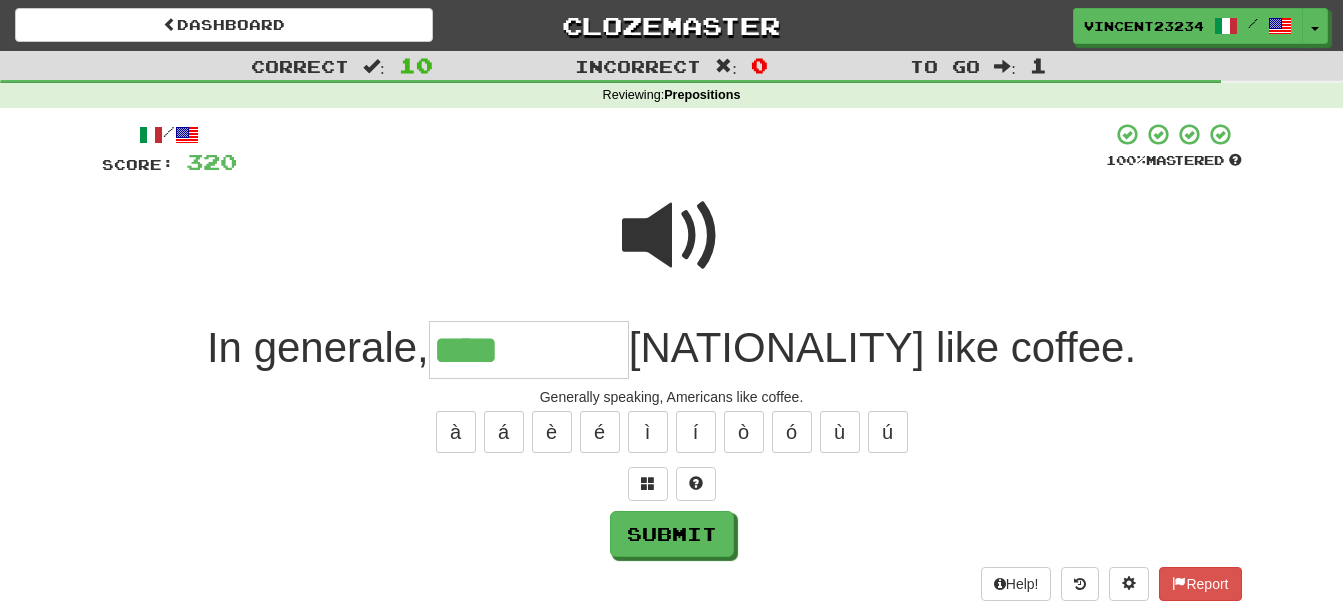 type on "****" 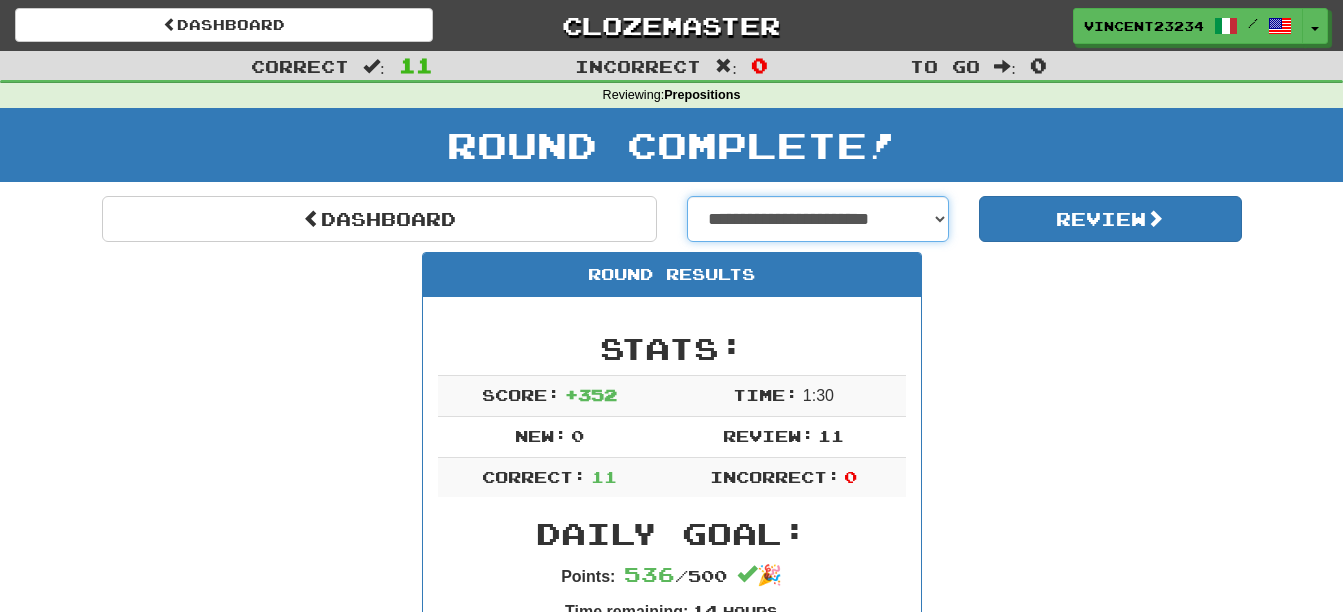 click on "**********" at bounding box center (818, 219) 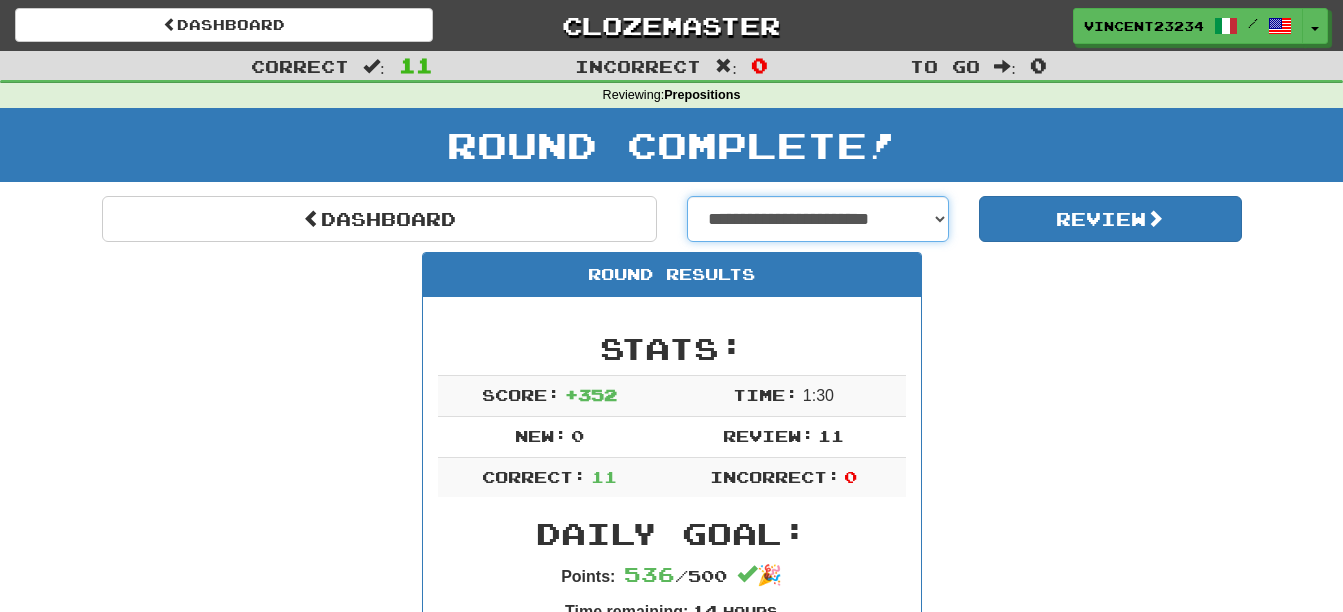 click on "**********" at bounding box center (818, 219) 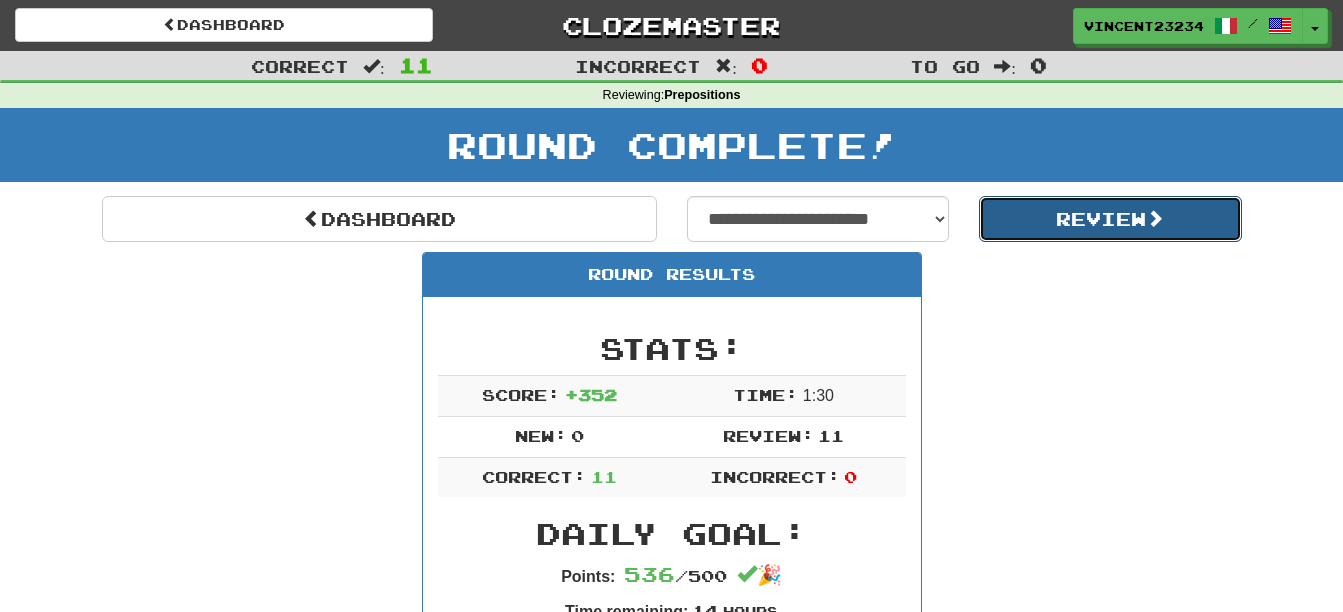 click on "Review" at bounding box center (1110, 219) 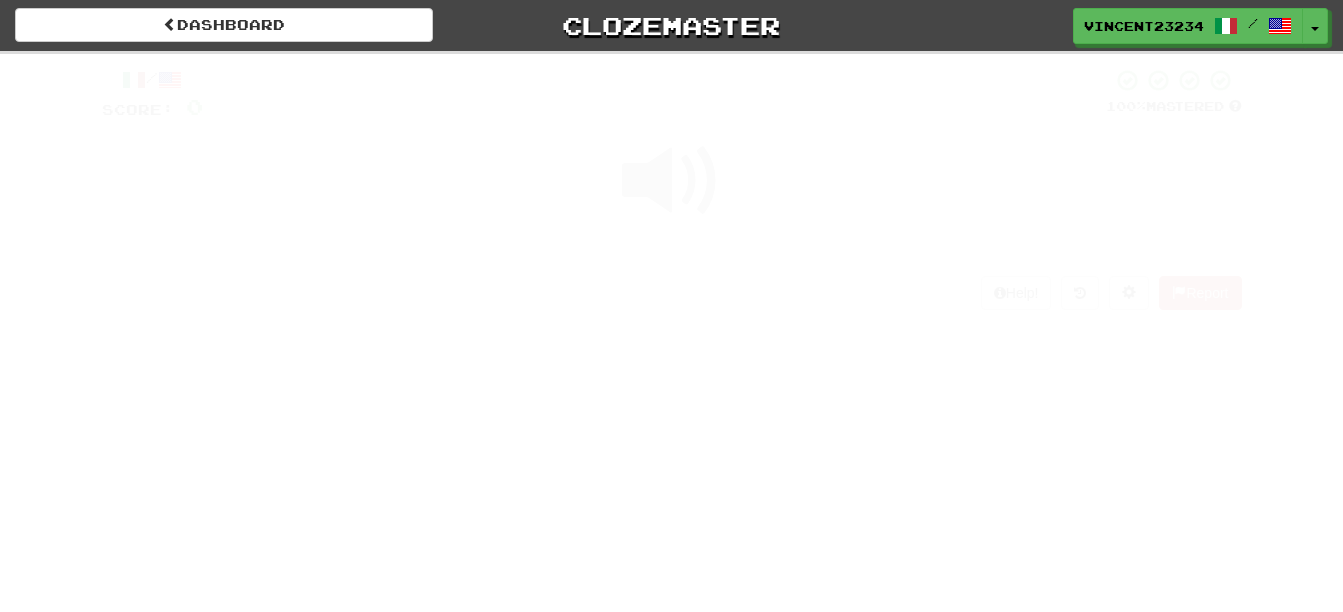 scroll, scrollTop: 0, scrollLeft: 0, axis: both 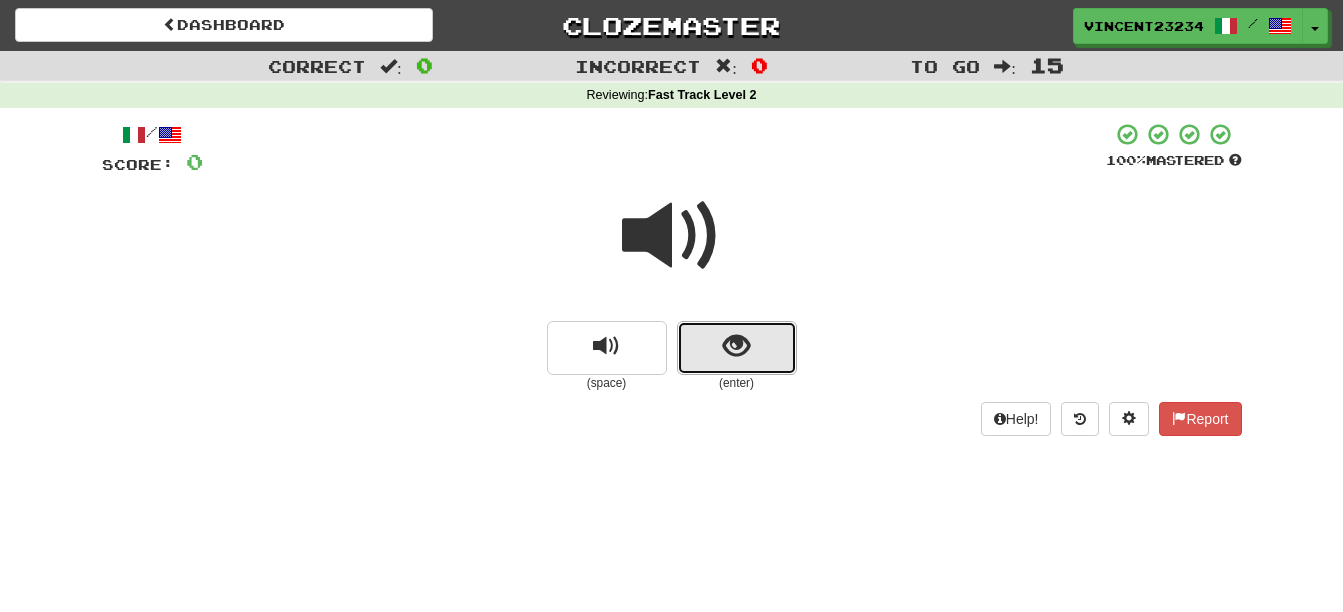 click at bounding box center (736, 346) 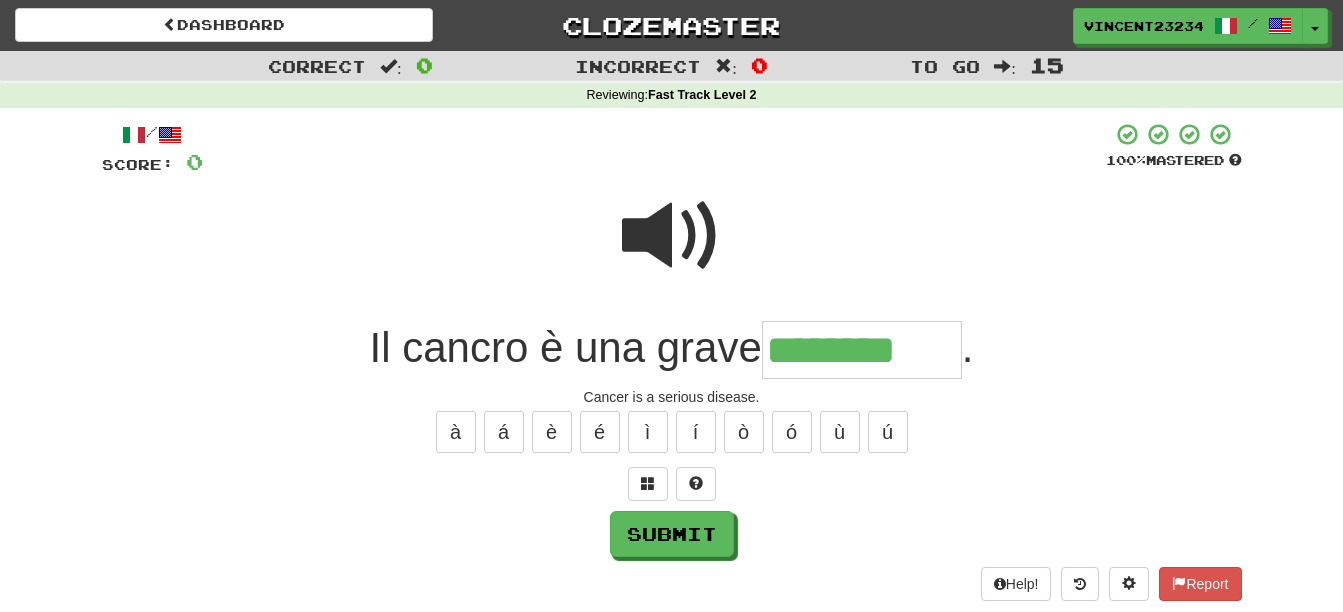 type on "********" 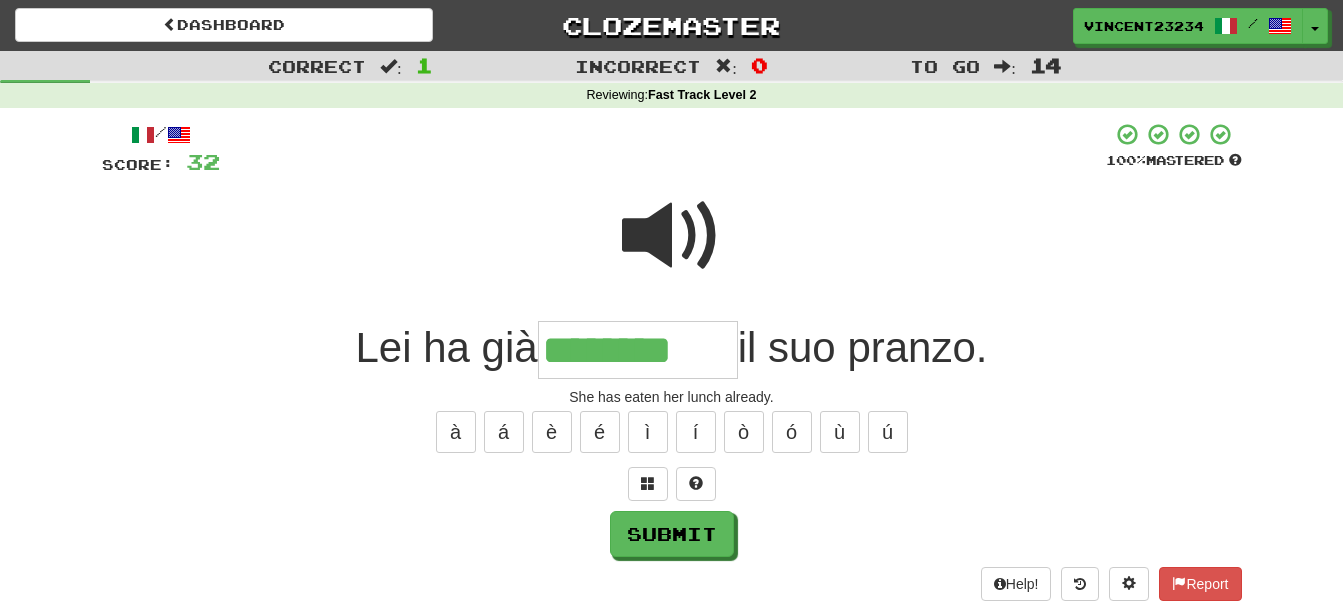 type on "********" 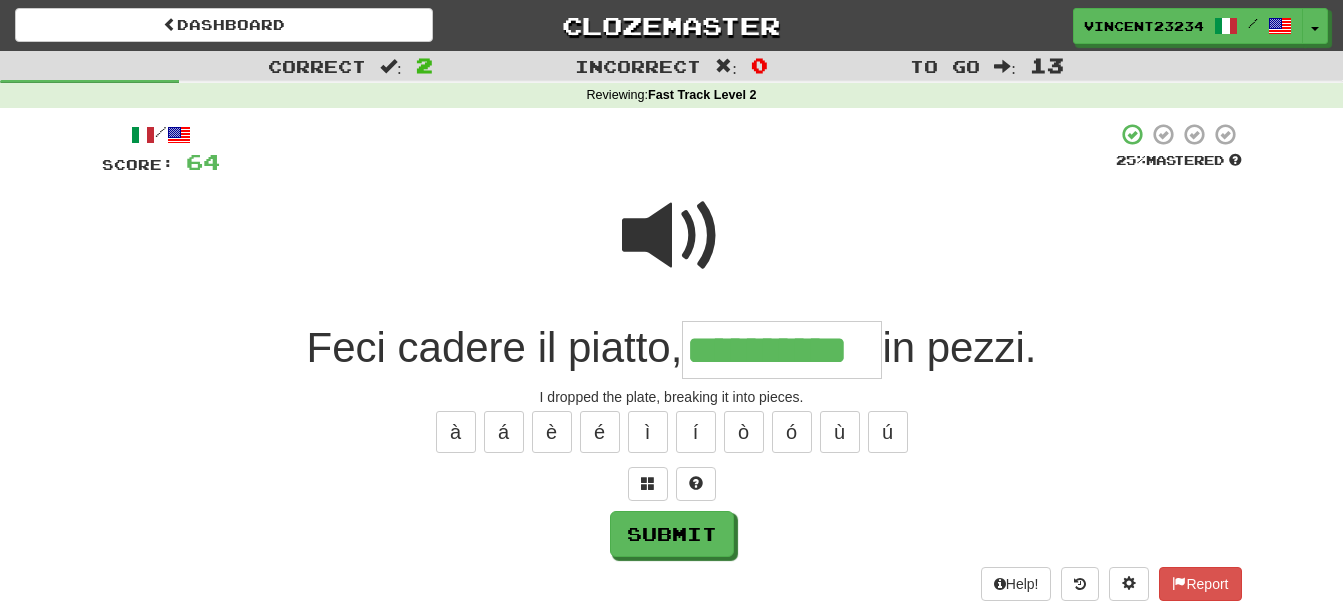 scroll, scrollTop: 0, scrollLeft: 30, axis: horizontal 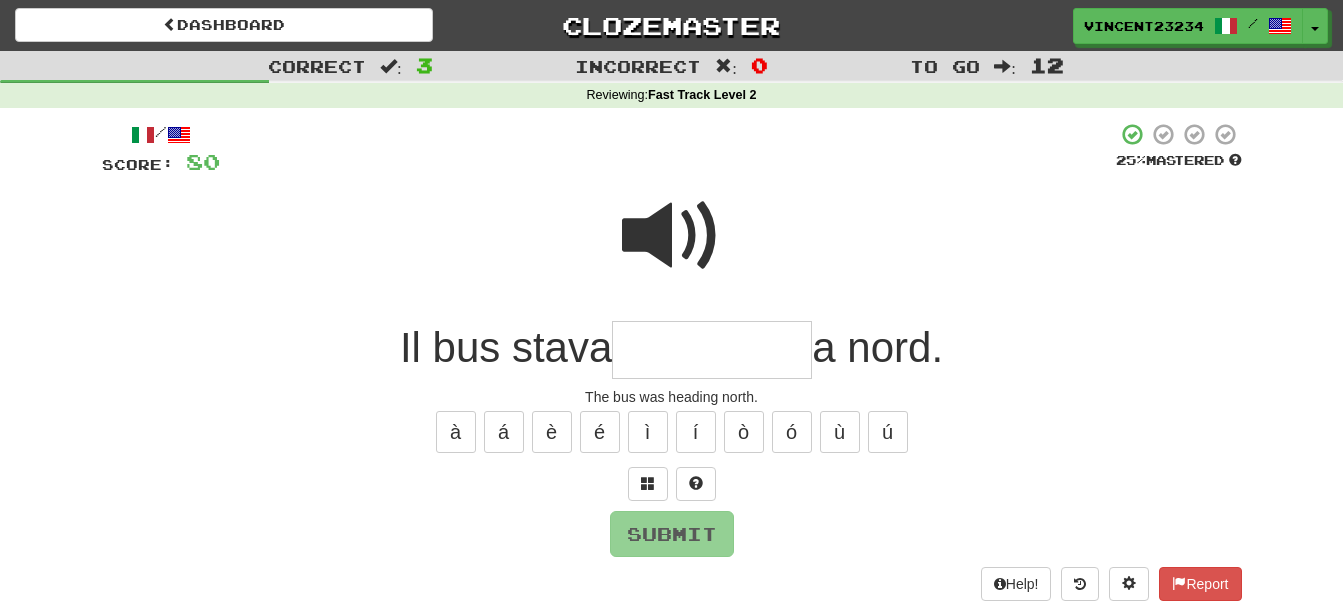 type on "*" 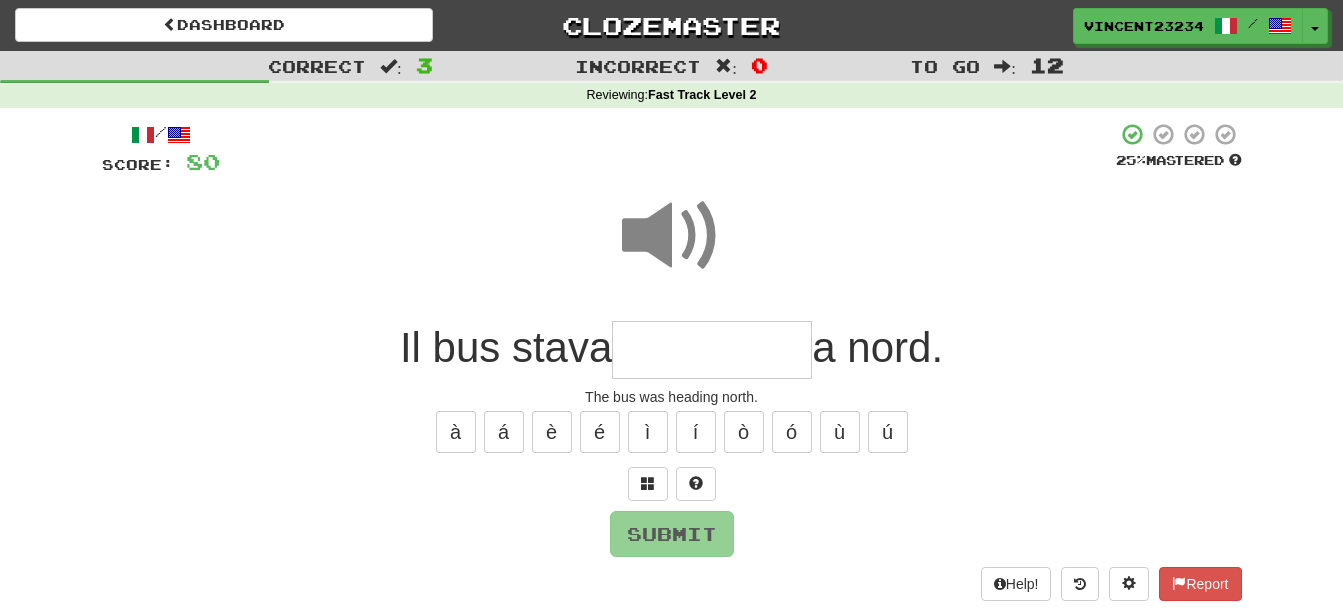 drag, startPoint x: 696, startPoint y: 320, endPoint x: 701, endPoint y: 337, distance: 17.720045 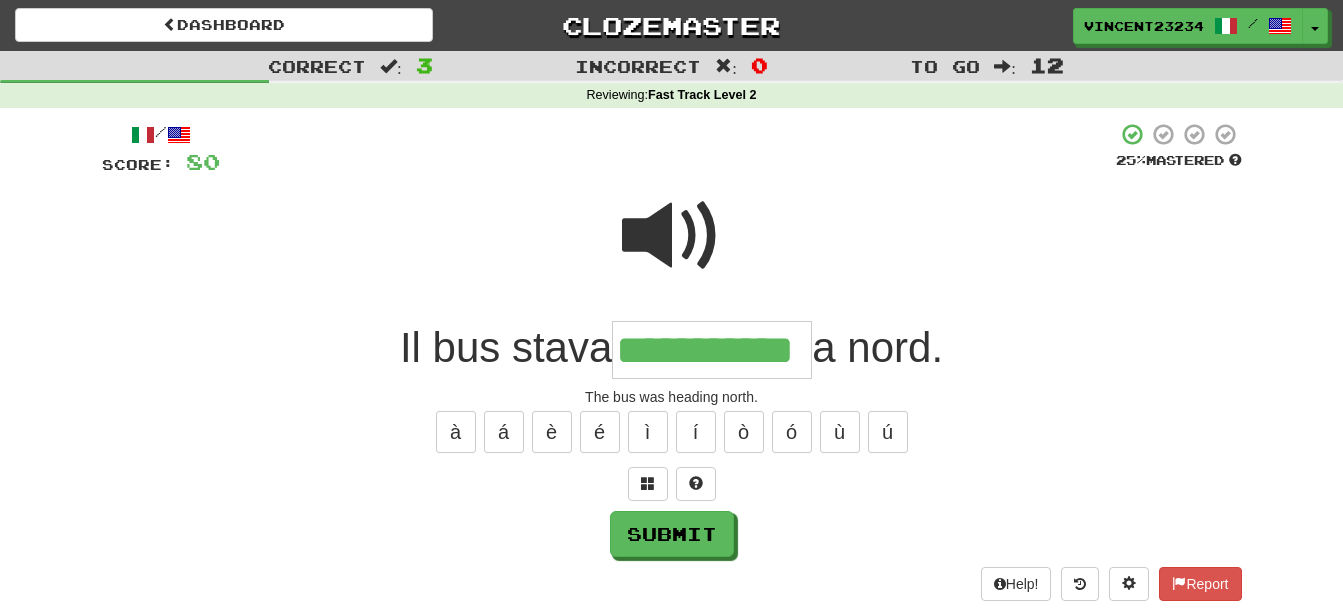 scroll, scrollTop: 0, scrollLeft: 11, axis: horizontal 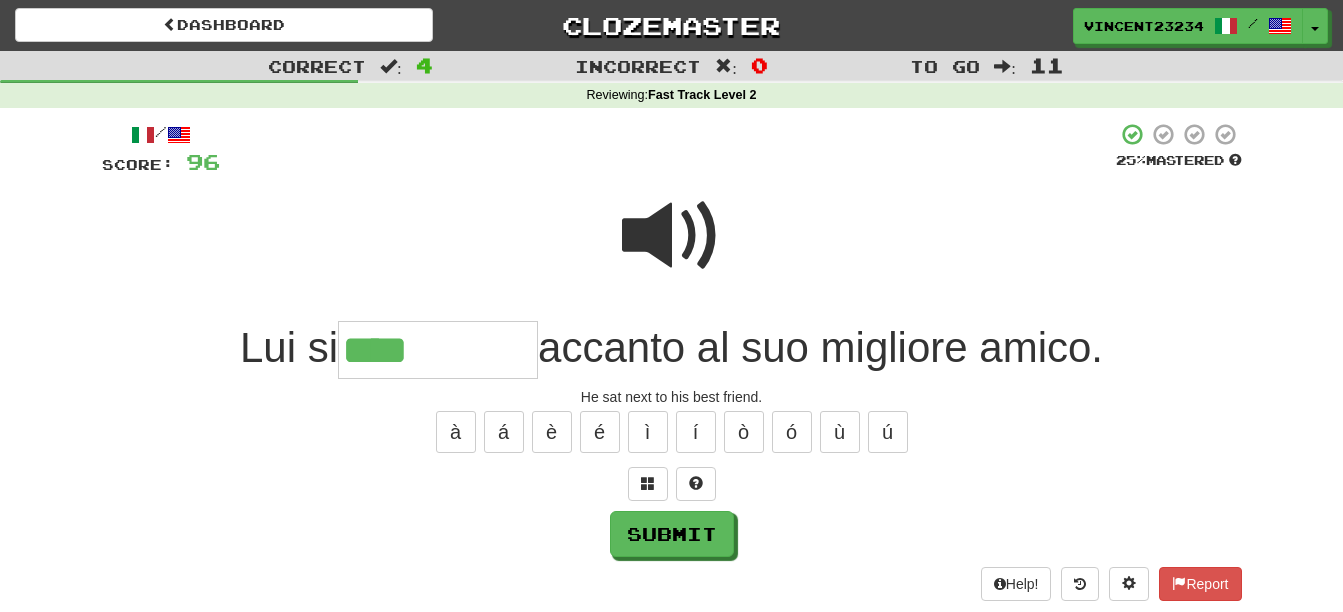type on "*******" 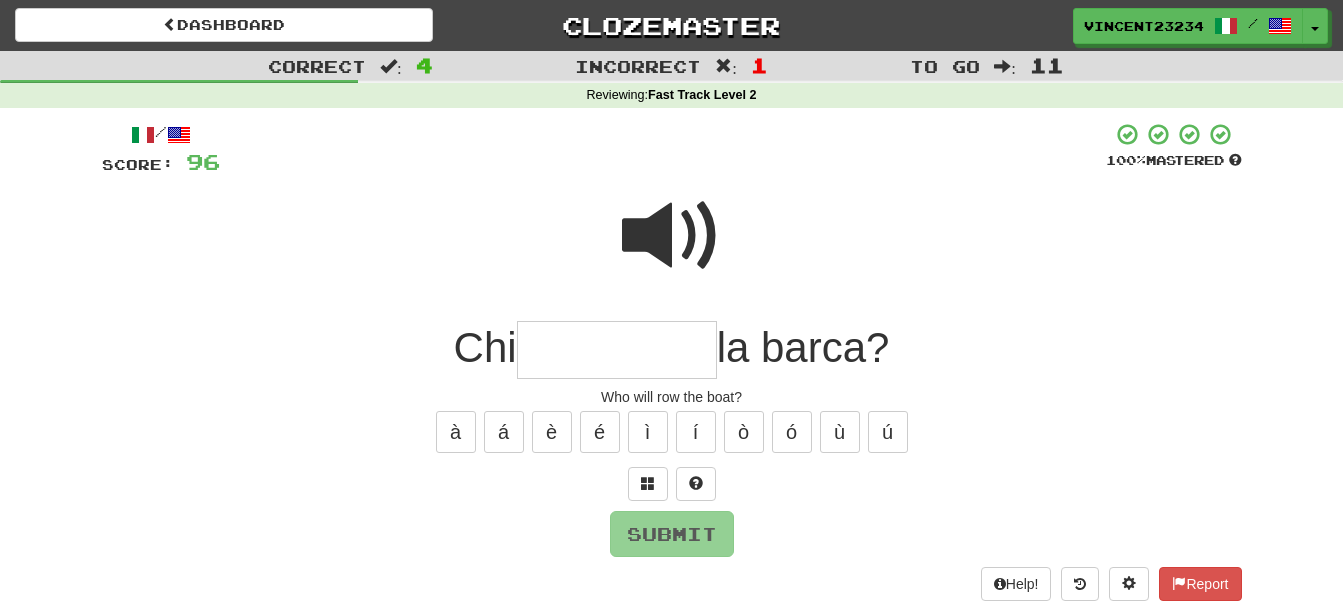click at bounding box center [672, 236] 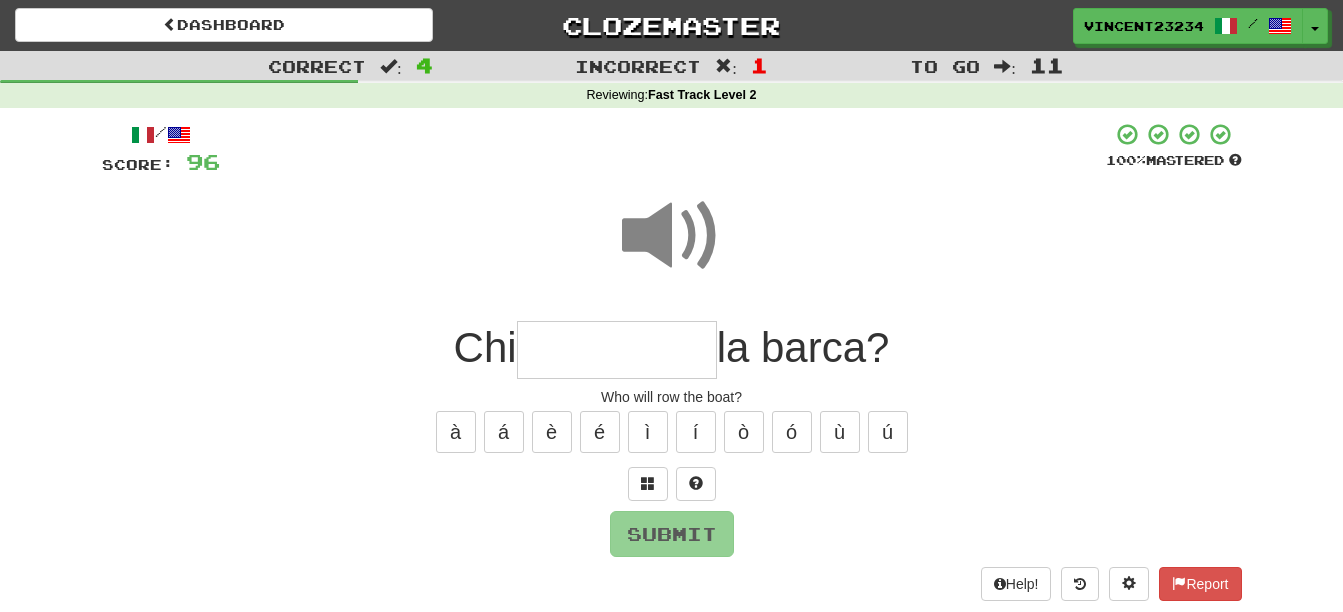 click at bounding box center [617, 350] 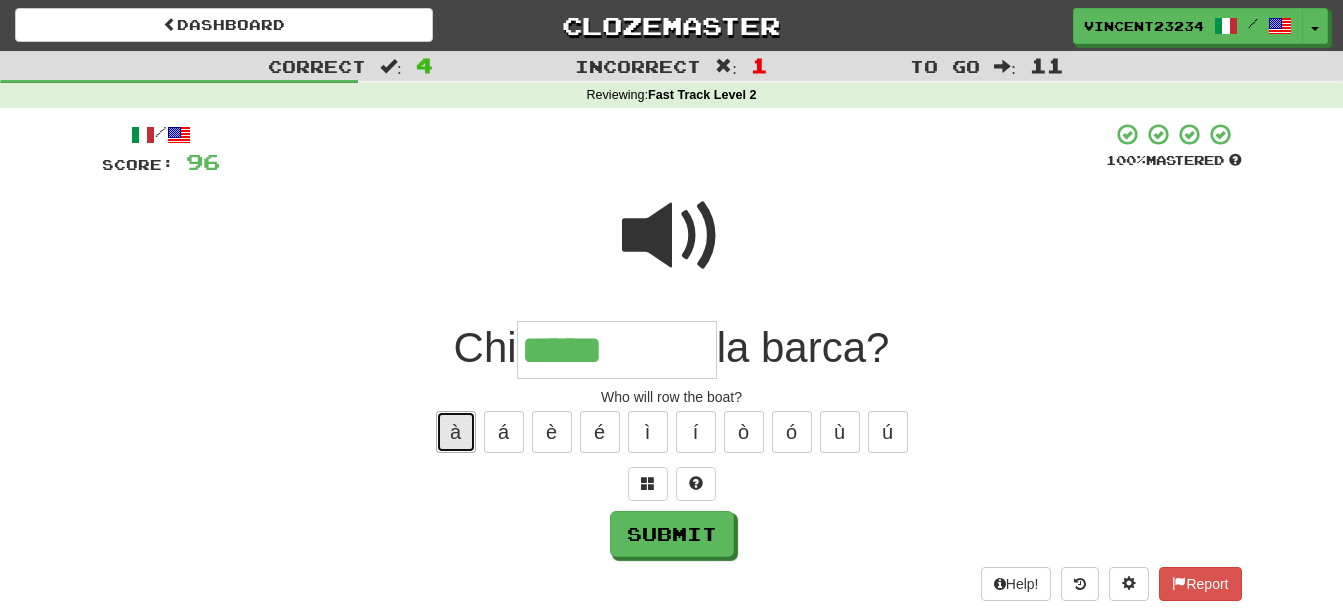 click on "à" at bounding box center (456, 432) 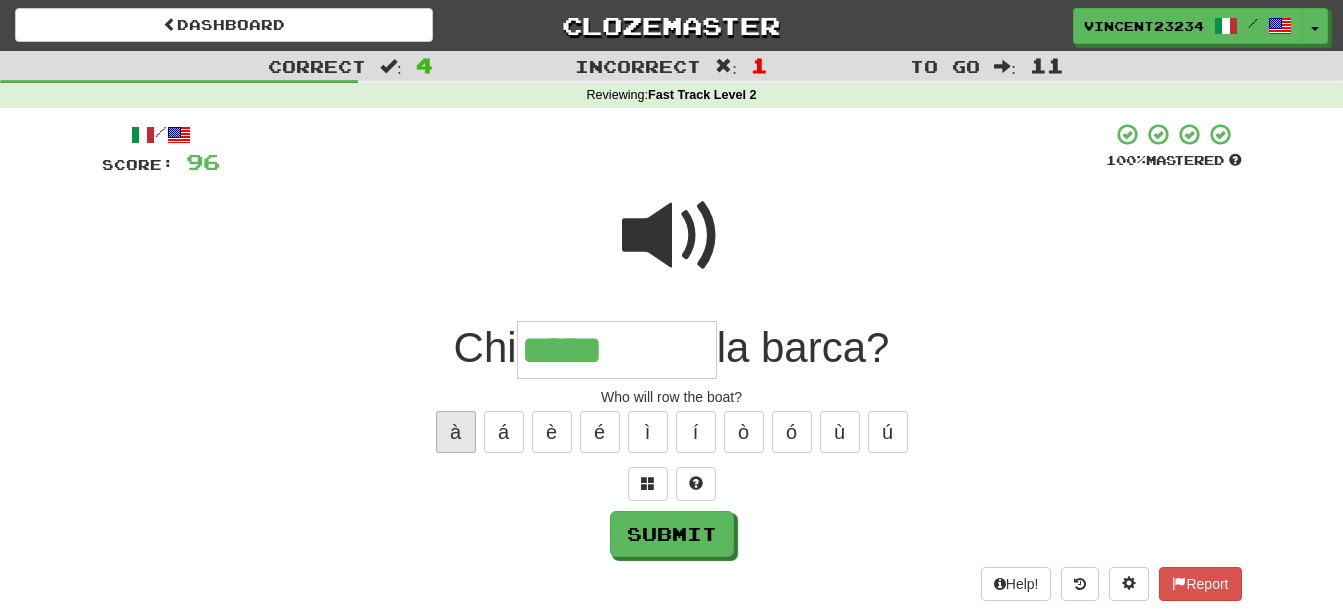 type on "******" 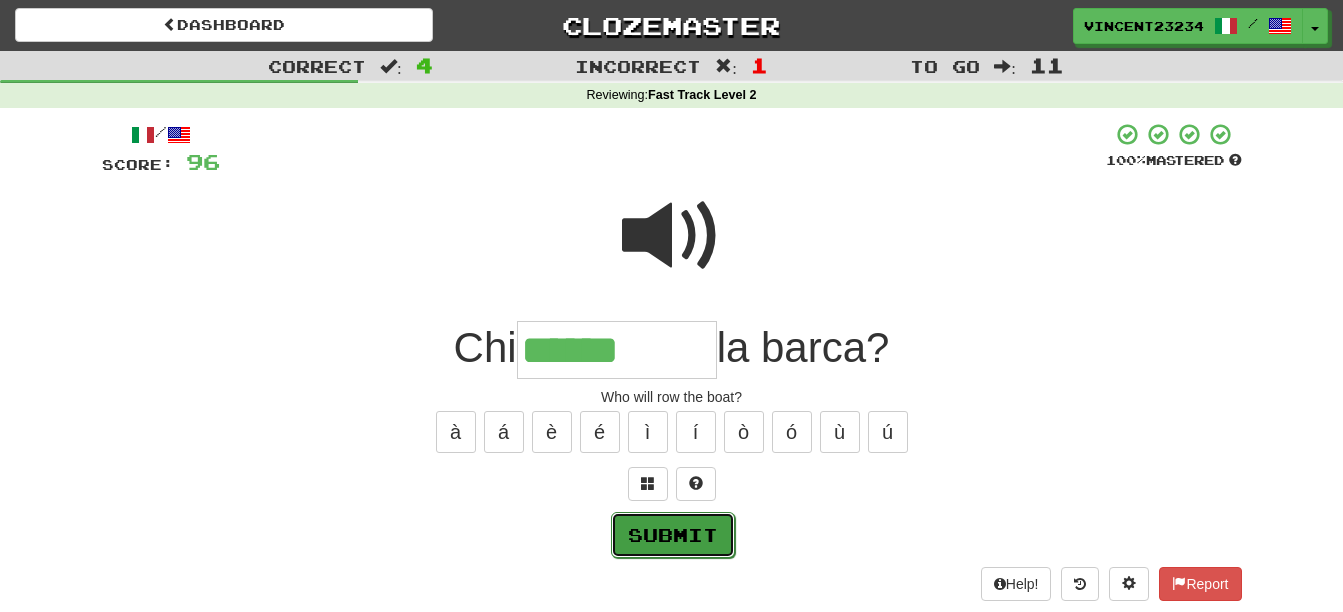 click on "Submit" at bounding box center [673, 535] 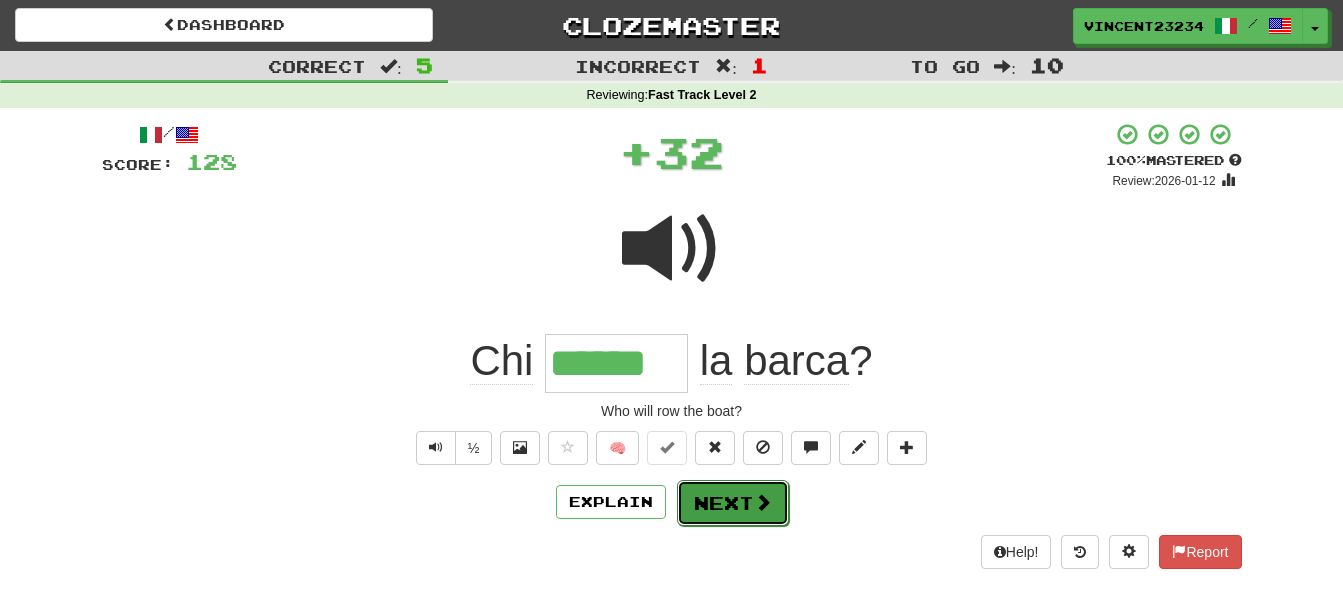 click on "Next" at bounding box center [733, 503] 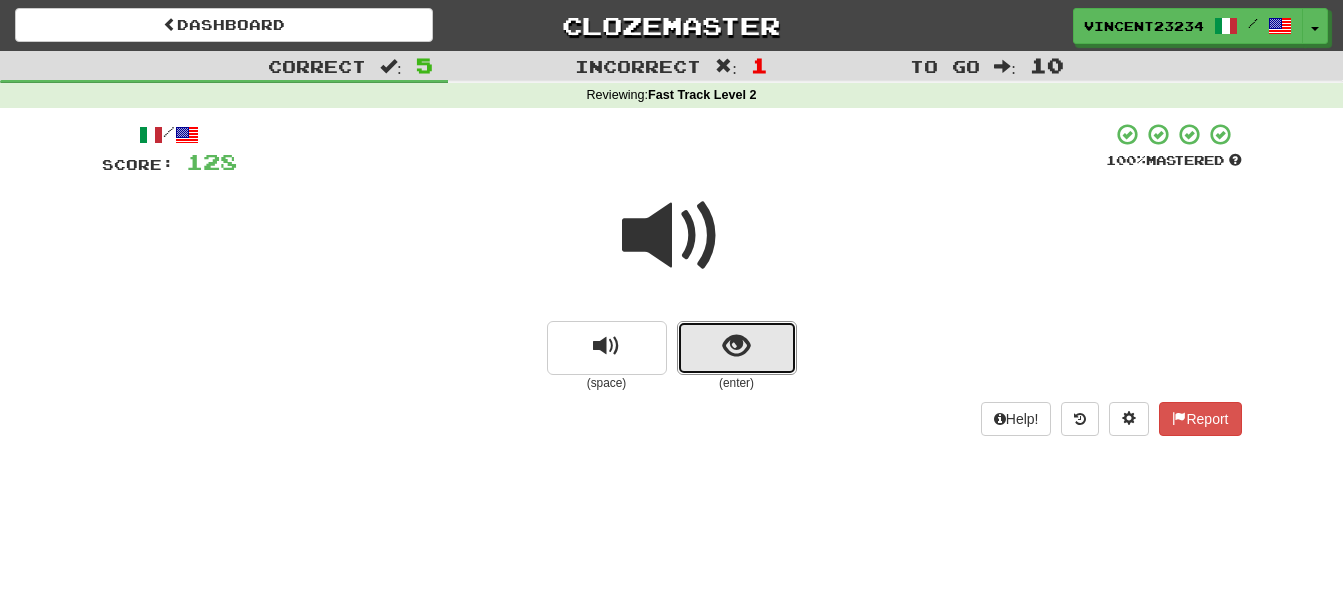 click at bounding box center (736, 346) 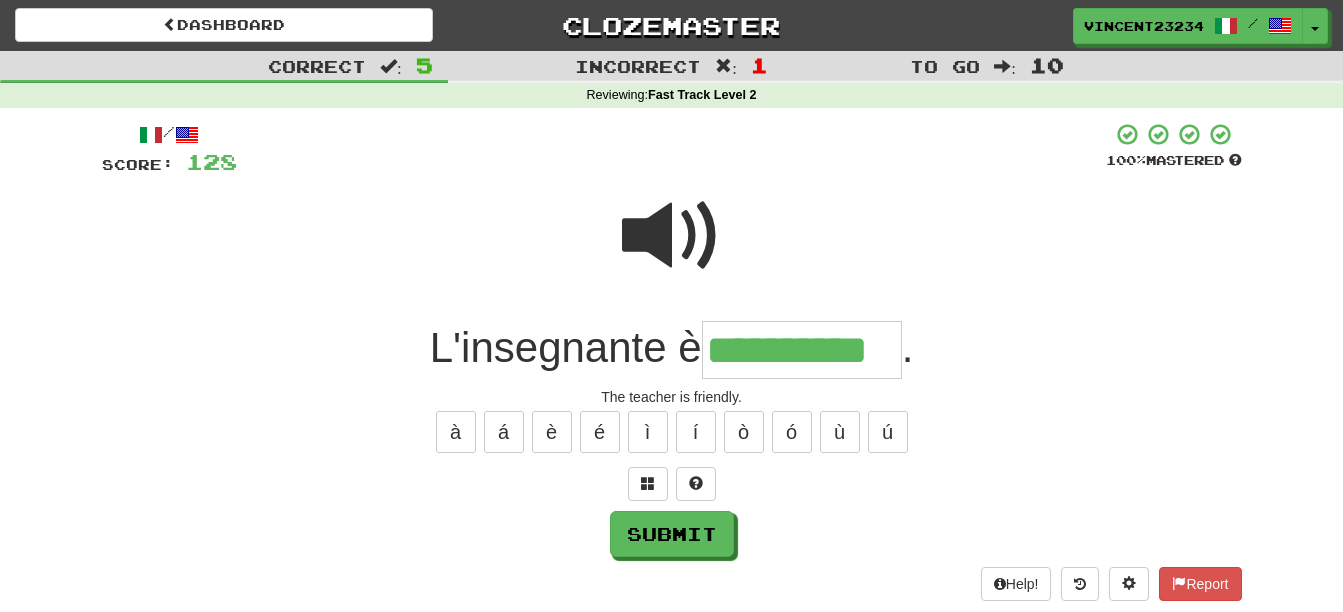 scroll, scrollTop: 0, scrollLeft: 20, axis: horizontal 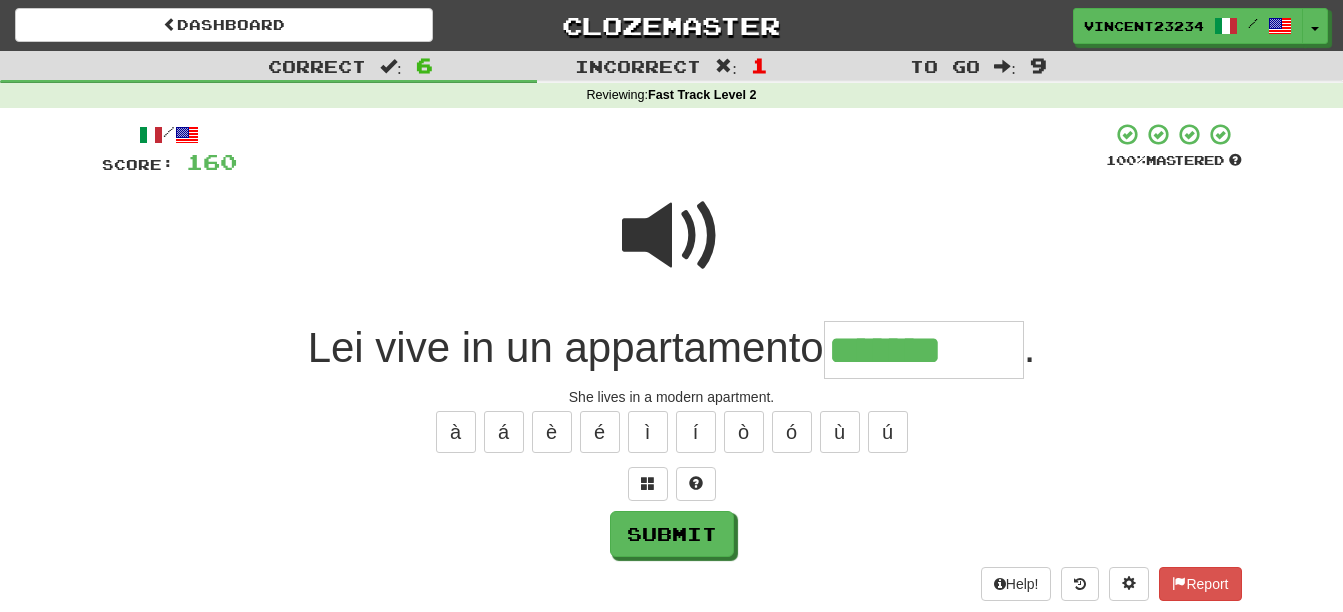 type on "*******" 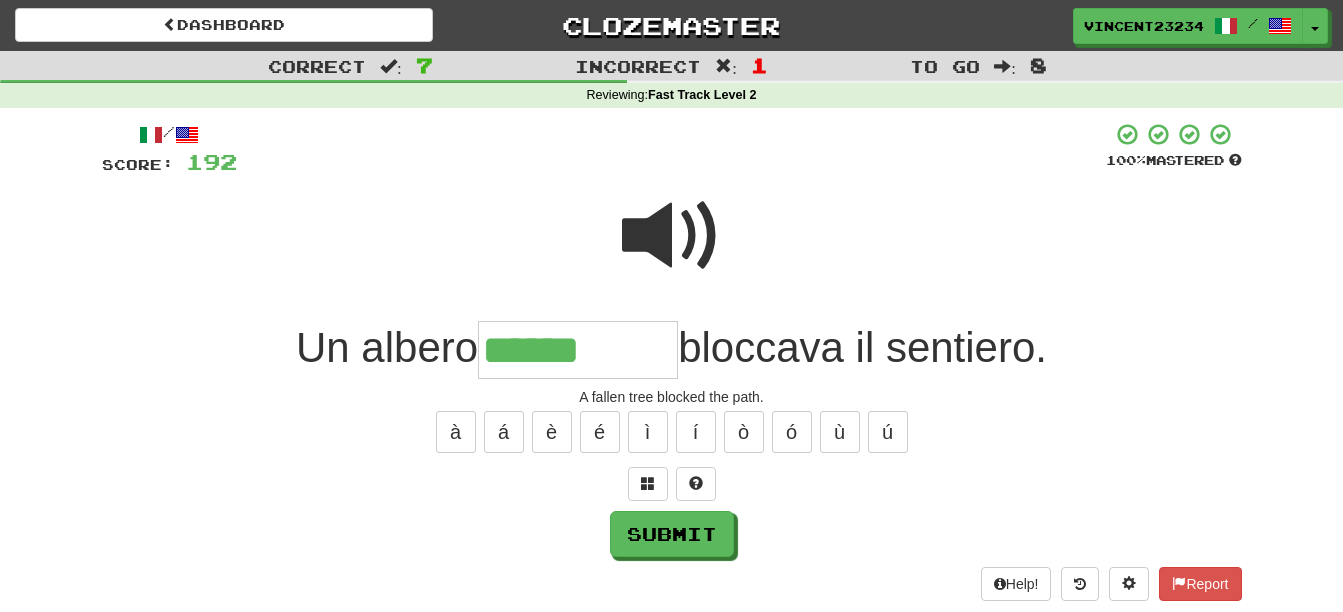 type on "******" 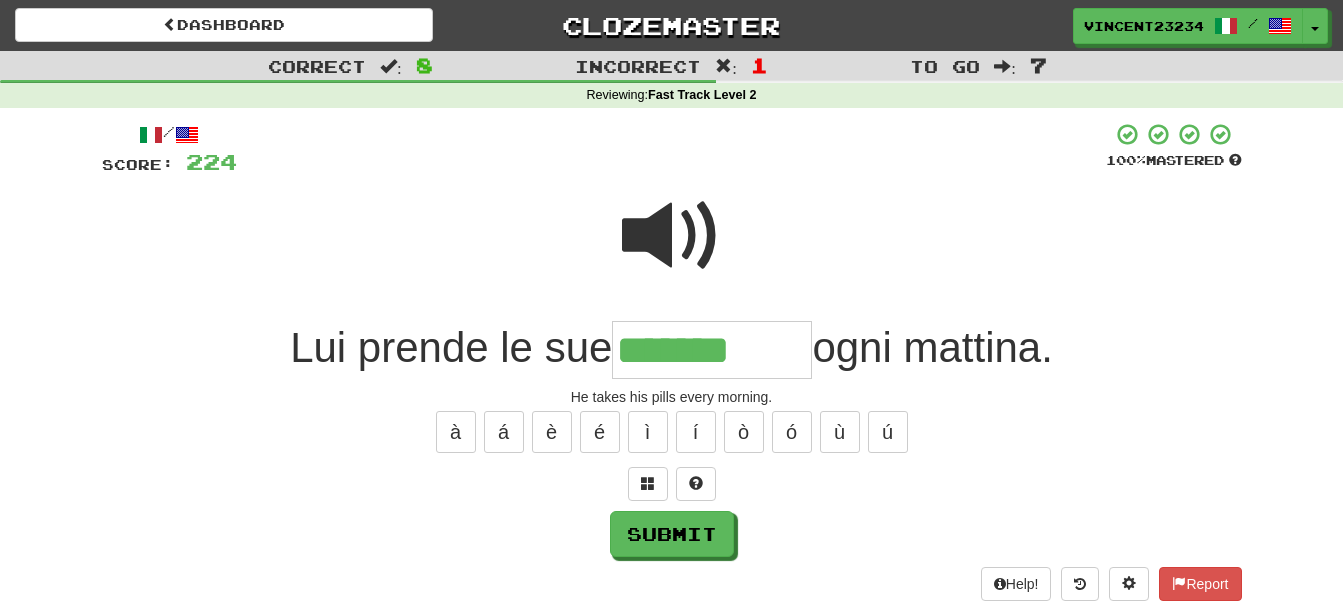 type on "*******" 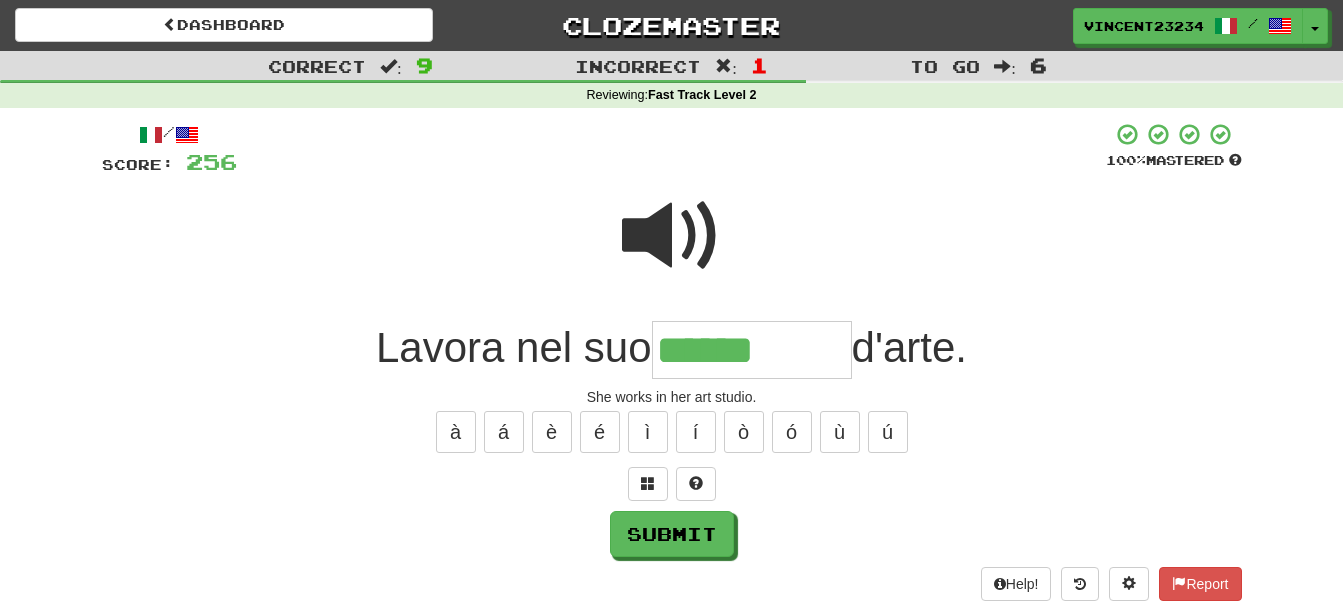 type on "******" 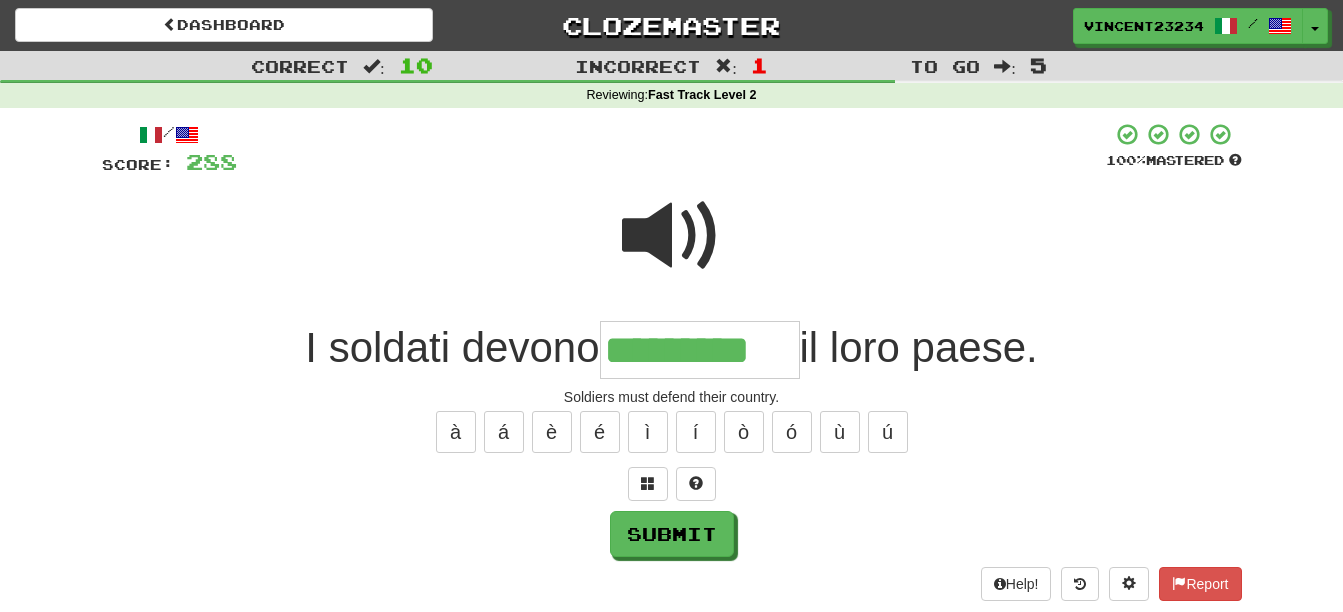type on "*********" 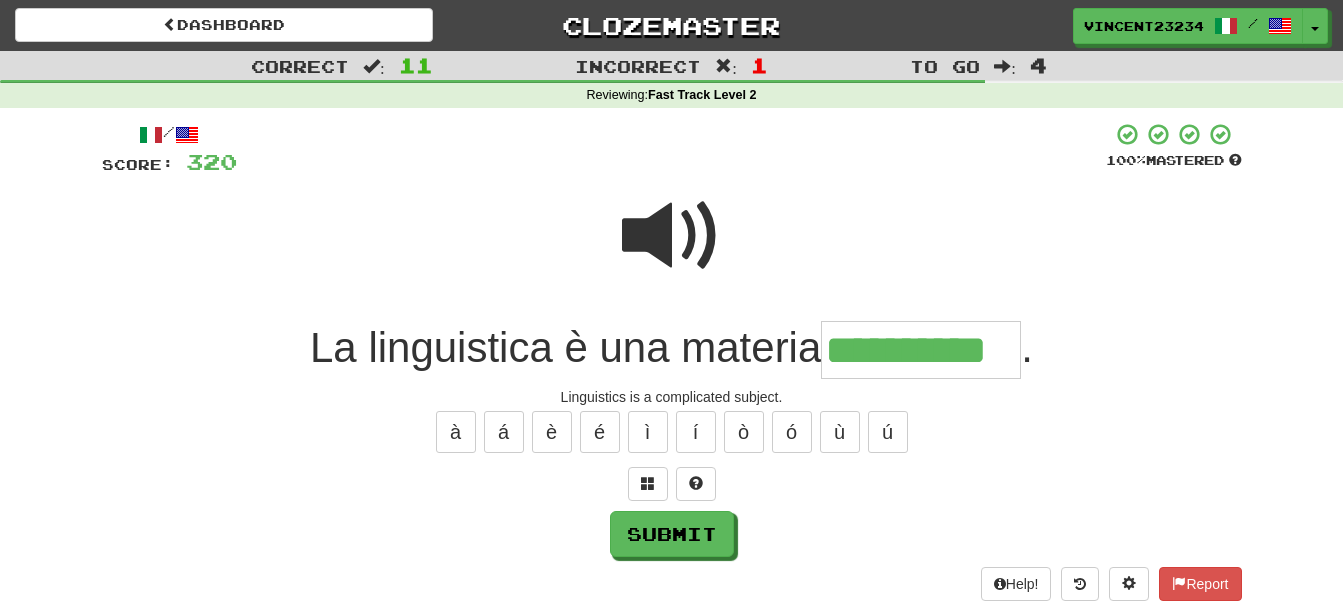 scroll, scrollTop: 0, scrollLeft: 9, axis: horizontal 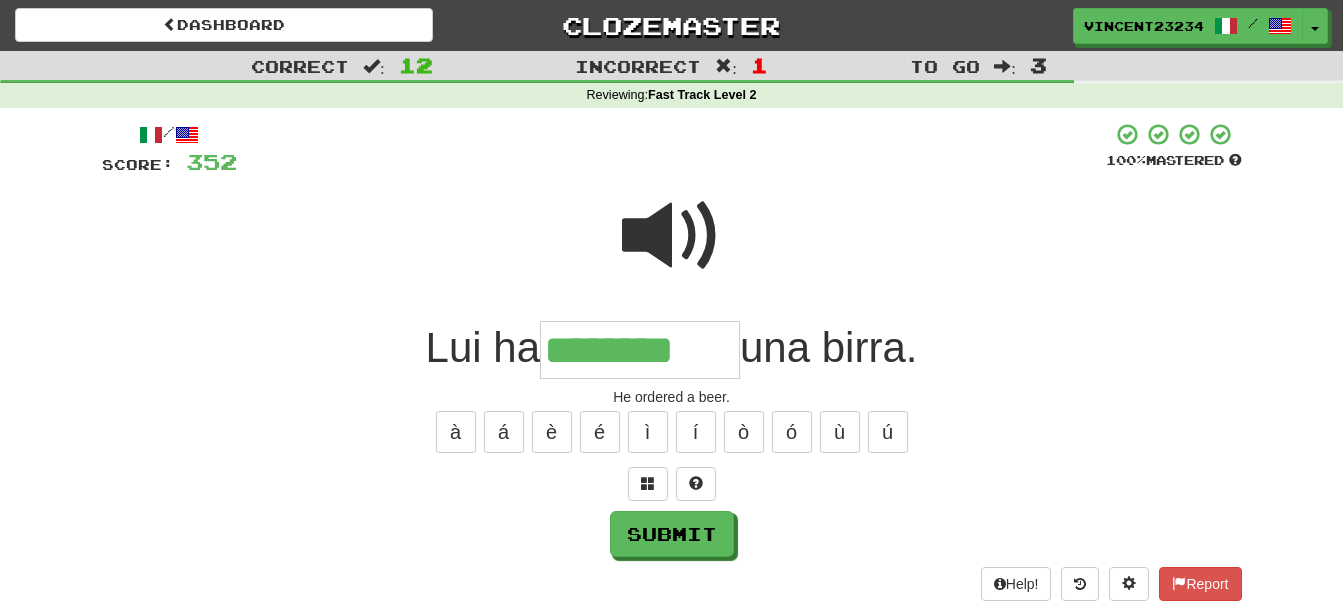 type on "********" 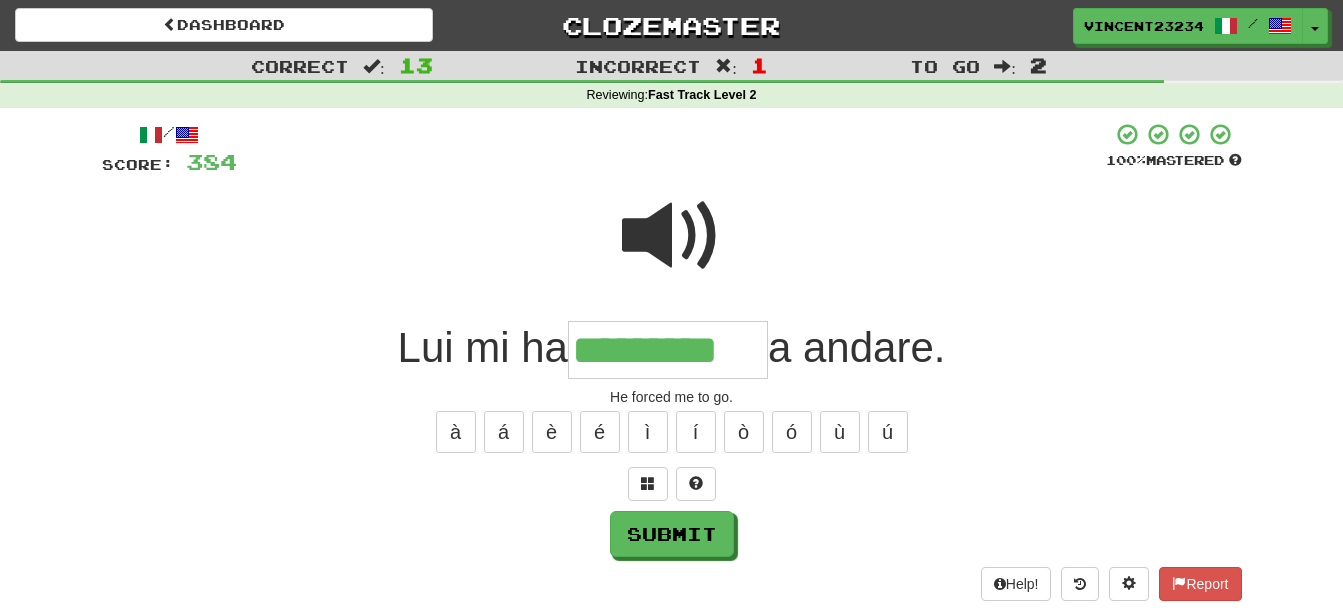 type on "*********" 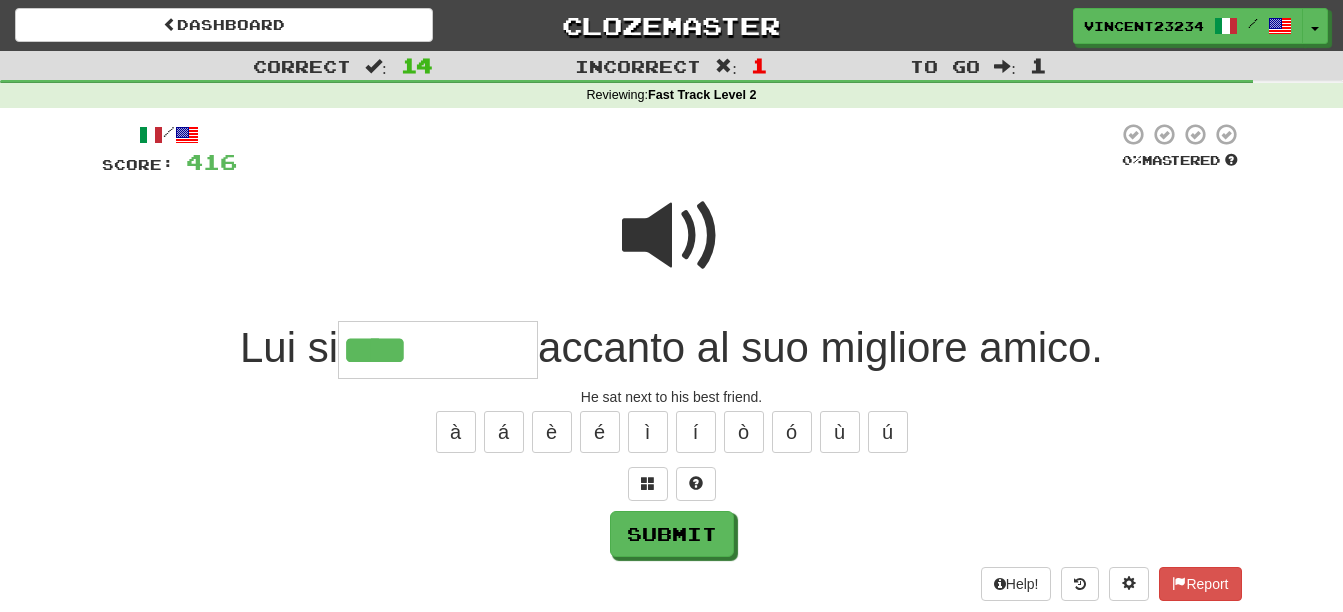 click at bounding box center (672, 236) 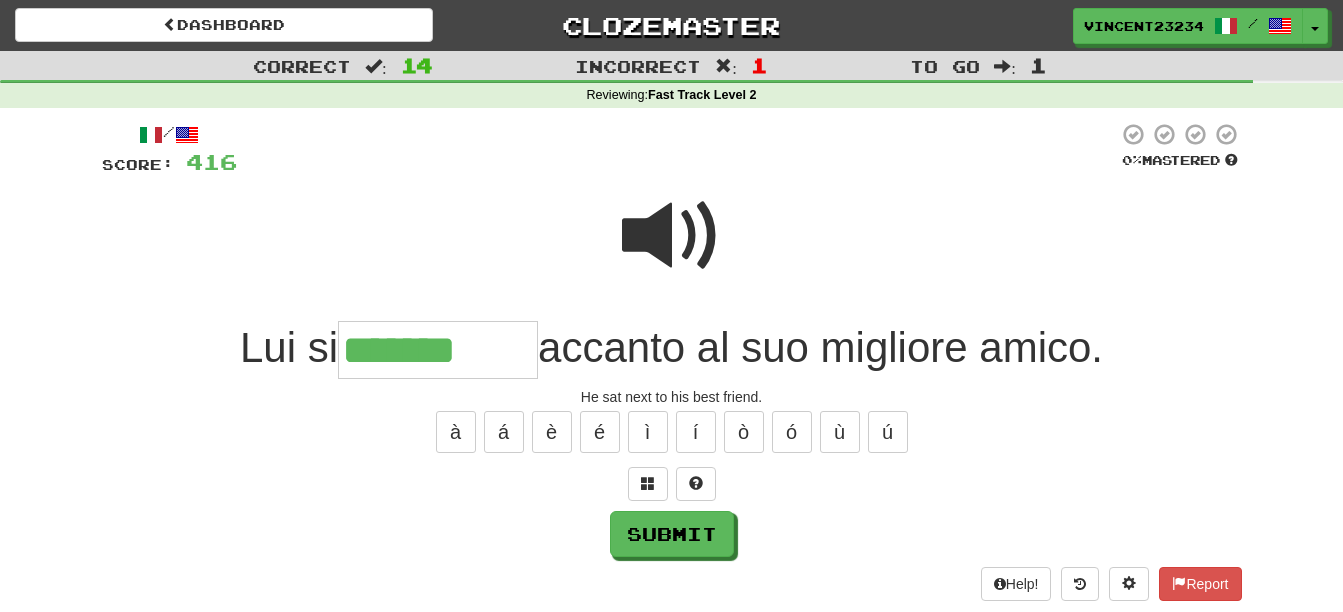 type on "*******" 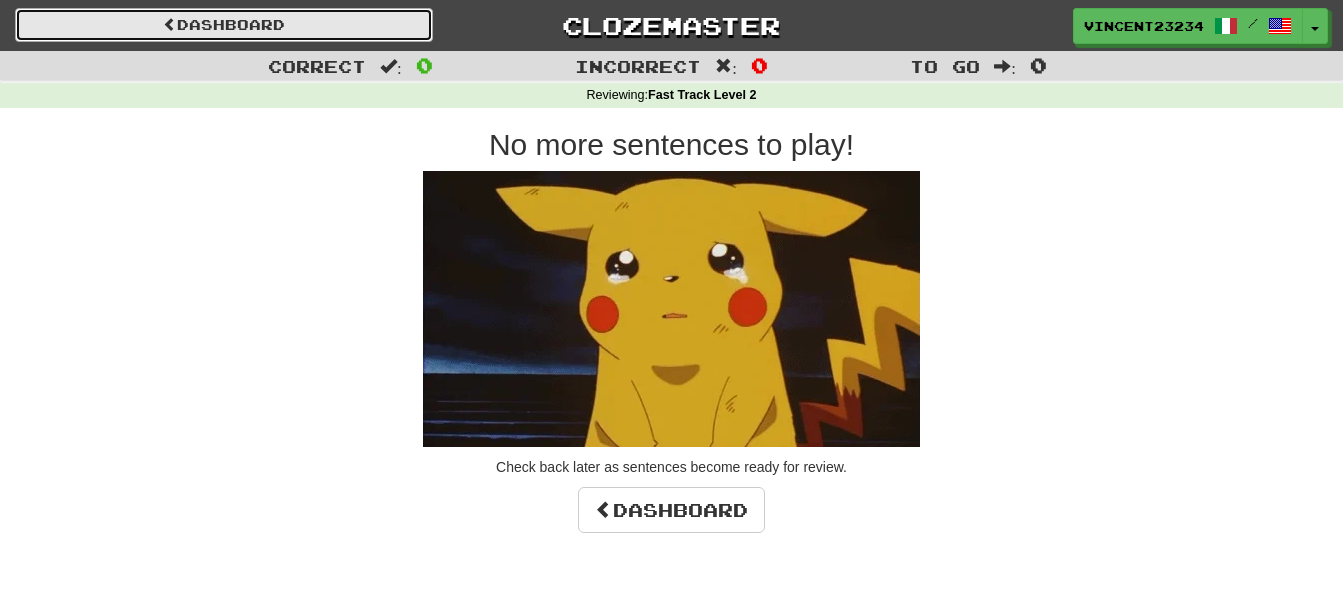 click on "Dashboard" at bounding box center [224, 25] 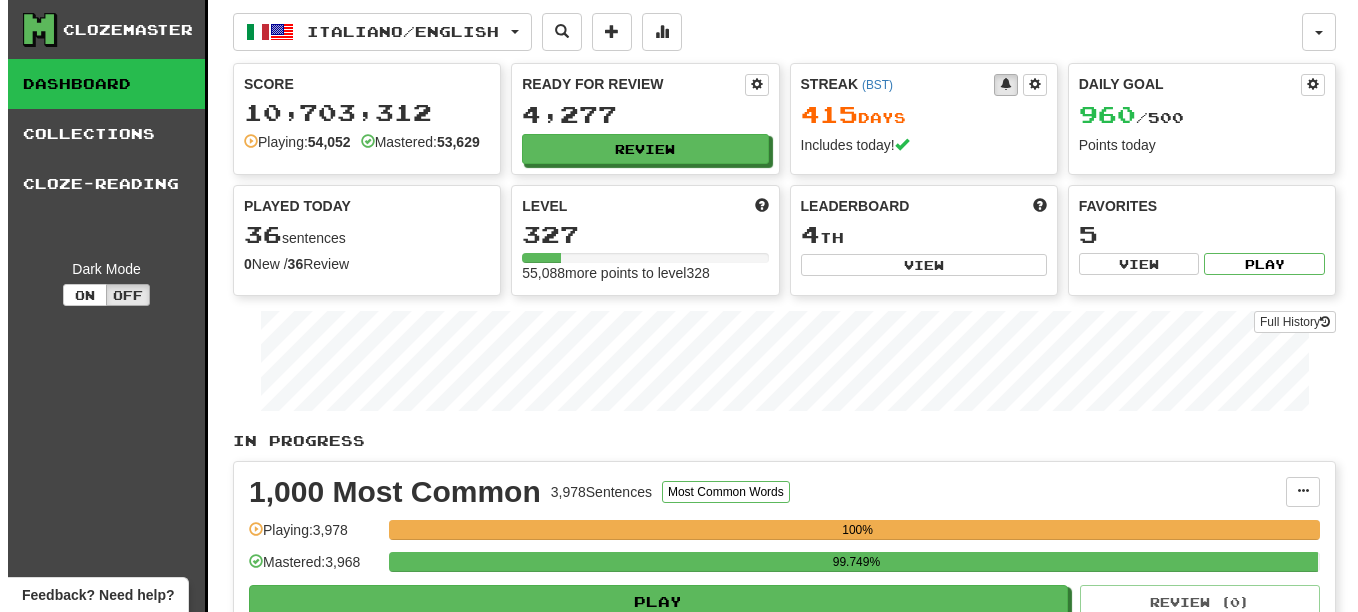 scroll, scrollTop: 0, scrollLeft: 0, axis: both 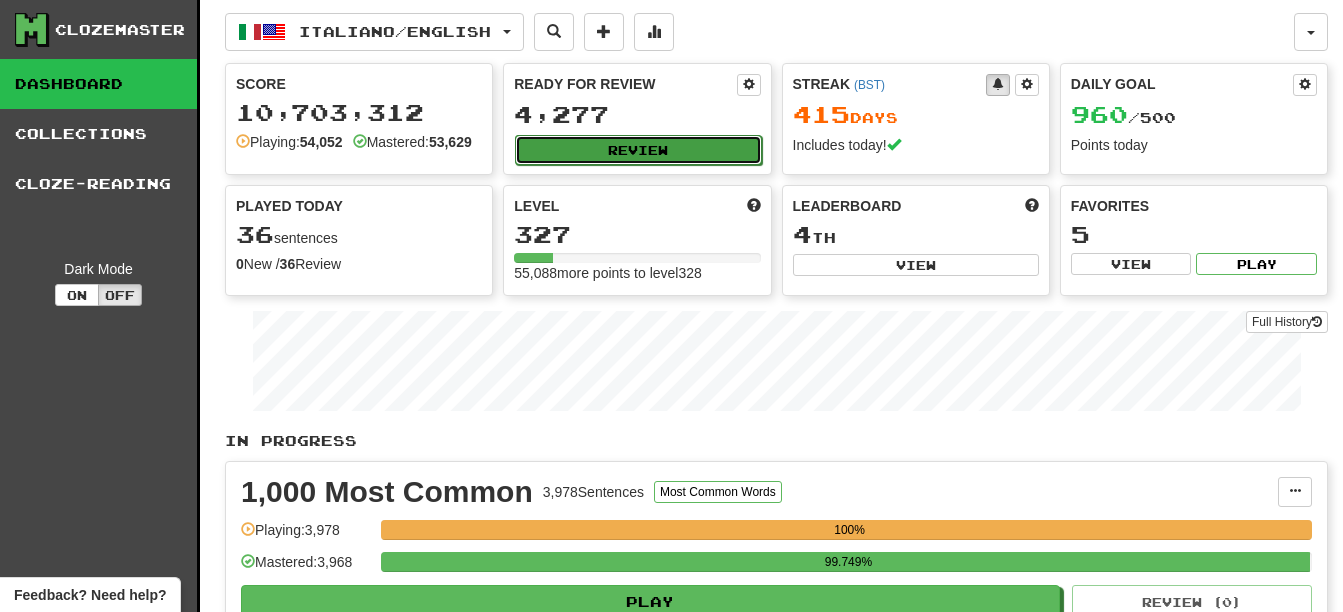 click on "Review" at bounding box center [638, 150] 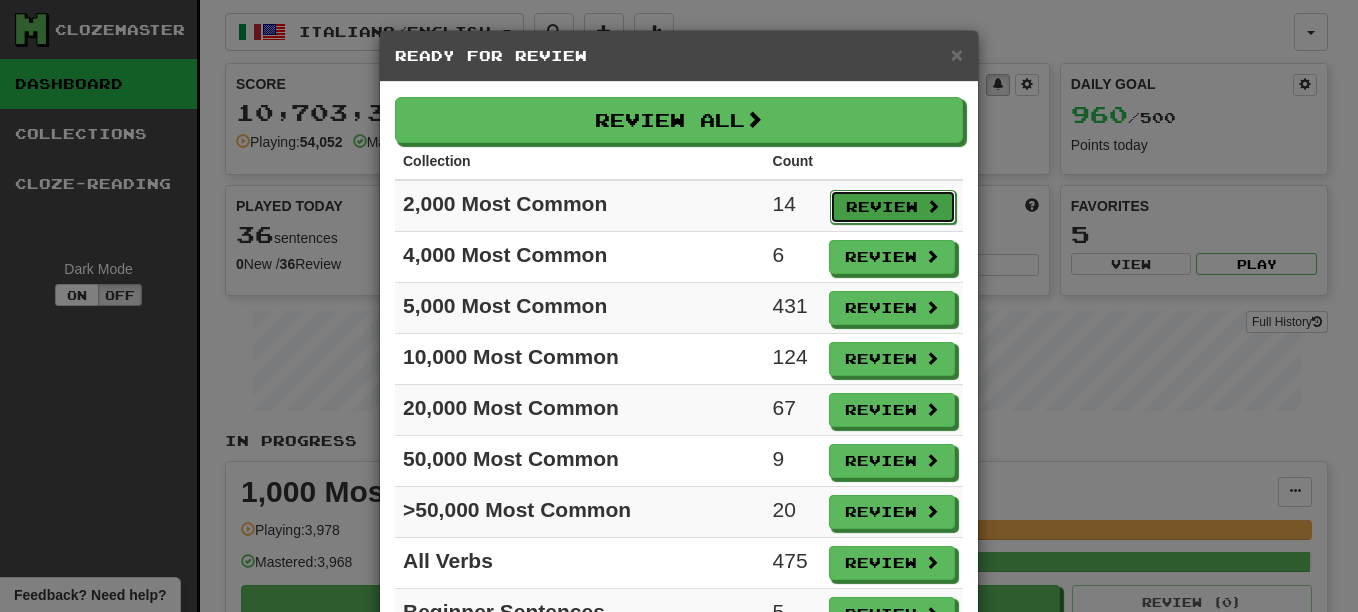 click on "Review" at bounding box center (893, 207) 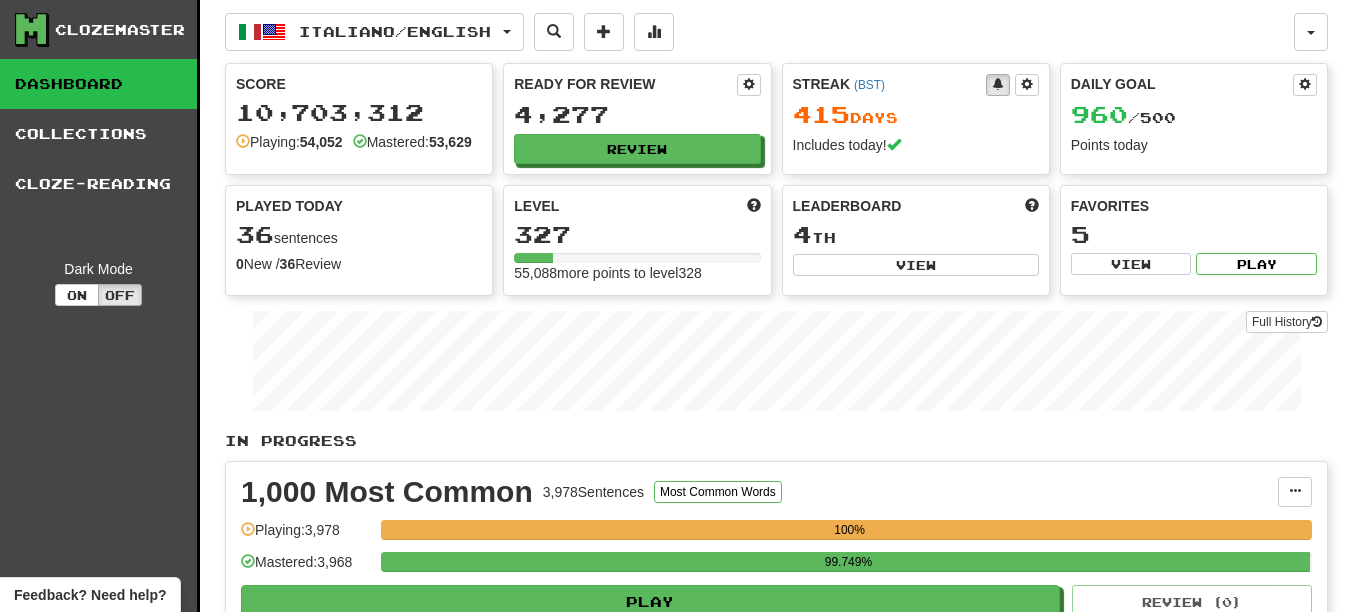 select on "**" 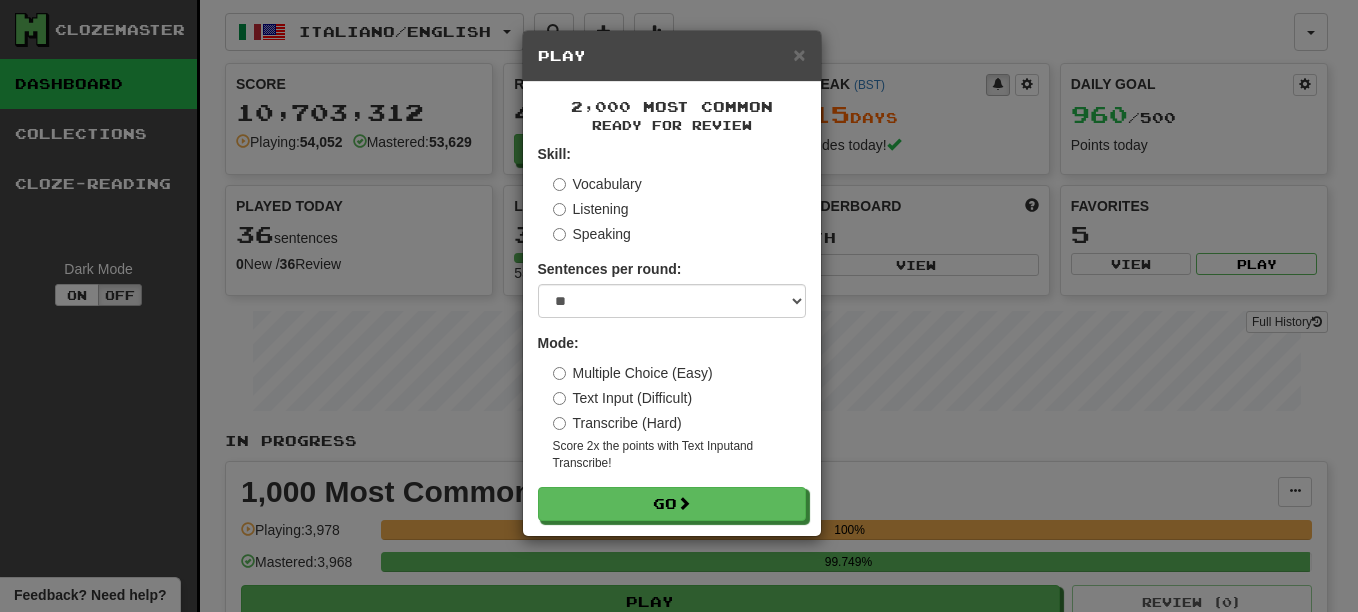 click on "Vocabulary" at bounding box center (597, 184) 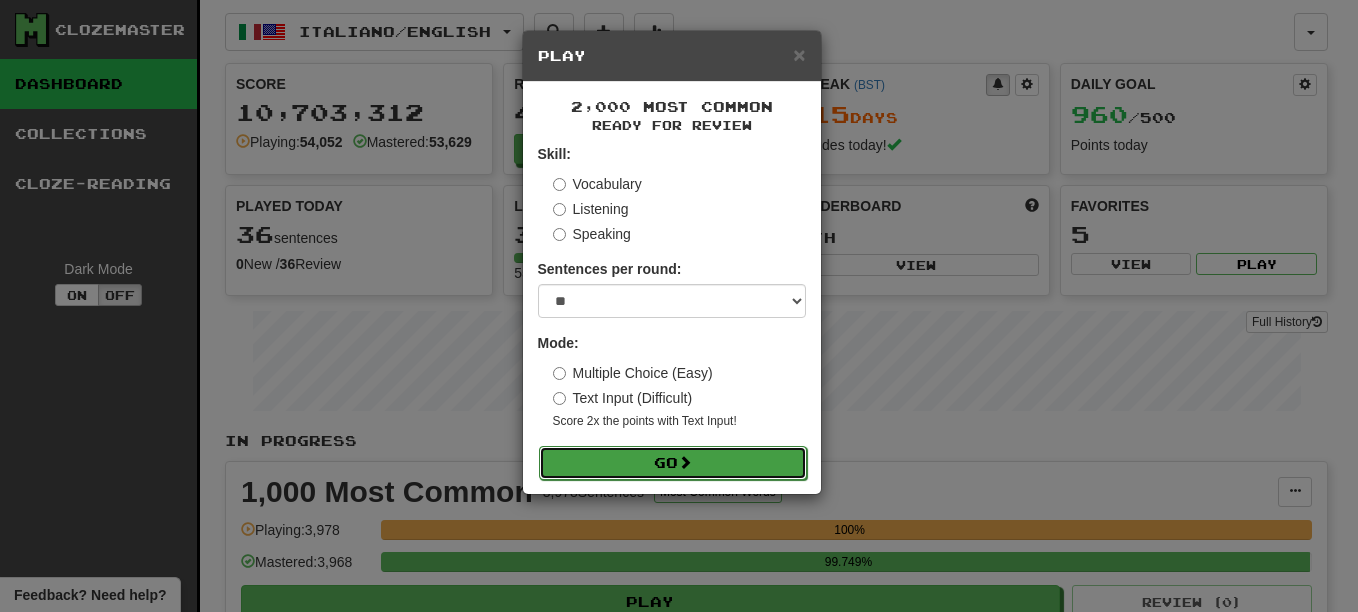 click on "Go" at bounding box center (673, 463) 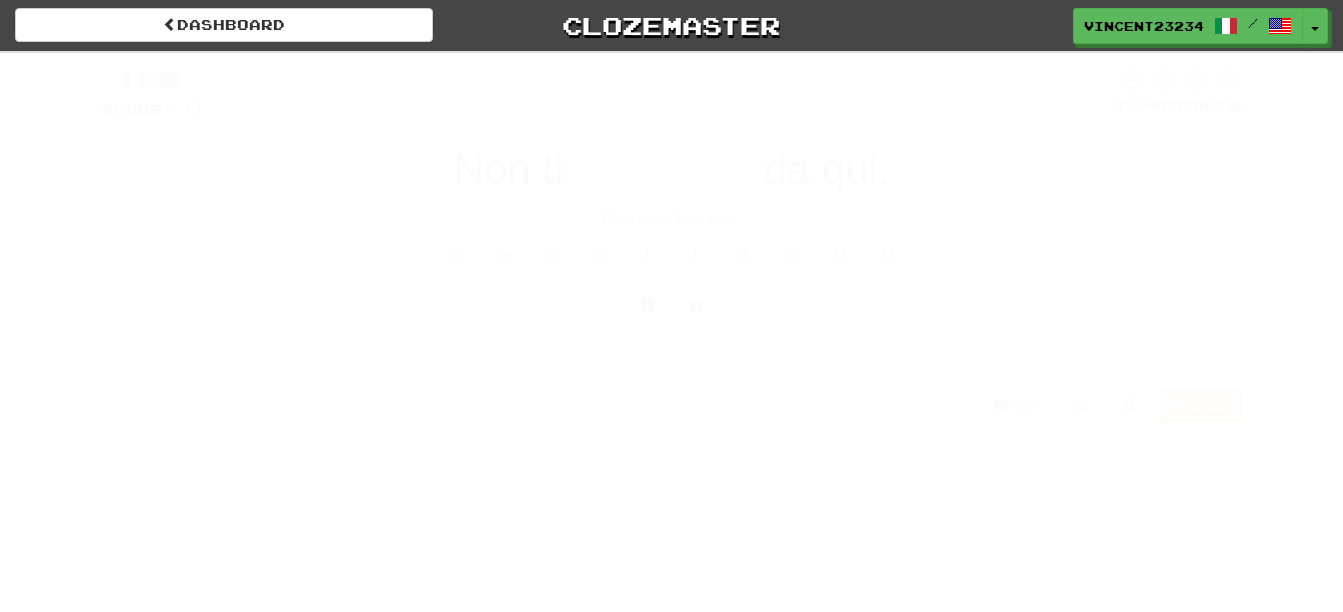 scroll, scrollTop: 0, scrollLeft: 0, axis: both 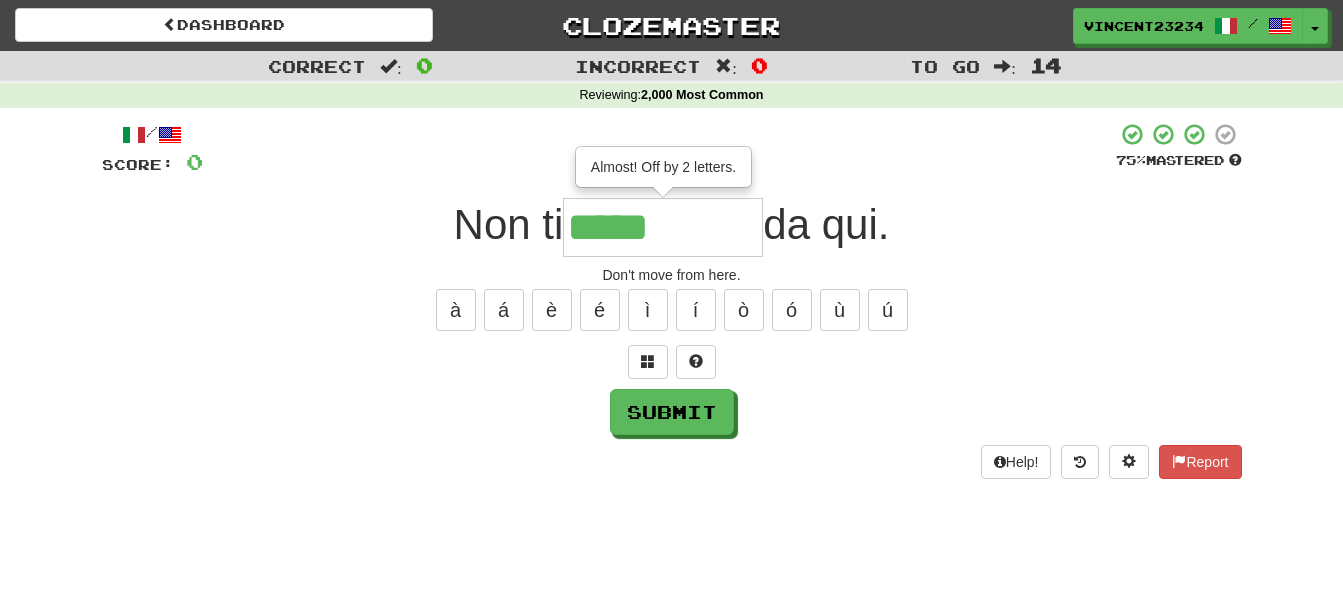 type on "*******" 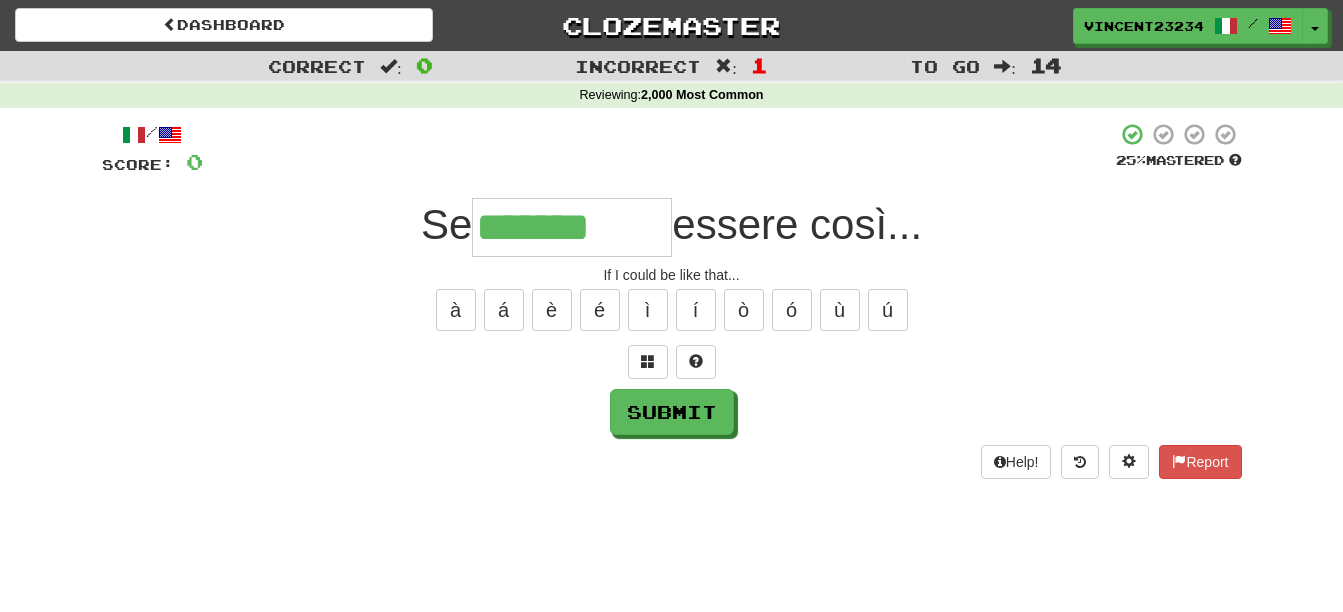 type on "*******" 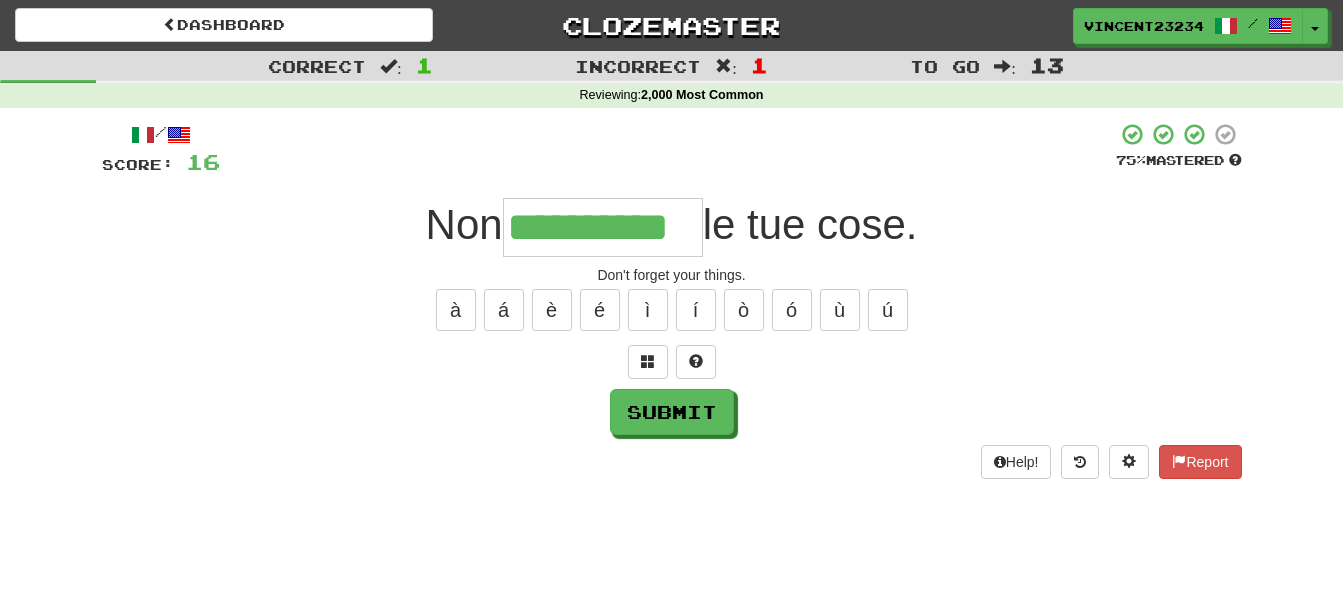 scroll, scrollTop: 0, scrollLeft: 25, axis: horizontal 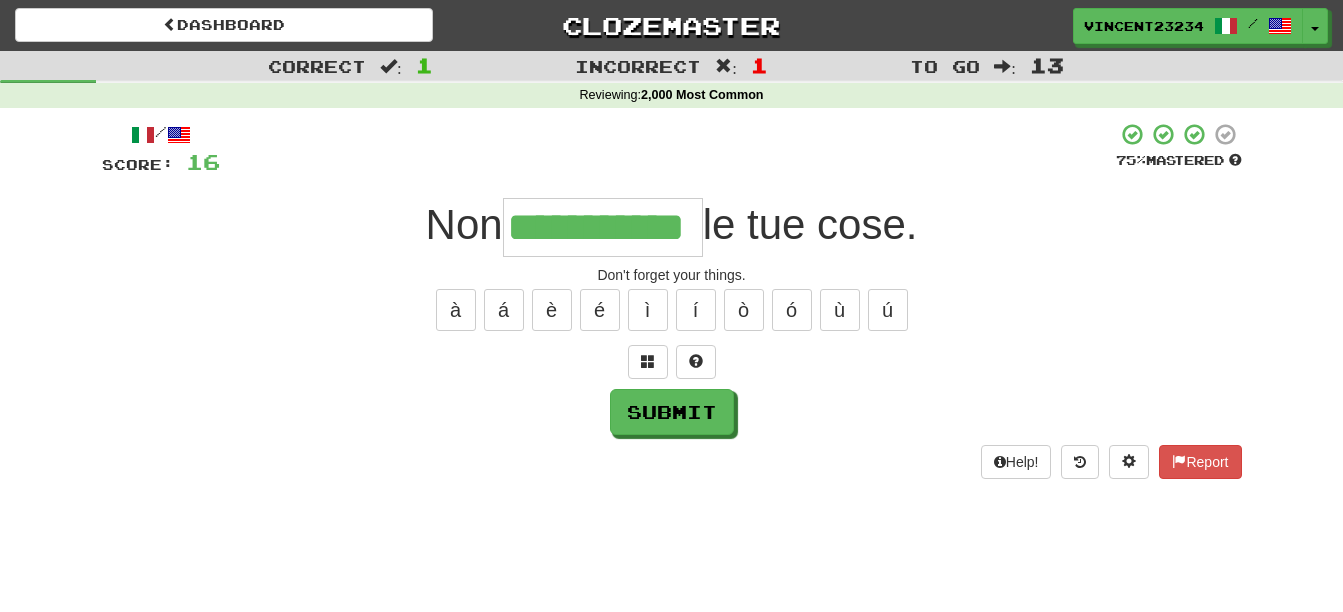 type on "**********" 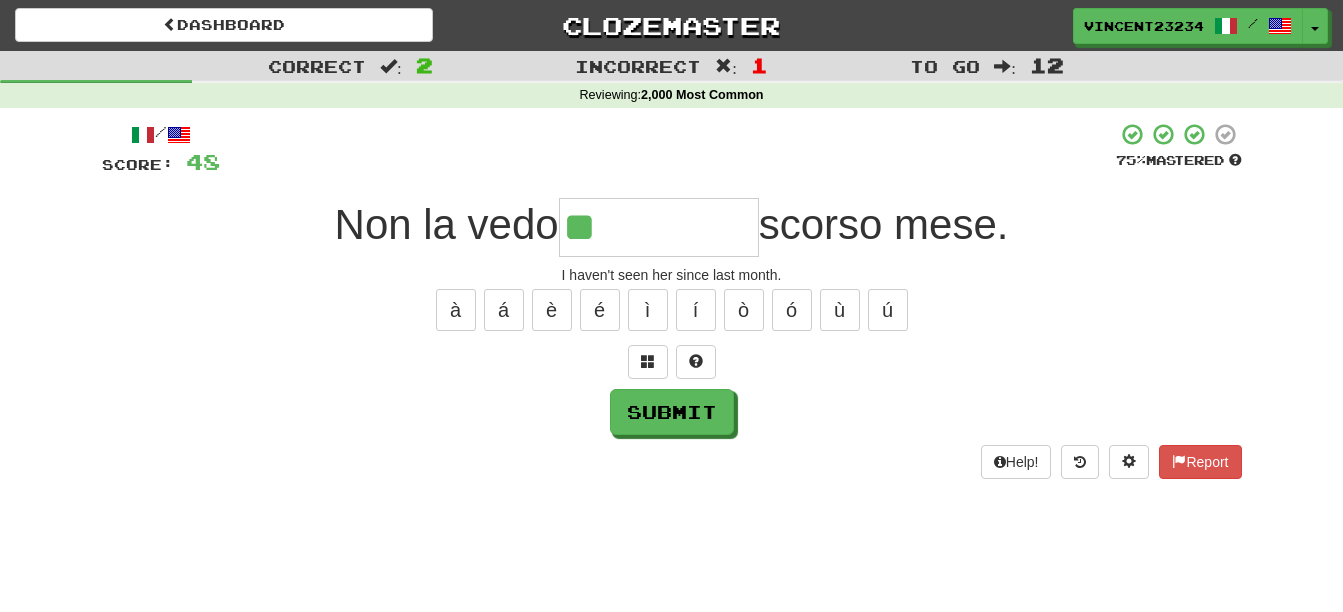 type on "*****" 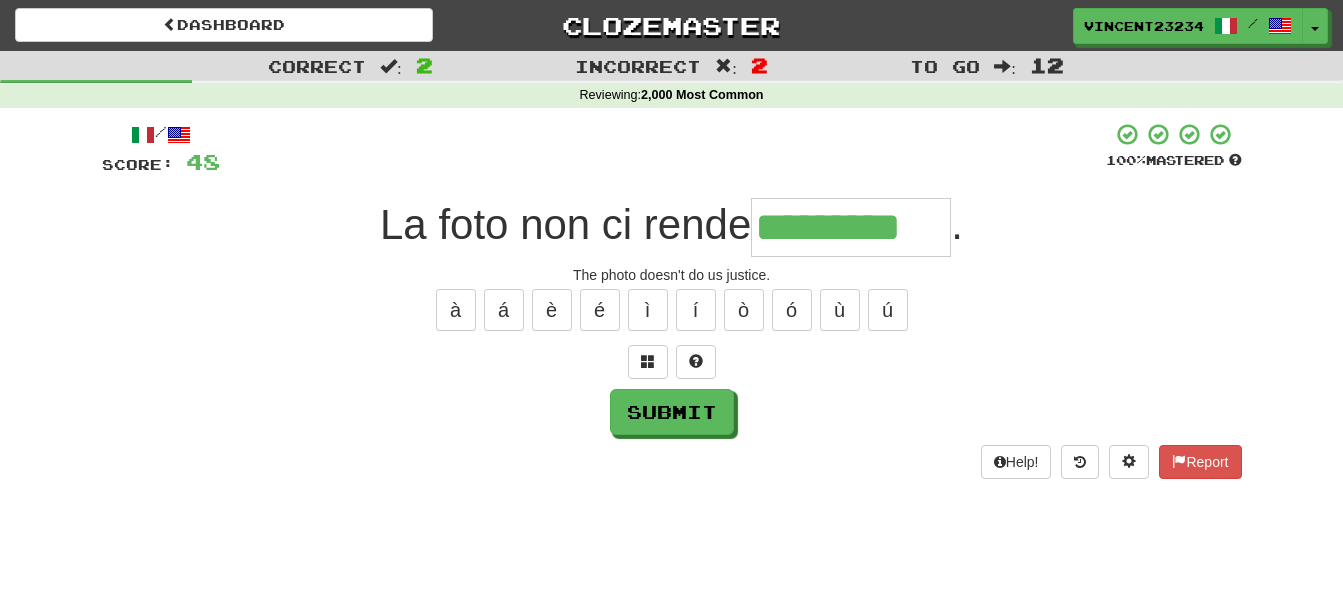 type on "*********" 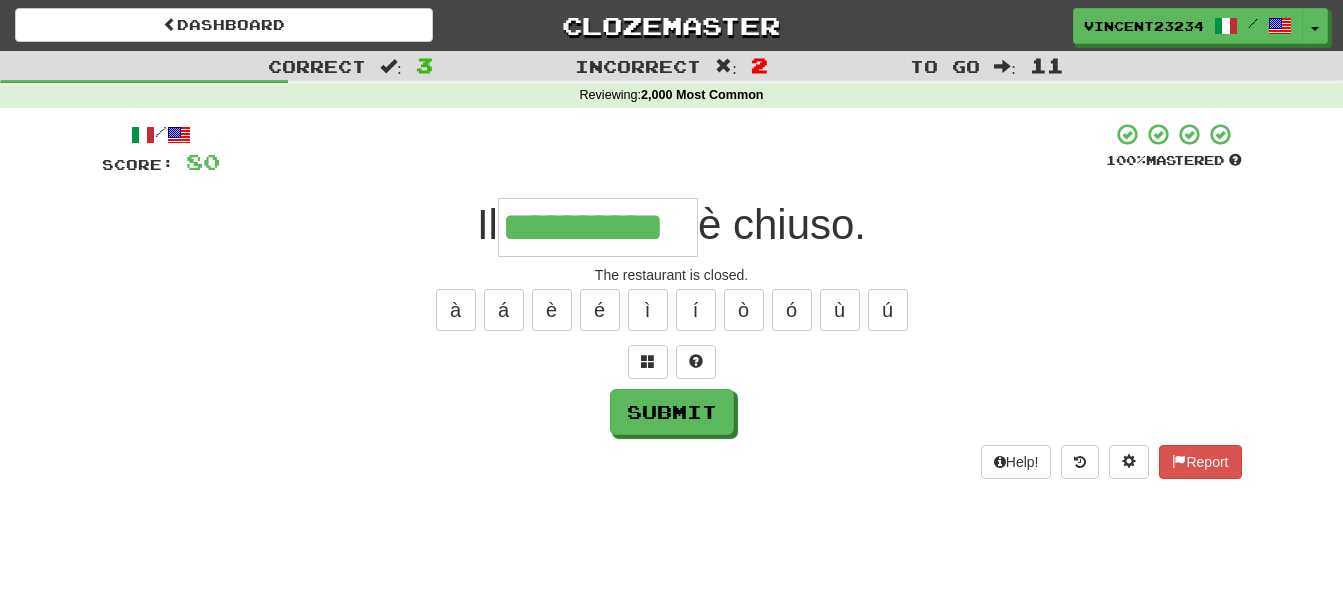 type on "**********" 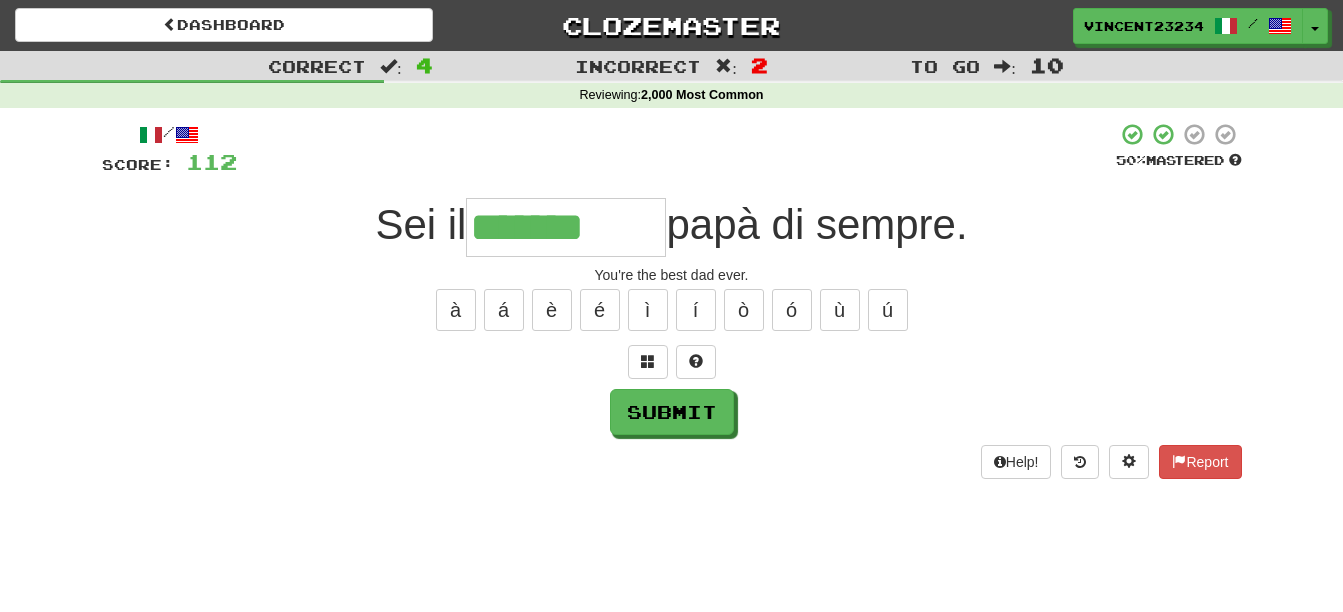 type on "*******" 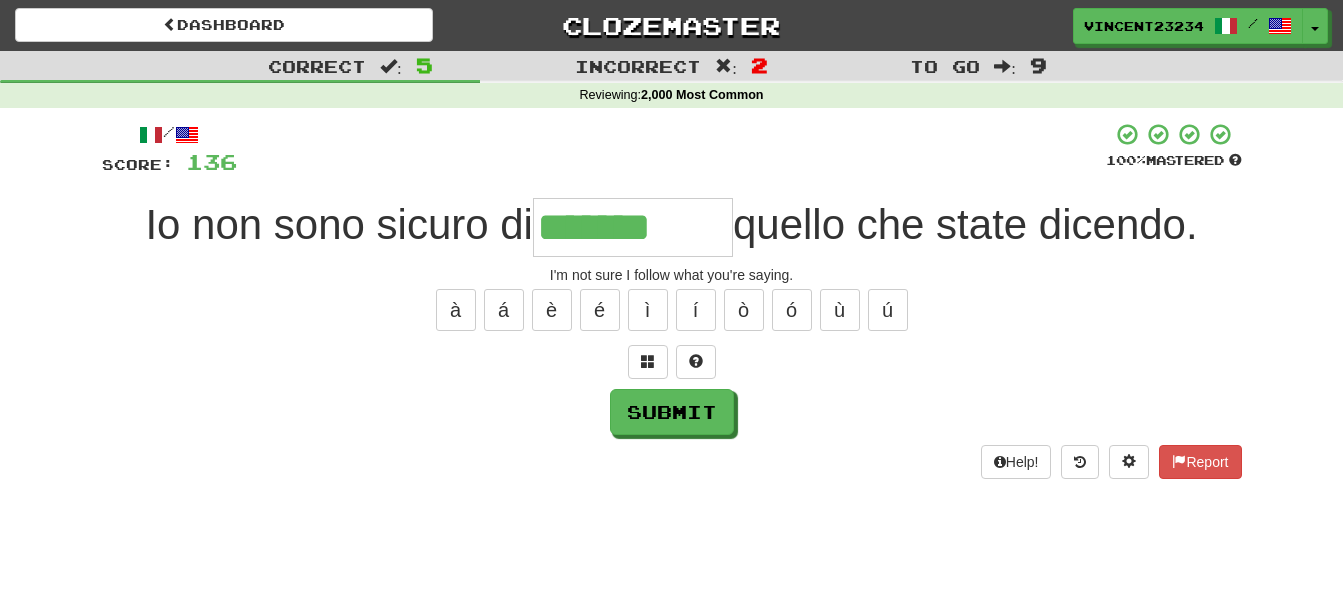 type on "*******" 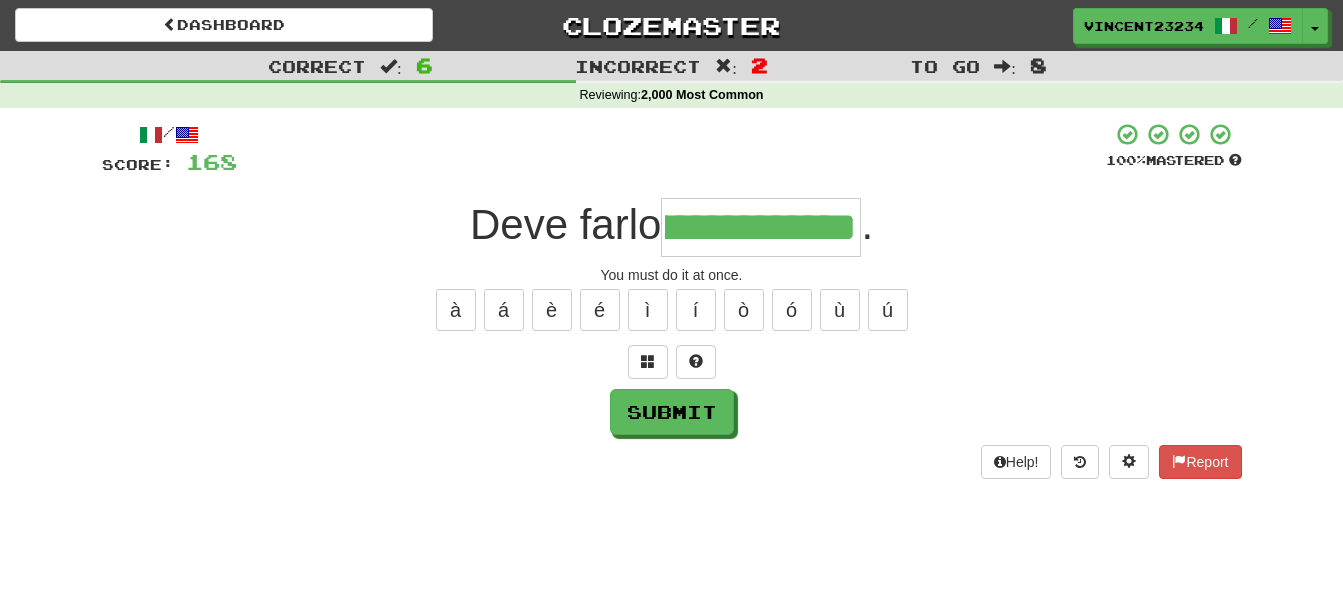 scroll, scrollTop: 0, scrollLeft: 118, axis: horizontal 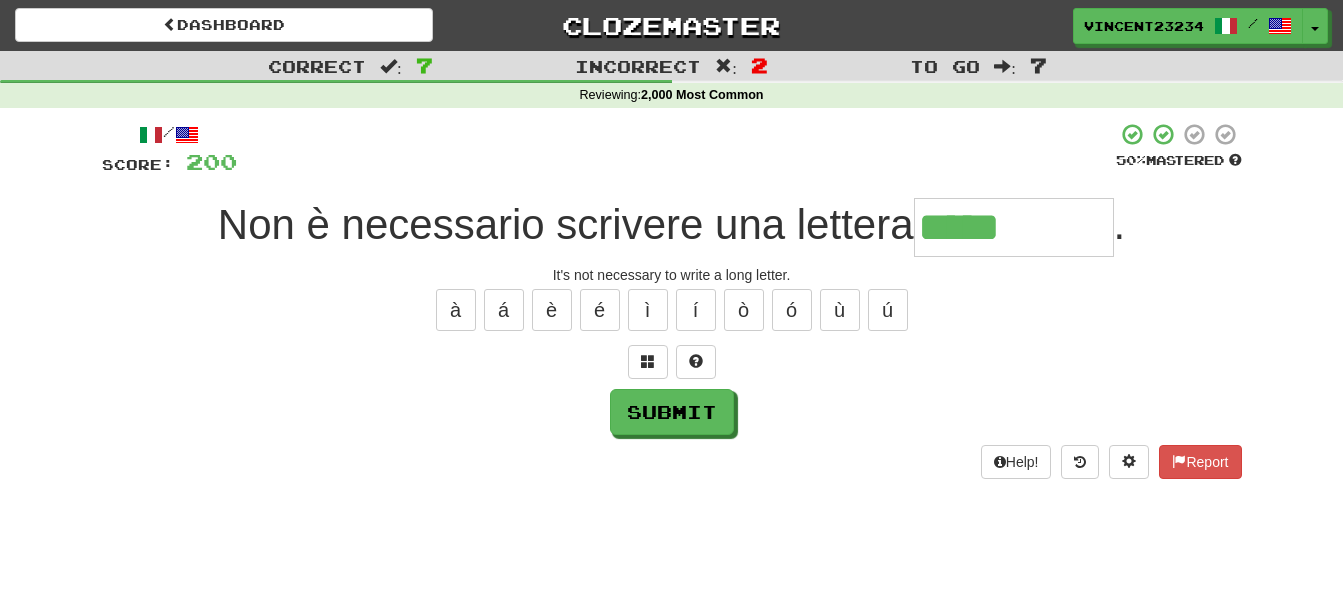 type on "*****" 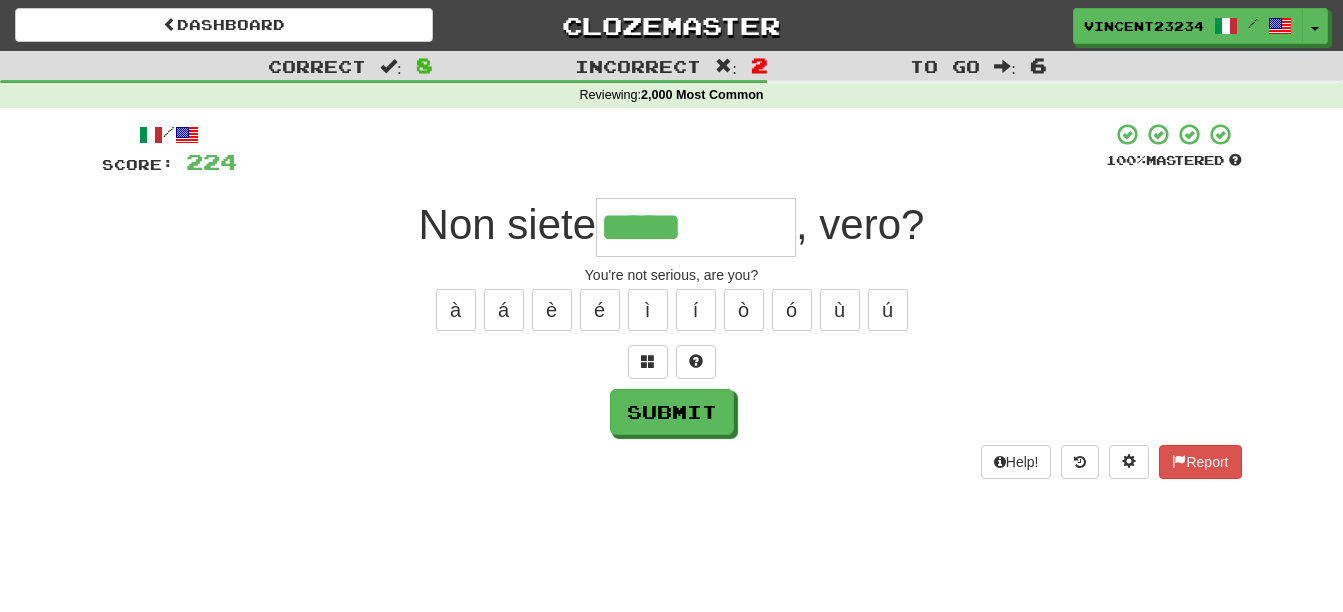 type on "*****" 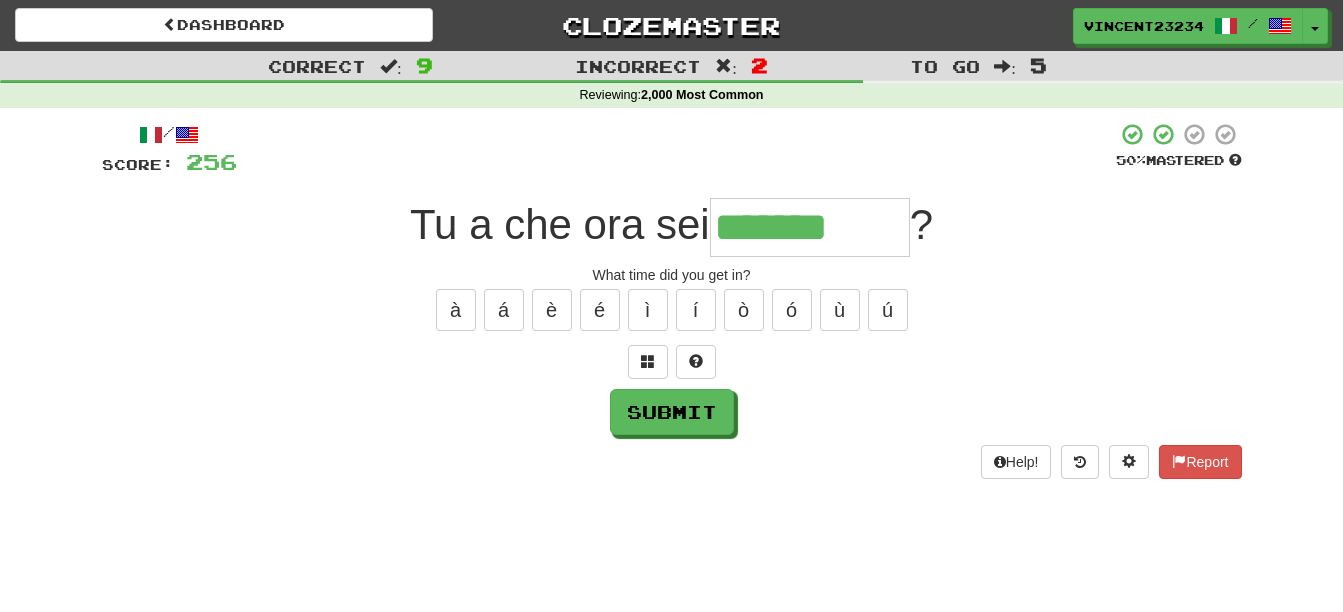 type on "*******" 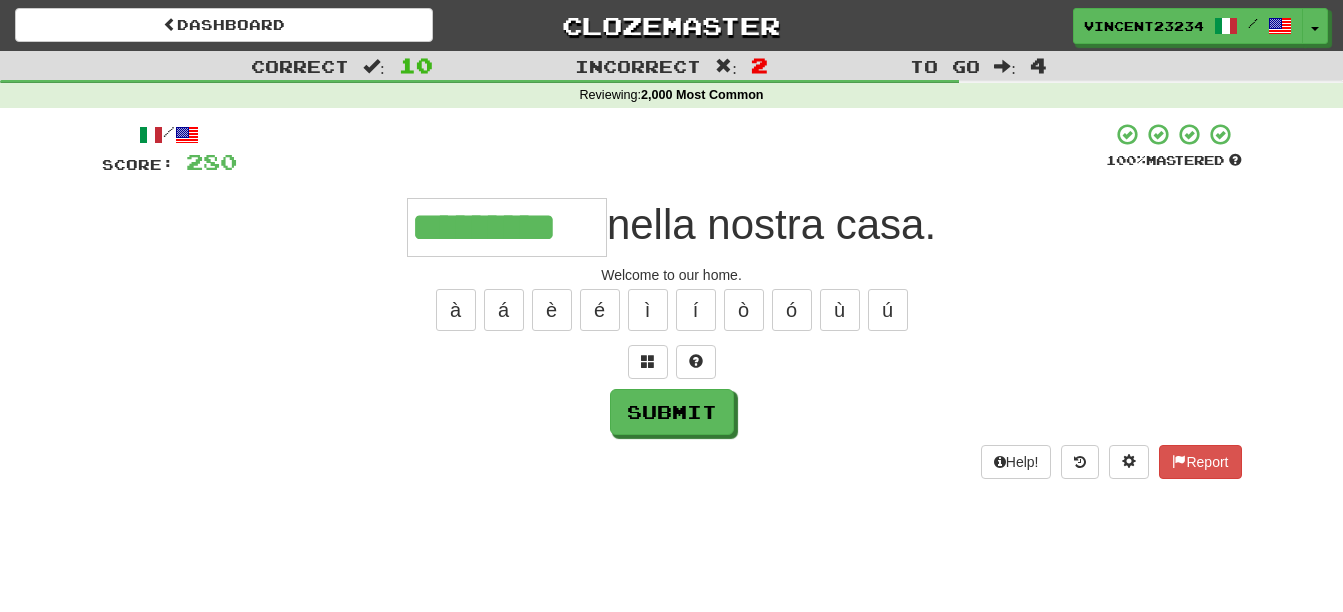 scroll, scrollTop: 0, scrollLeft: 4, axis: horizontal 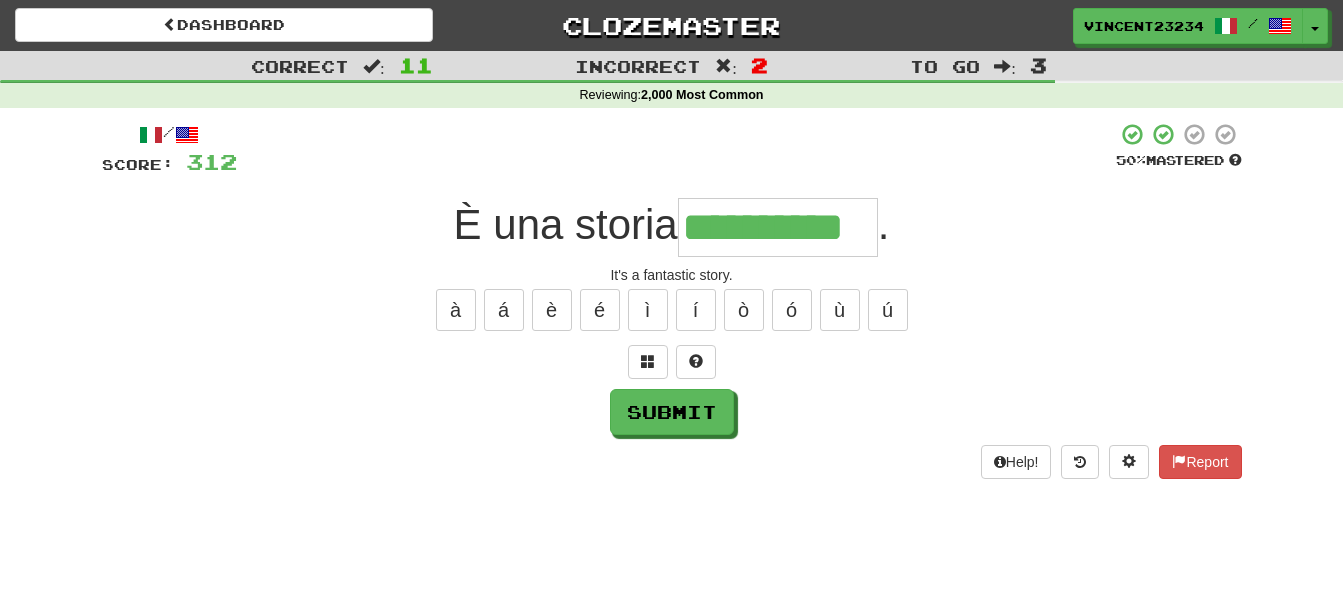 type on "**********" 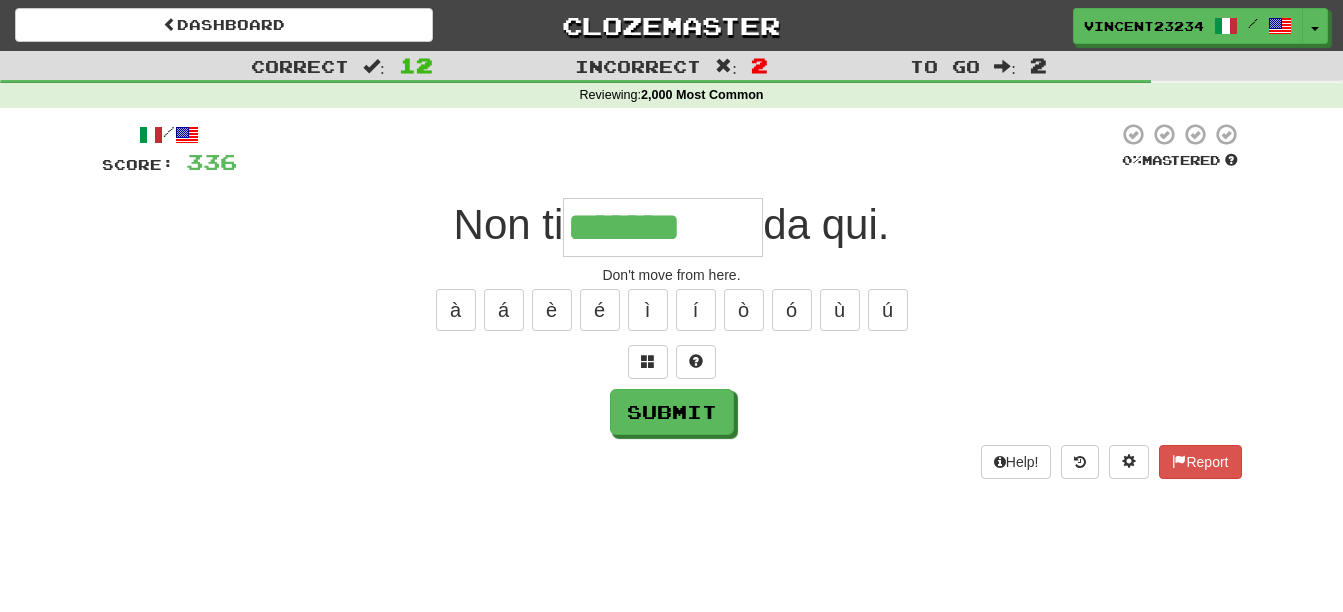 type on "*******" 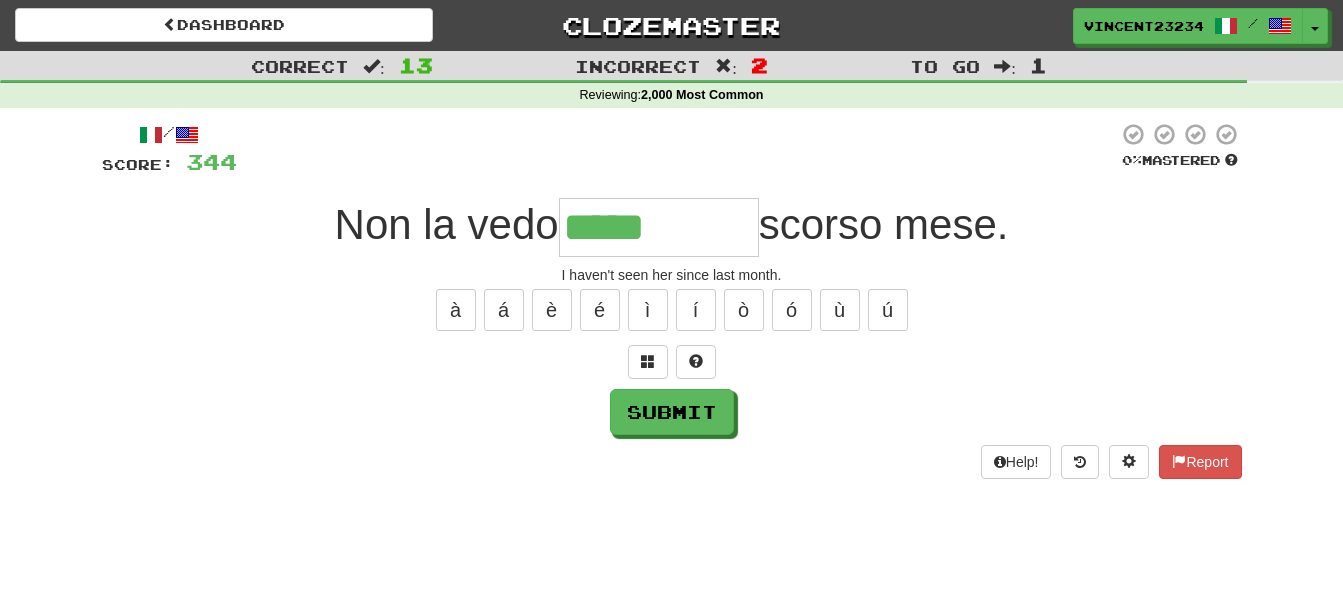 type on "*****" 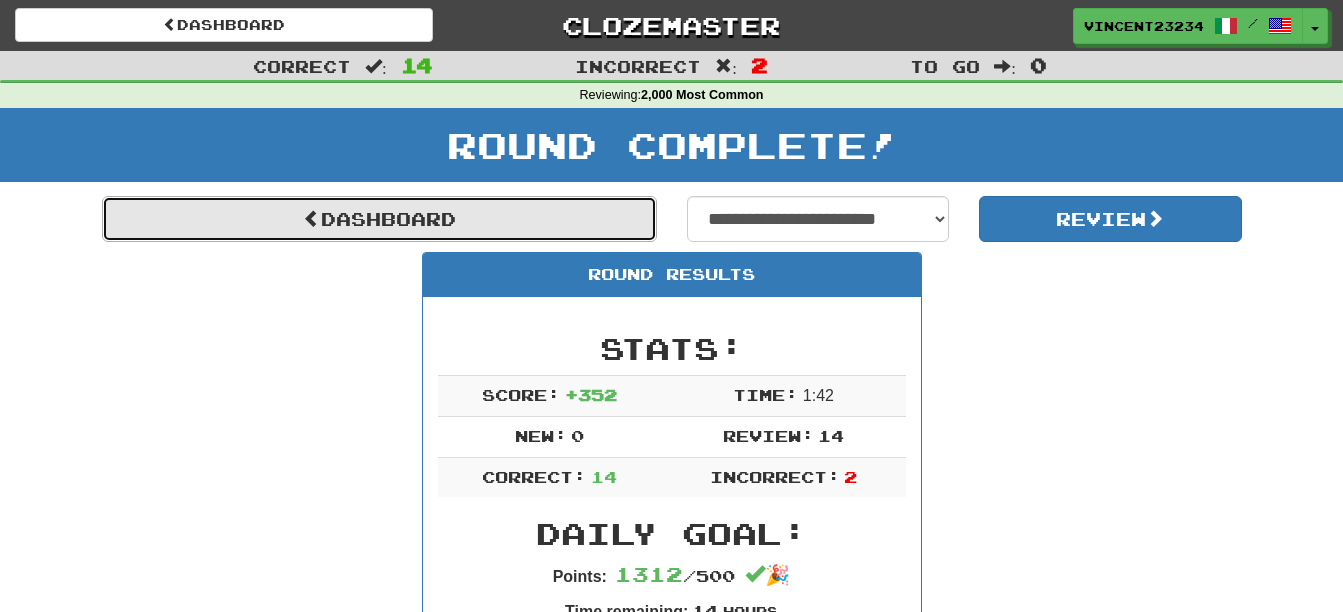 click on "Dashboard" at bounding box center (379, 219) 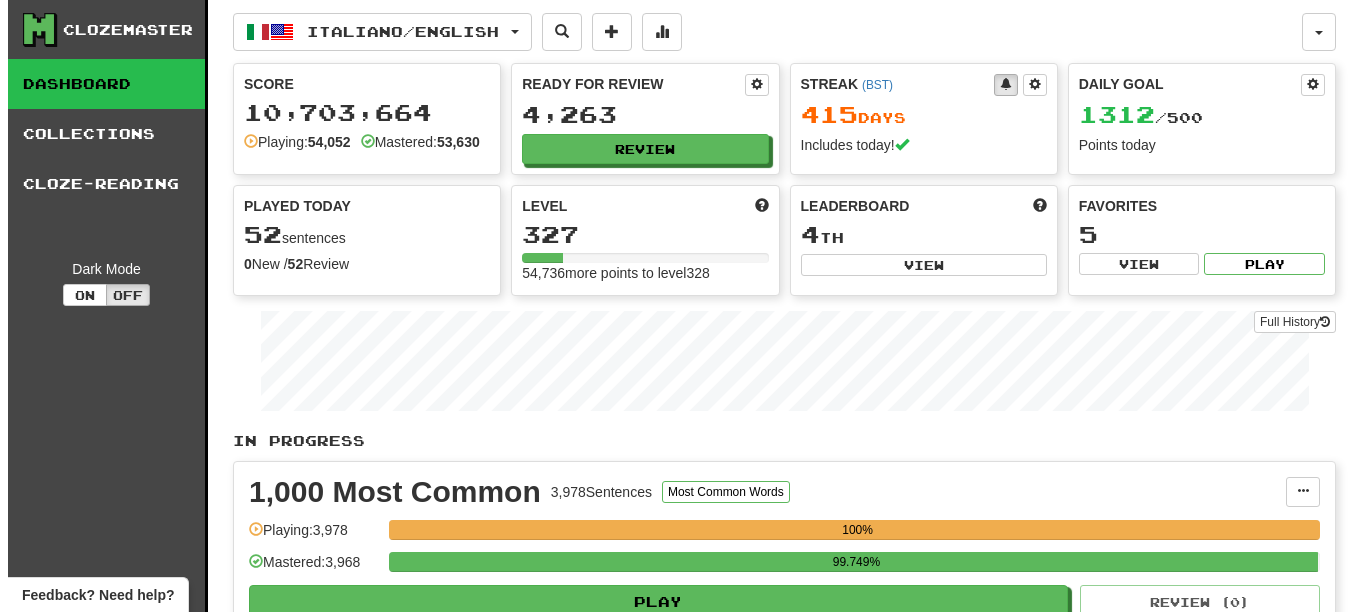 scroll, scrollTop: 0, scrollLeft: 0, axis: both 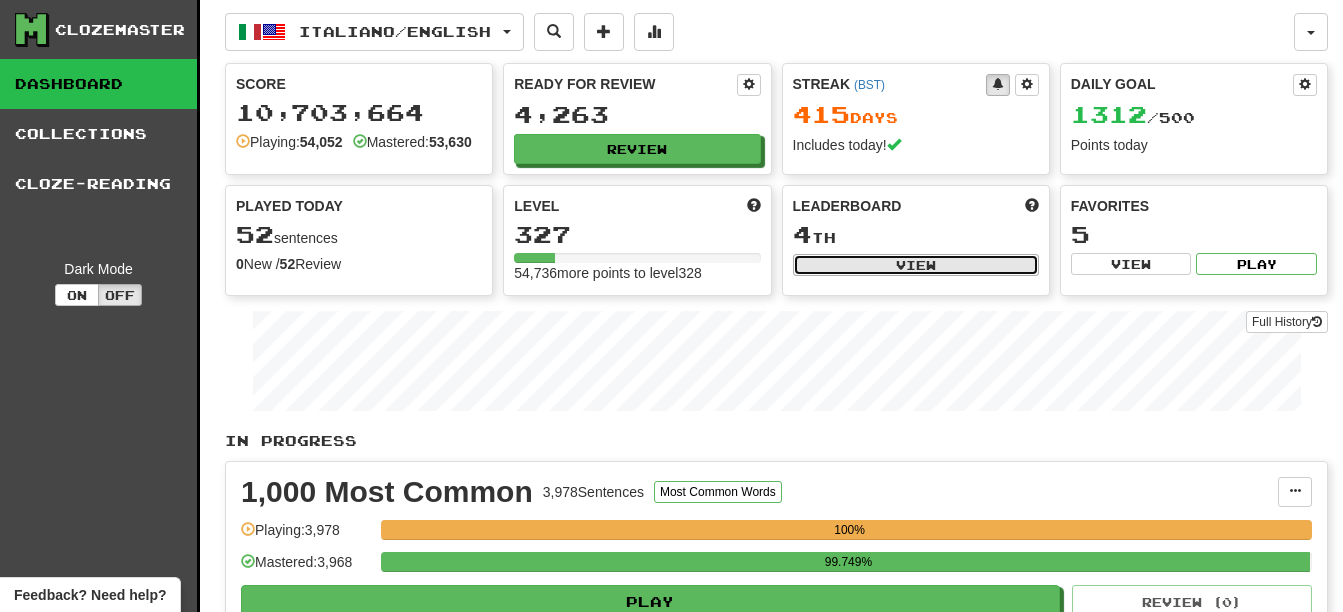 click on "View" at bounding box center (916, 265) 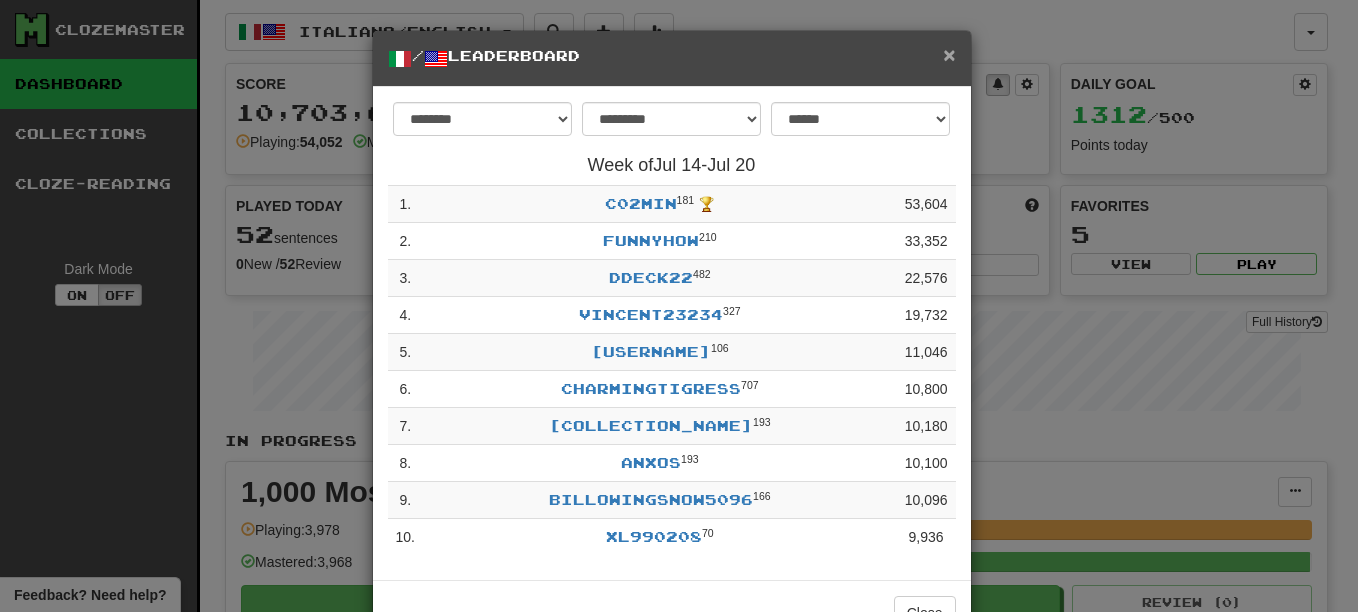 click on "×" at bounding box center (949, 54) 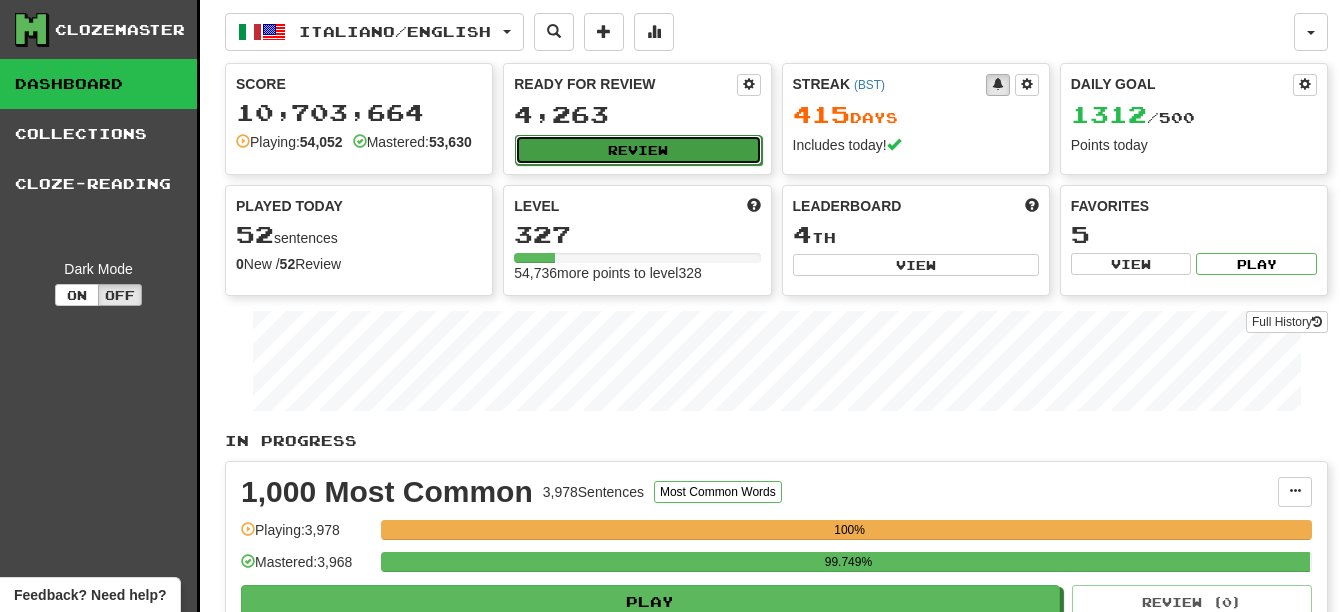 click on "Review" at bounding box center [638, 150] 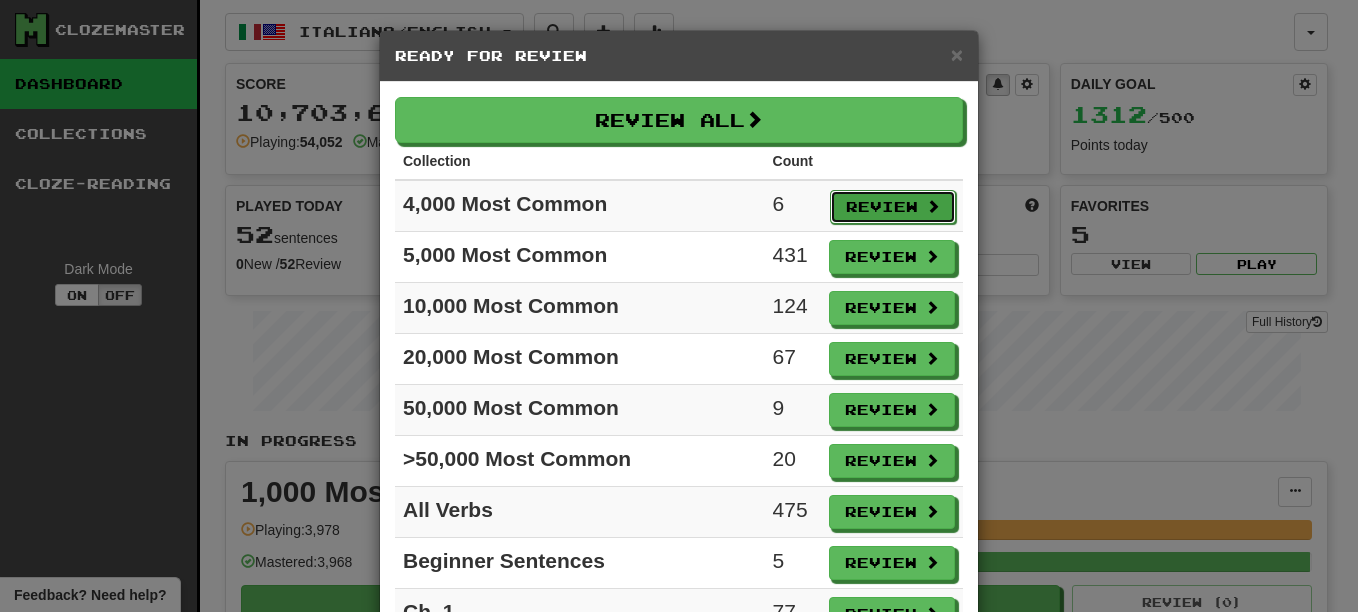 click on "Review" at bounding box center [893, 207] 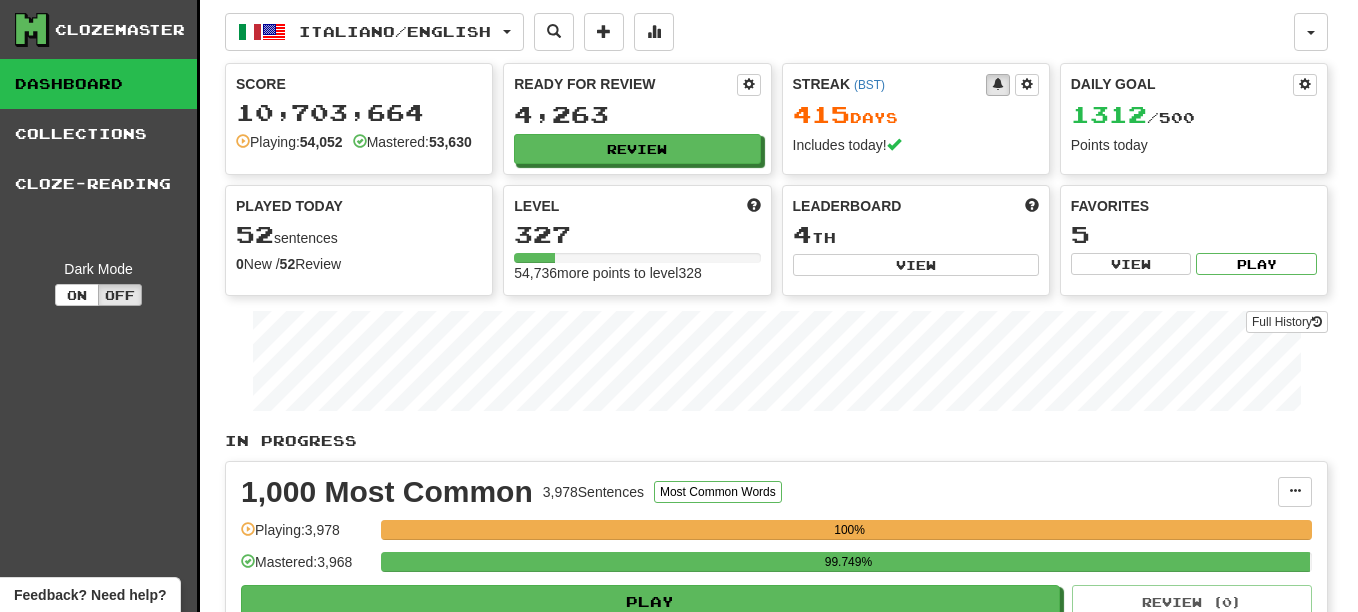 select on "**" 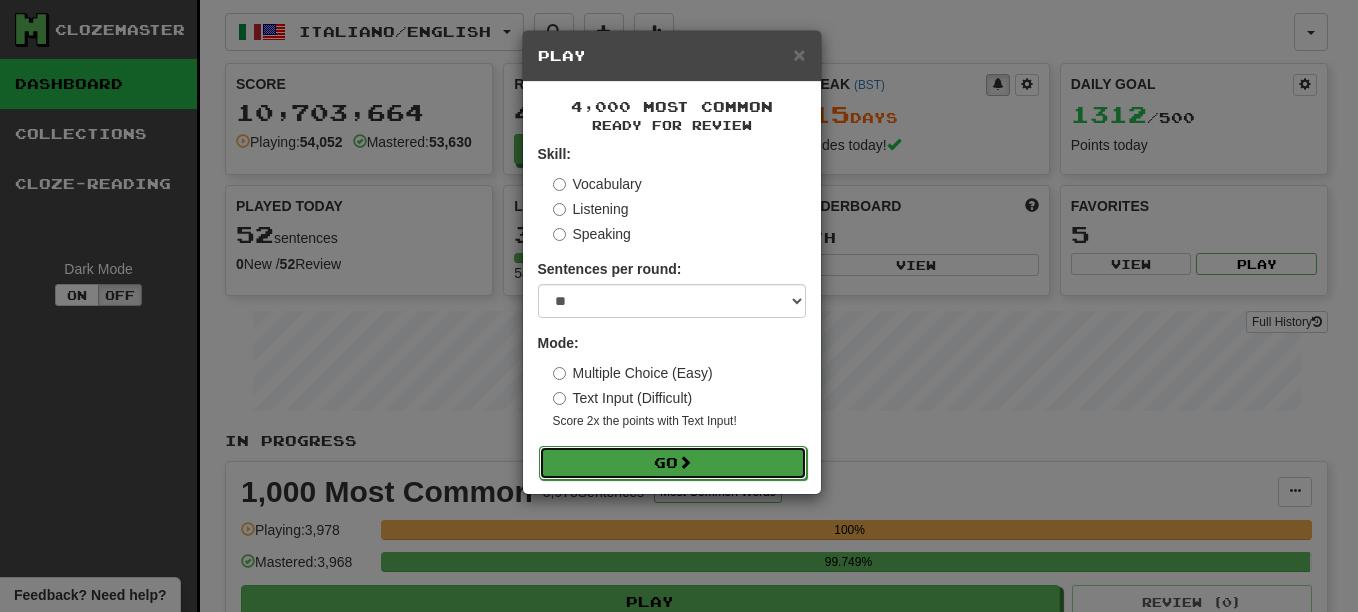 click on "Go" at bounding box center (673, 463) 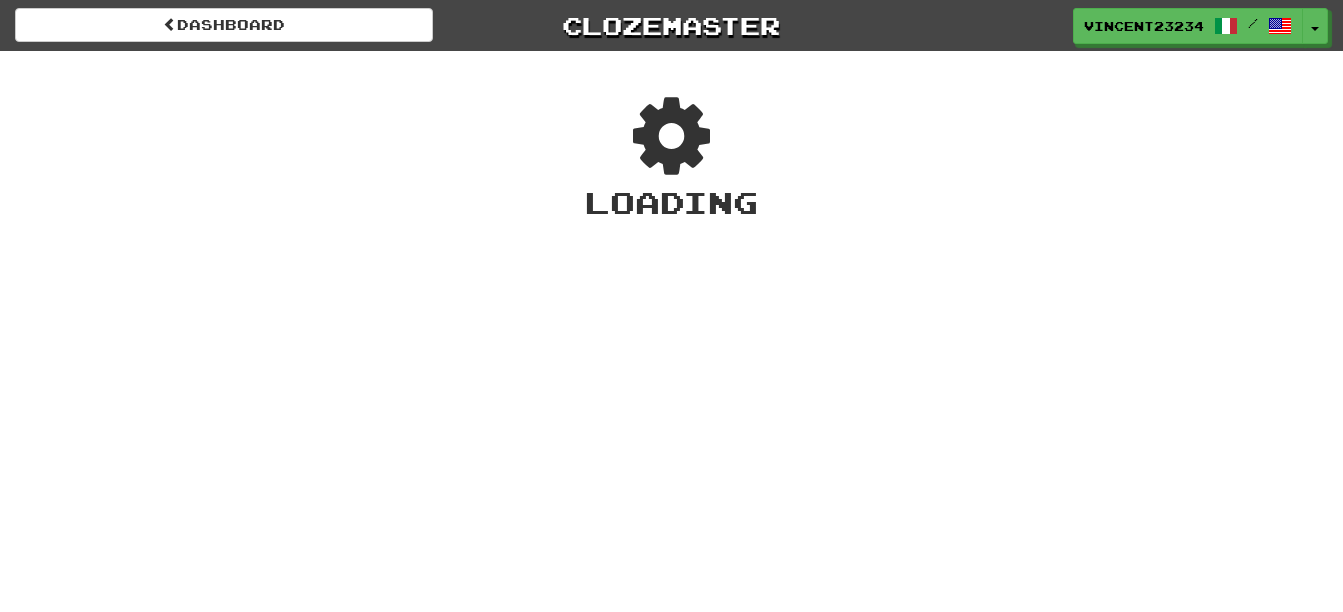 scroll, scrollTop: 0, scrollLeft: 0, axis: both 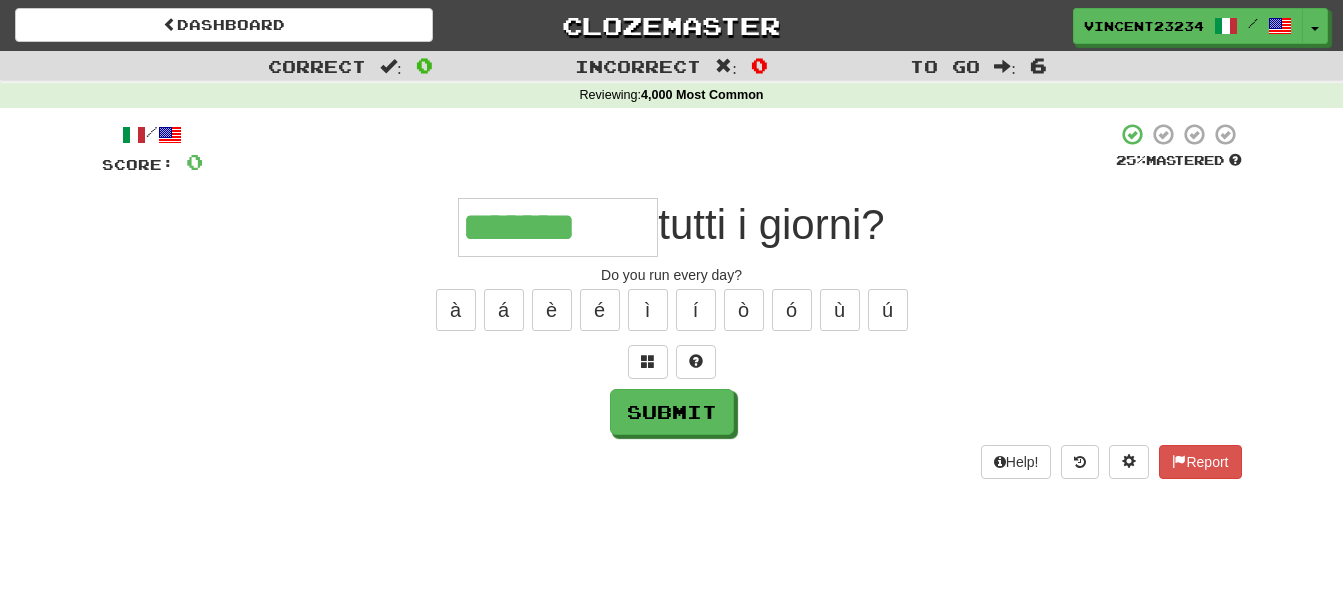 type on "*******" 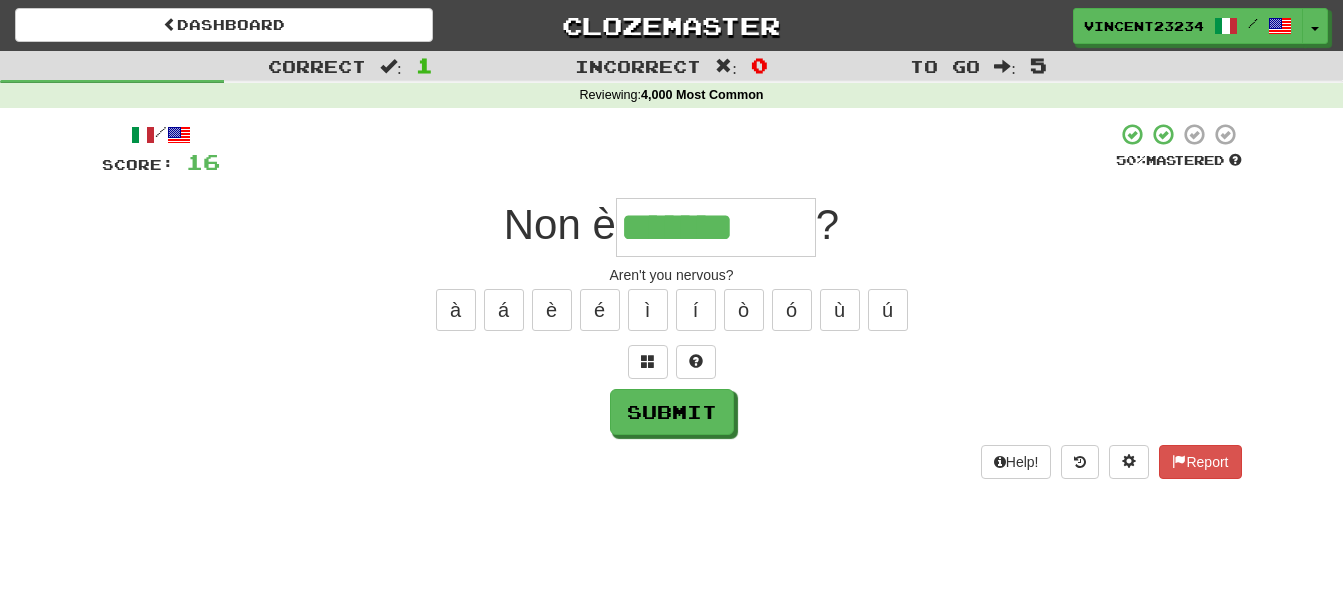type on "*******" 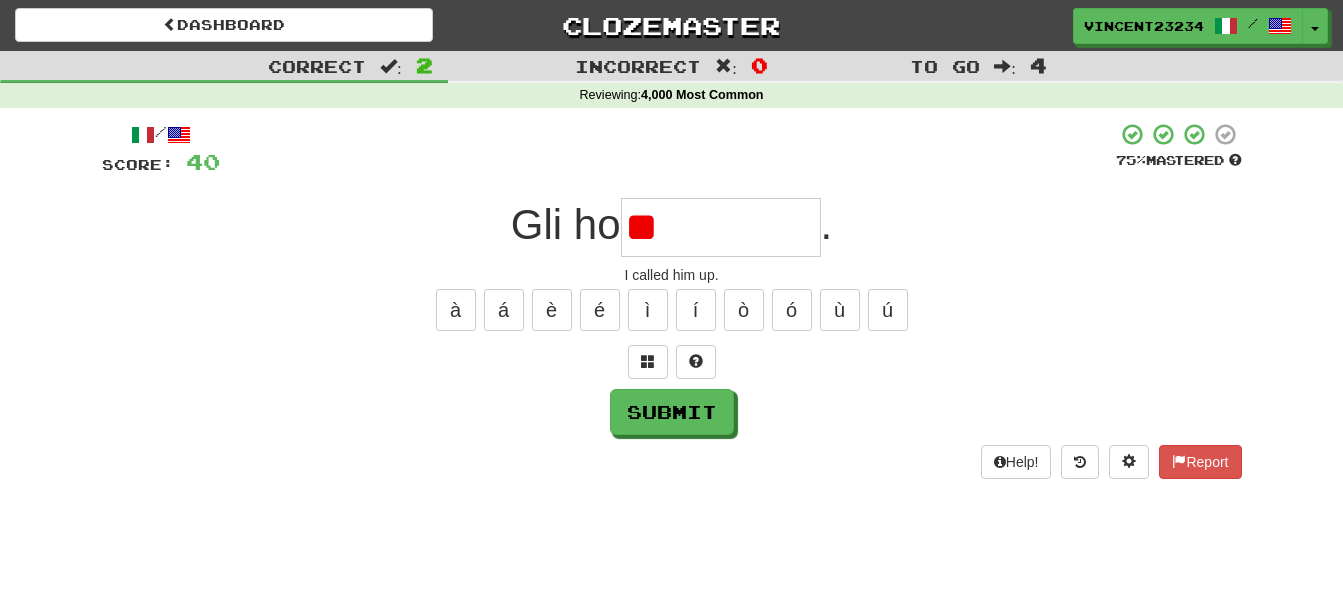 type on "*" 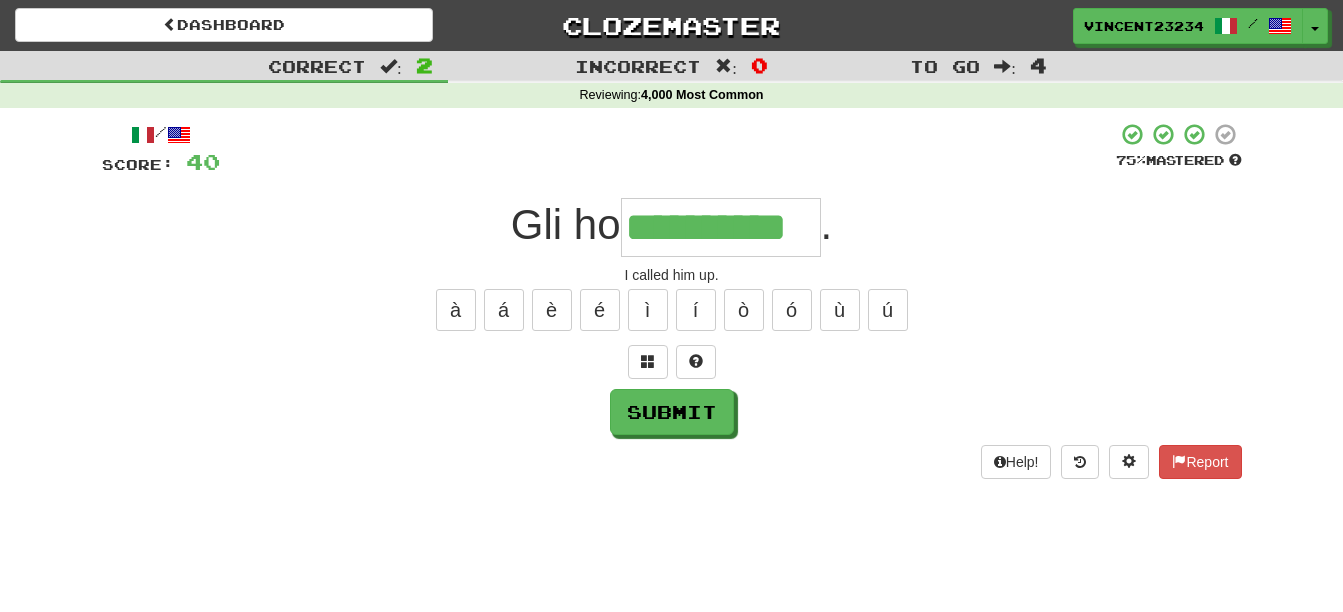 type on "**********" 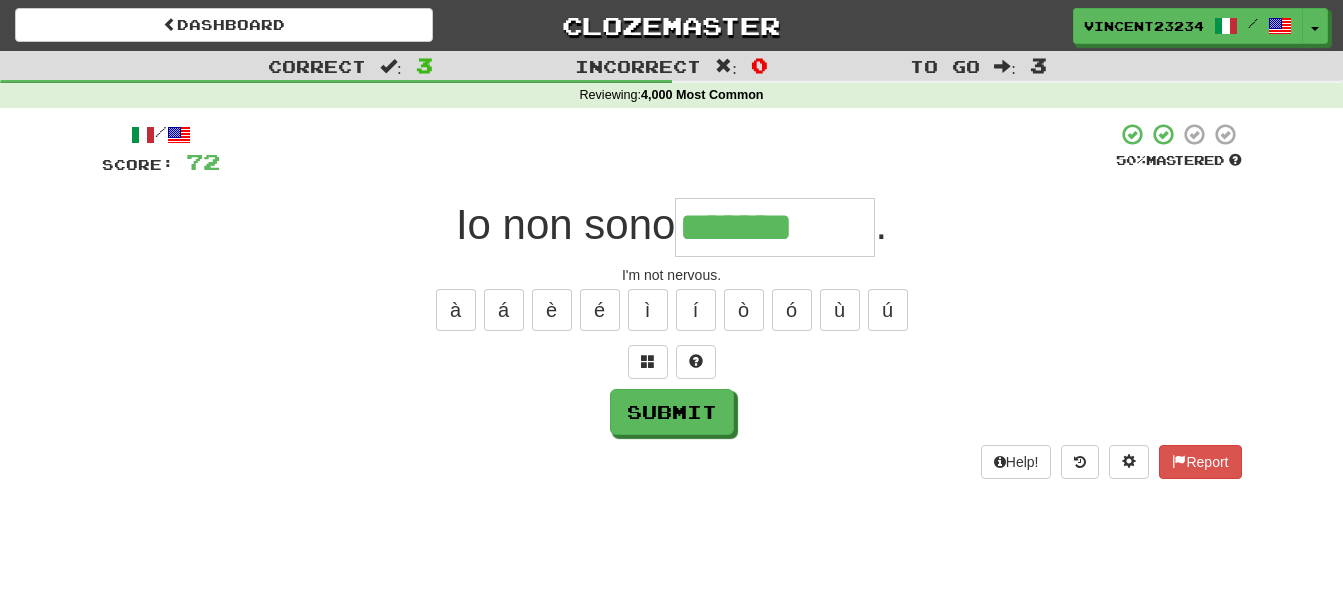 type on "*******" 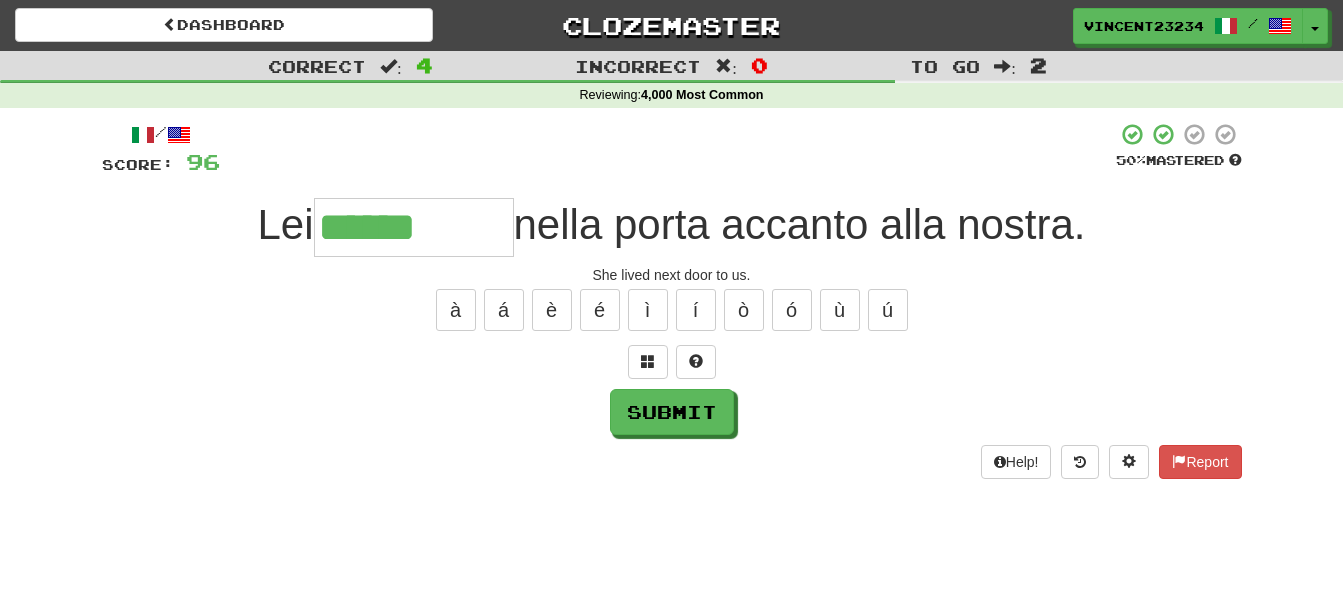 type on "******" 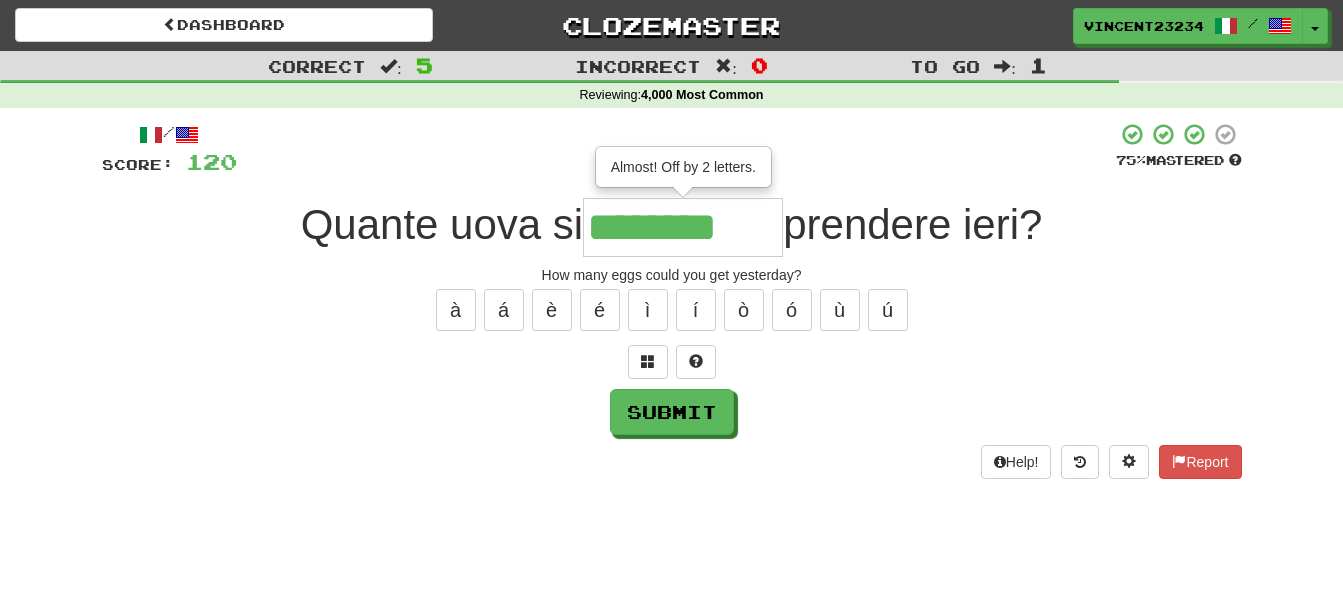 type on "********" 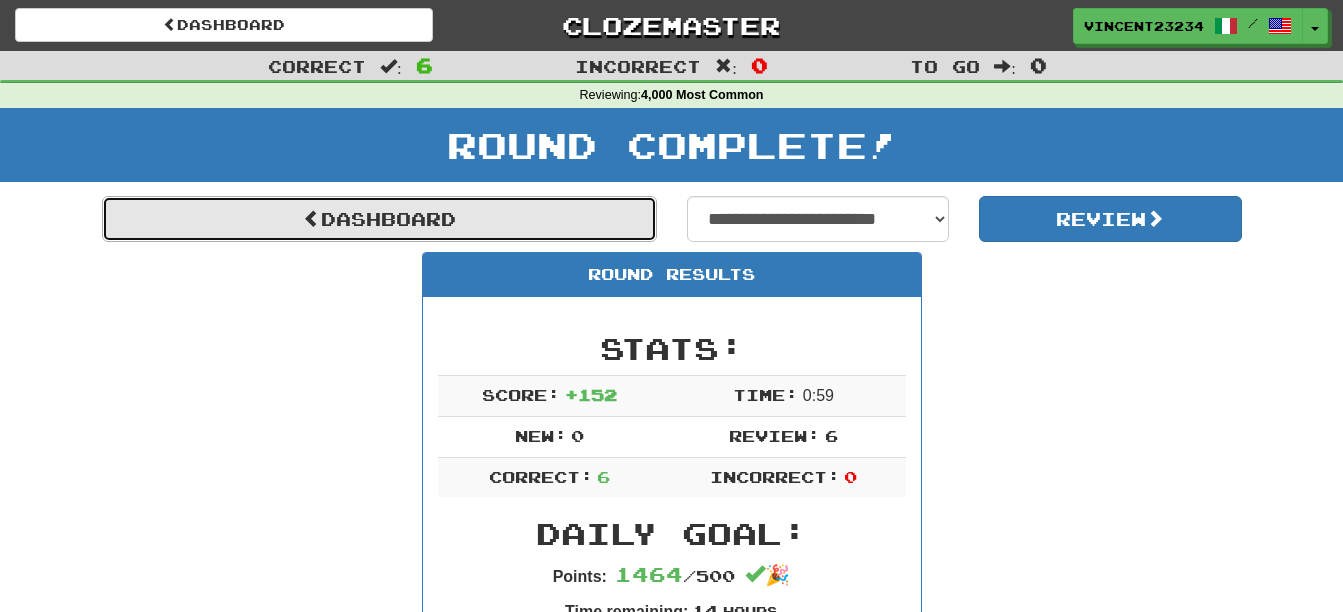 click on "Dashboard" at bounding box center (379, 219) 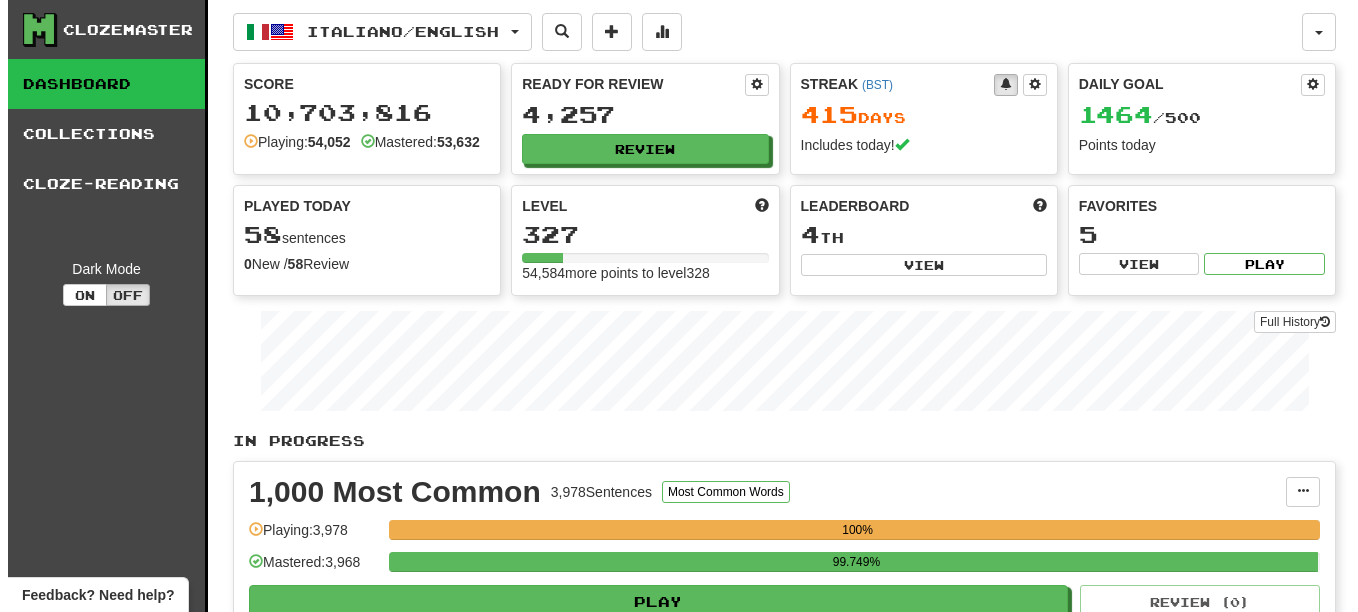 scroll, scrollTop: 0, scrollLeft: 0, axis: both 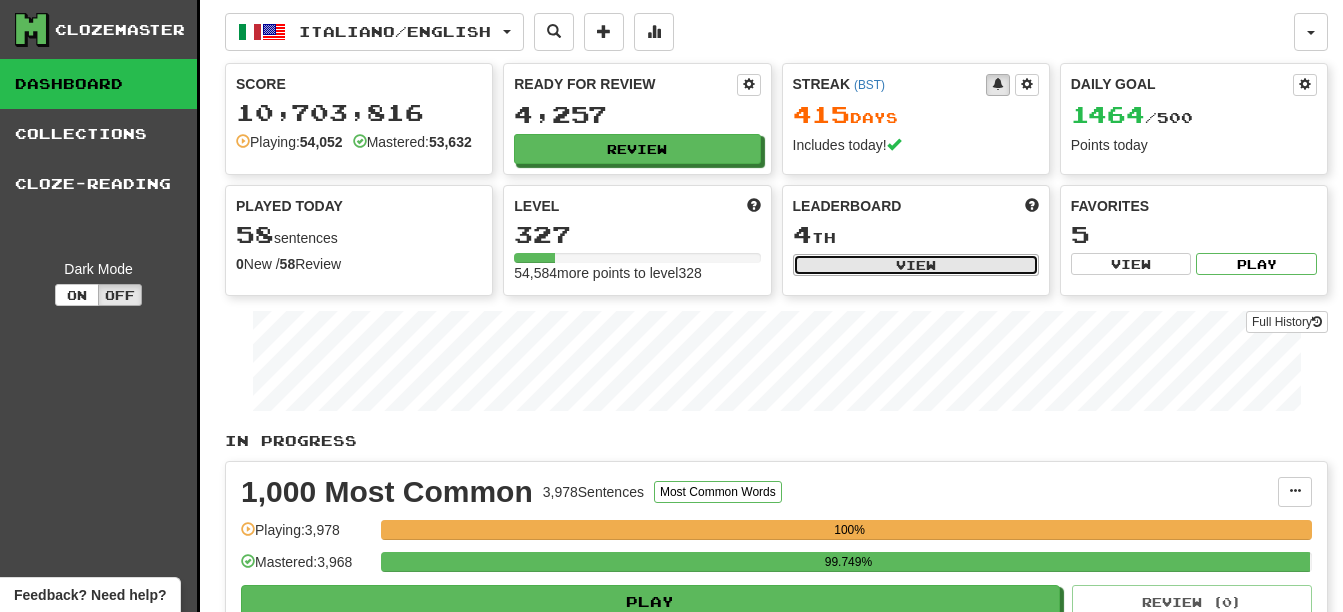click on "View" at bounding box center [916, 265] 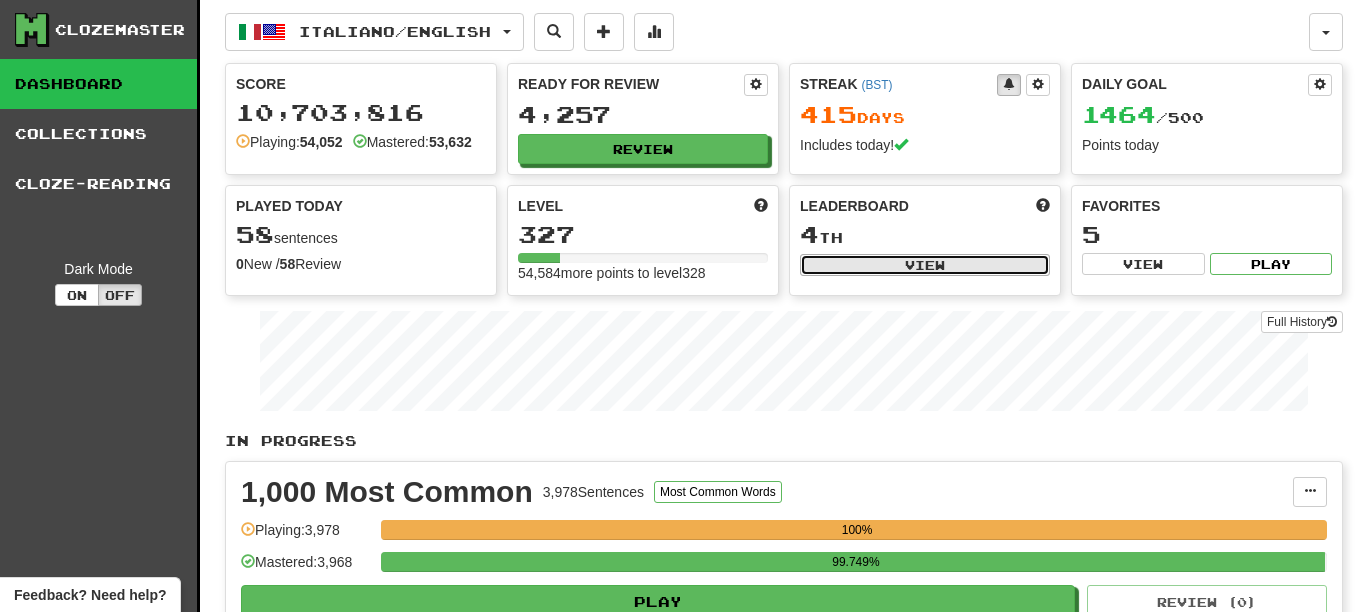 select on "**********" 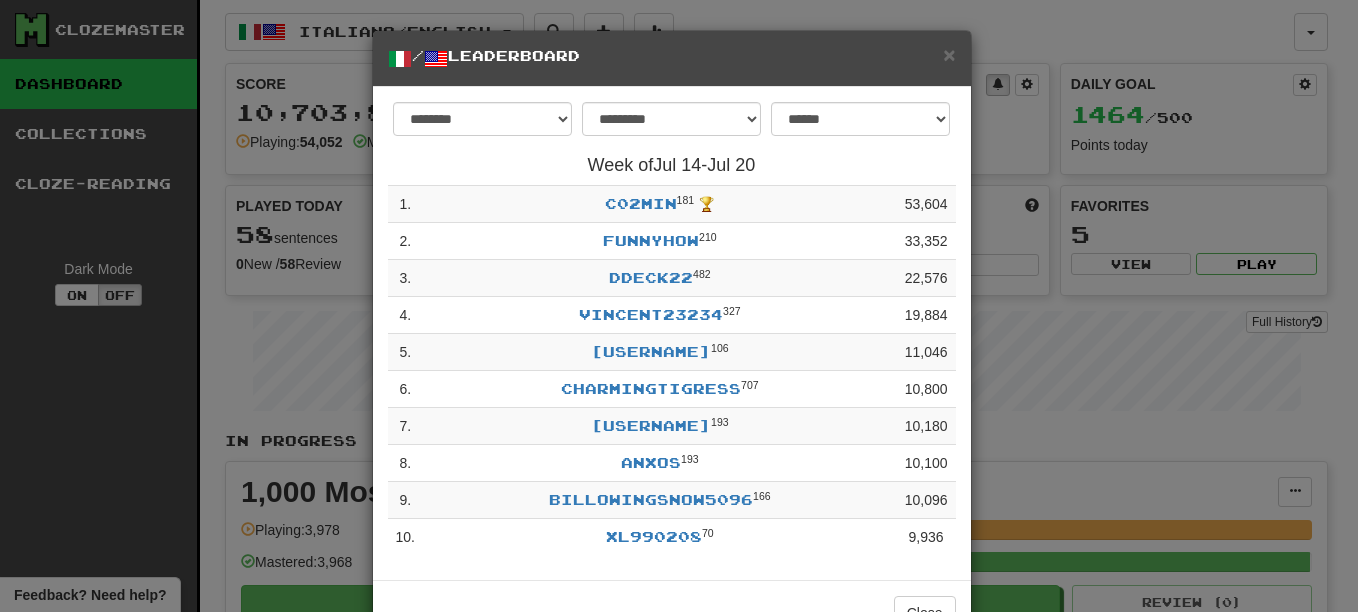click on "/   Leaderboard" at bounding box center (672, 58) 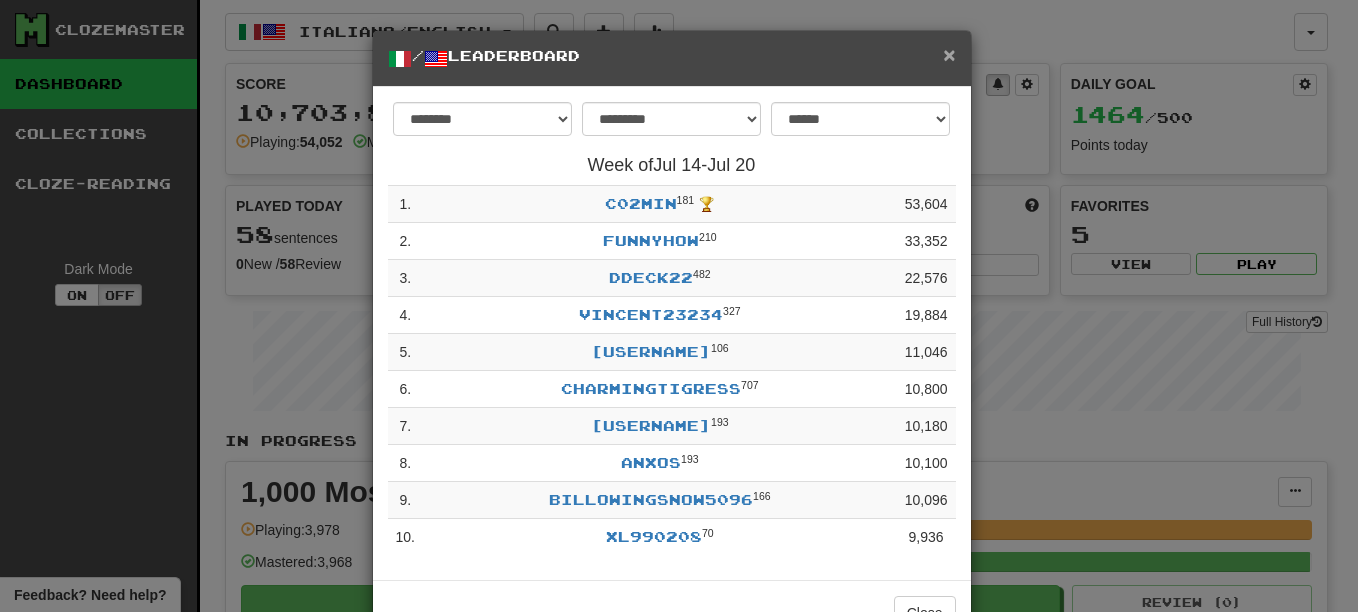 click on "×" at bounding box center [949, 54] 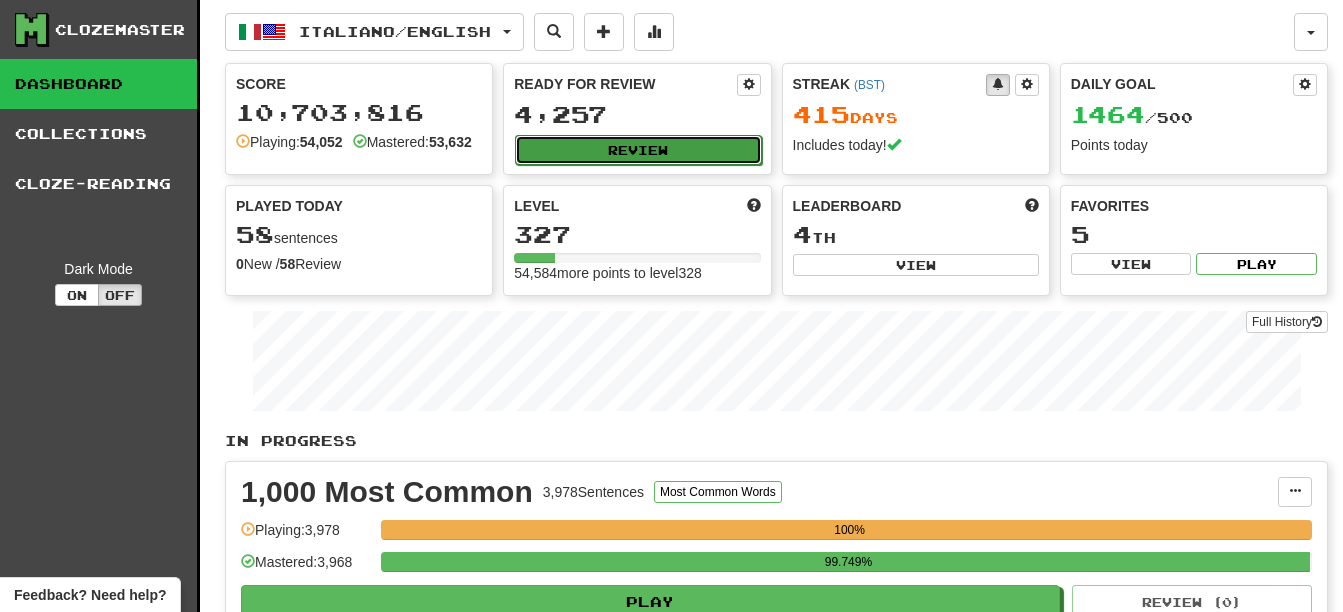 click on "Review" at bounding box center [638, 150] 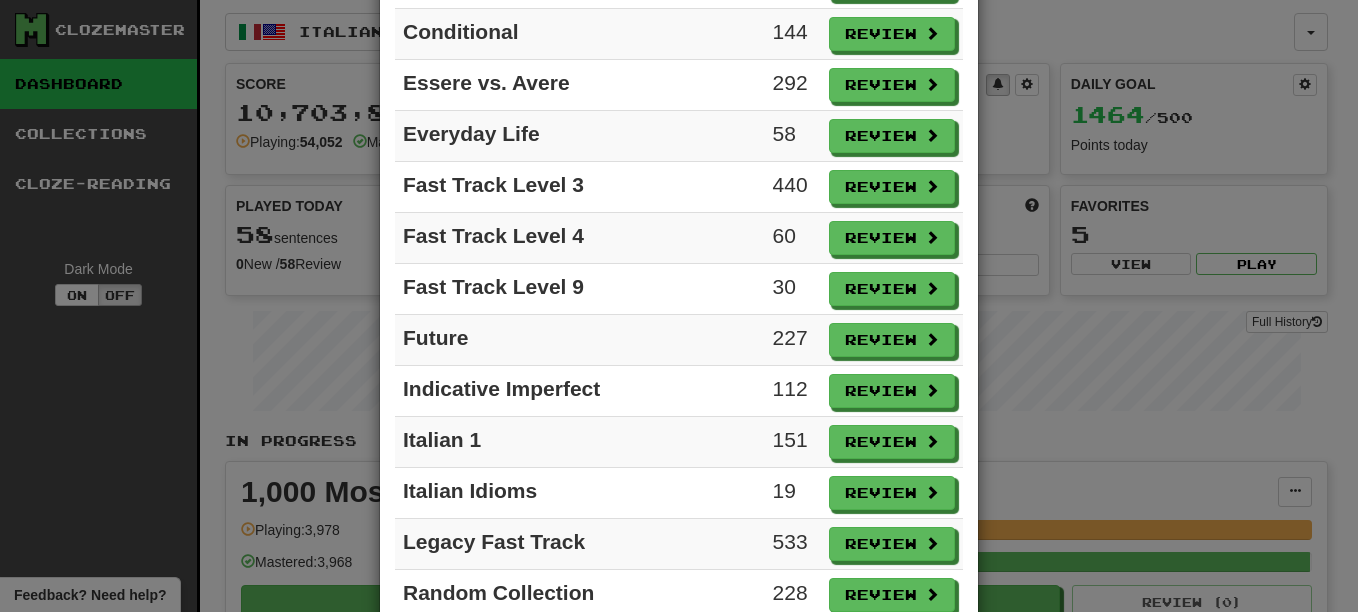 scroll, scrollTop: 600, scrollLeft: 0, axis: vertical 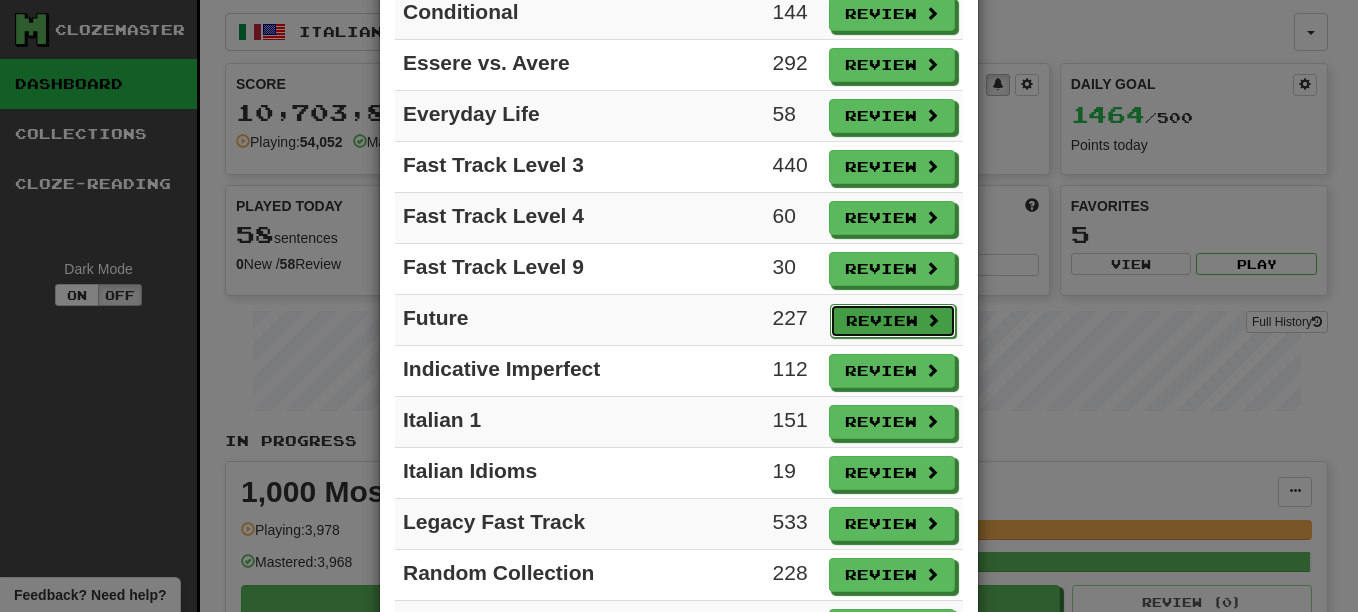 click on "Review" at bounding box center (893, 321) 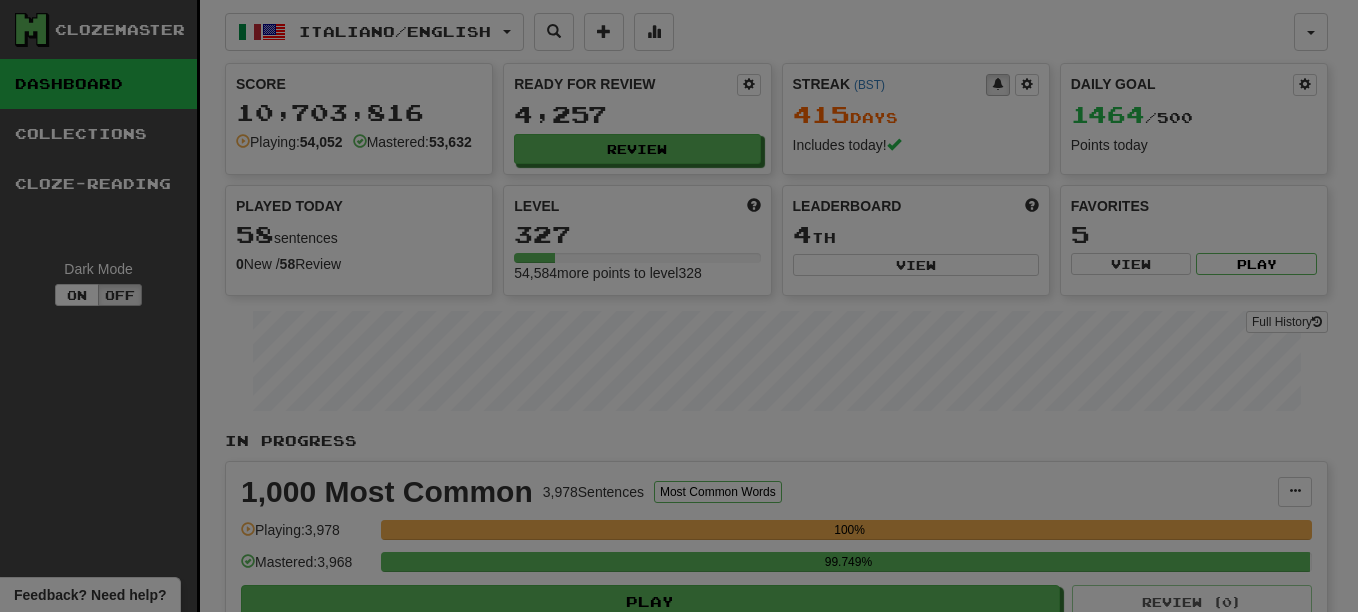 select on "**" 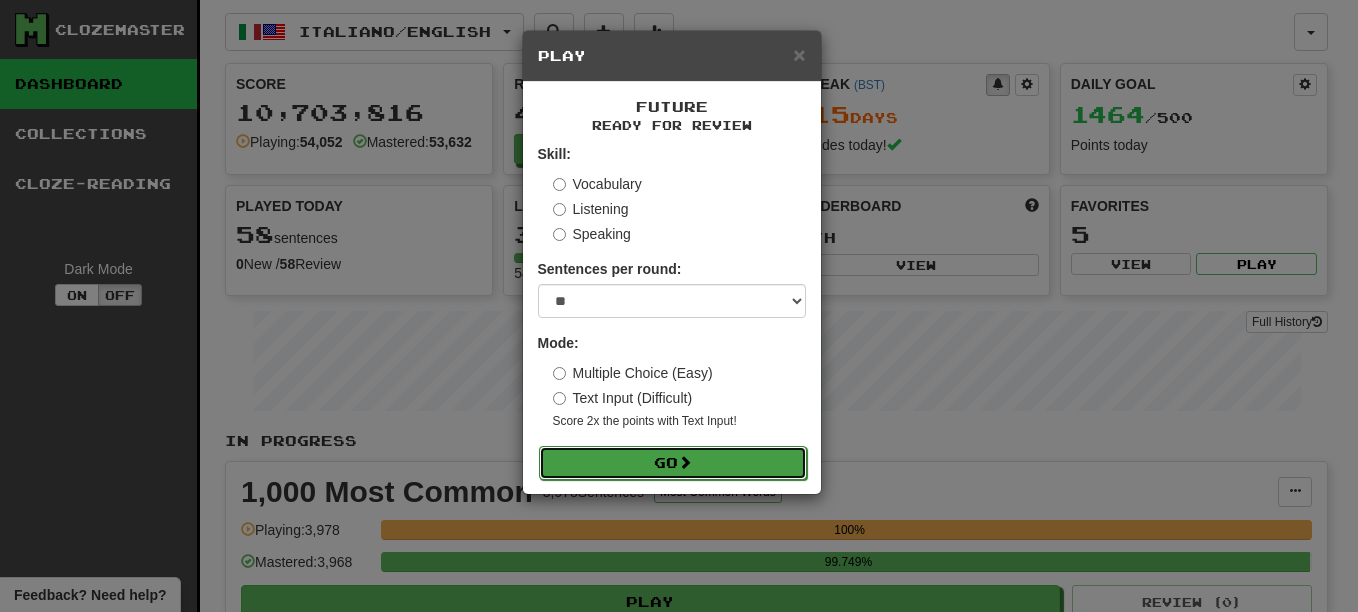 click on "Go" at bounding box center (673, 463) 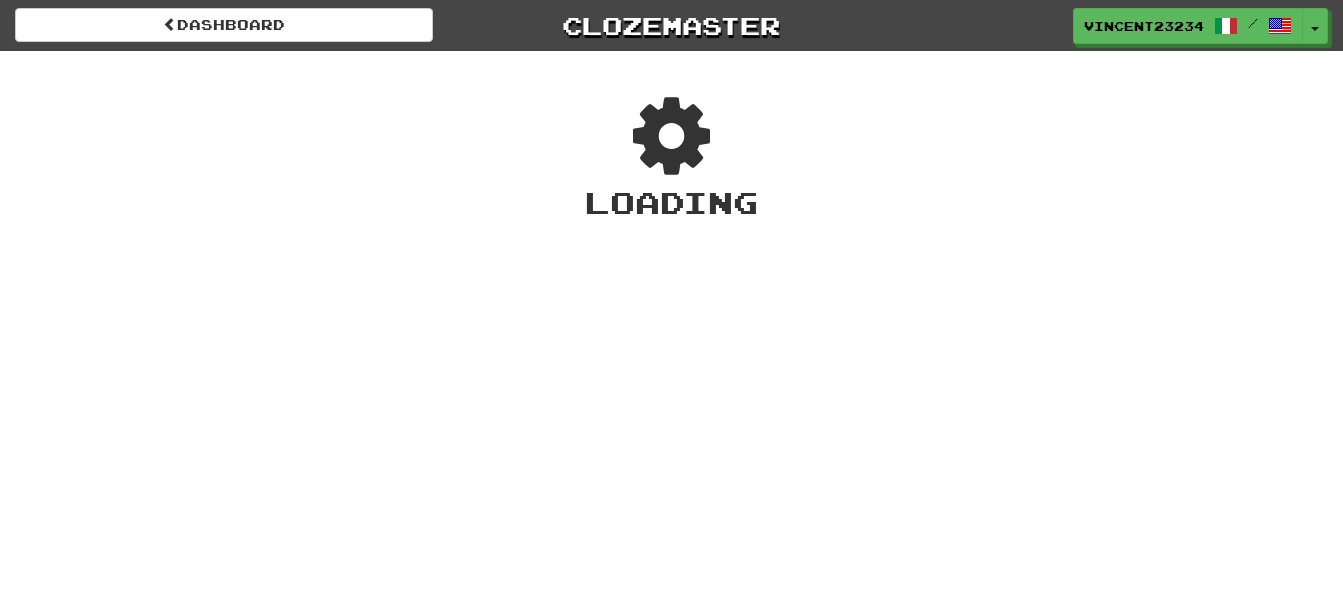 scroll, scrollTop: 0, scrollLeft: 0, axis: both 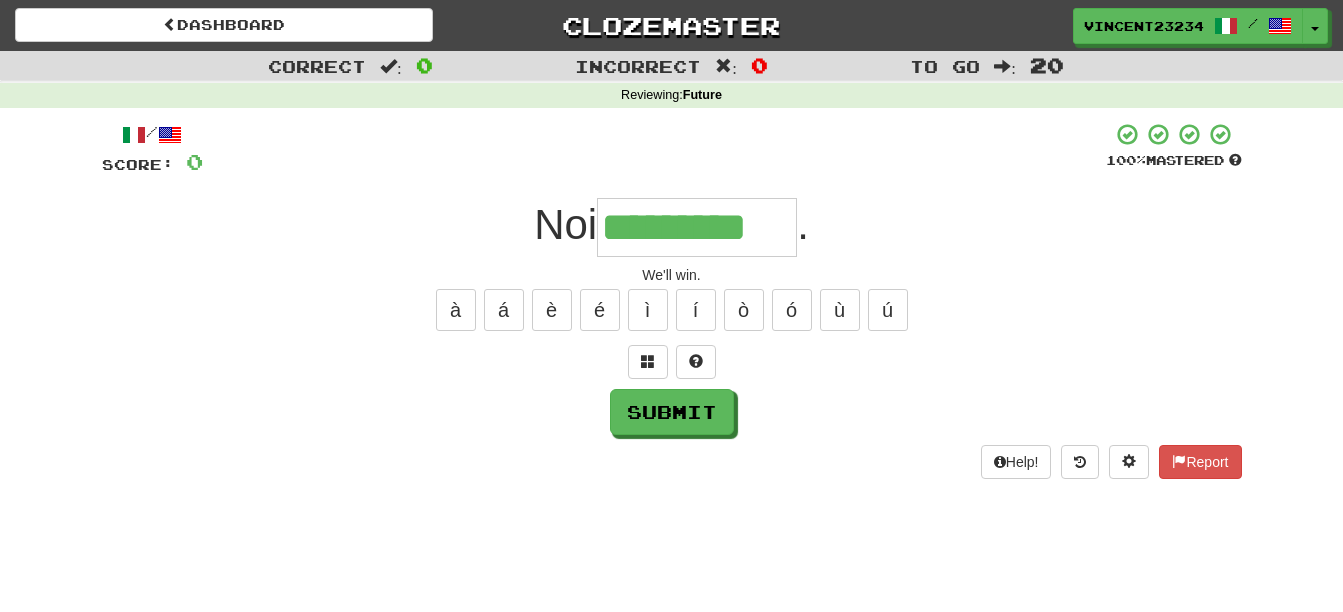 type on "*********" 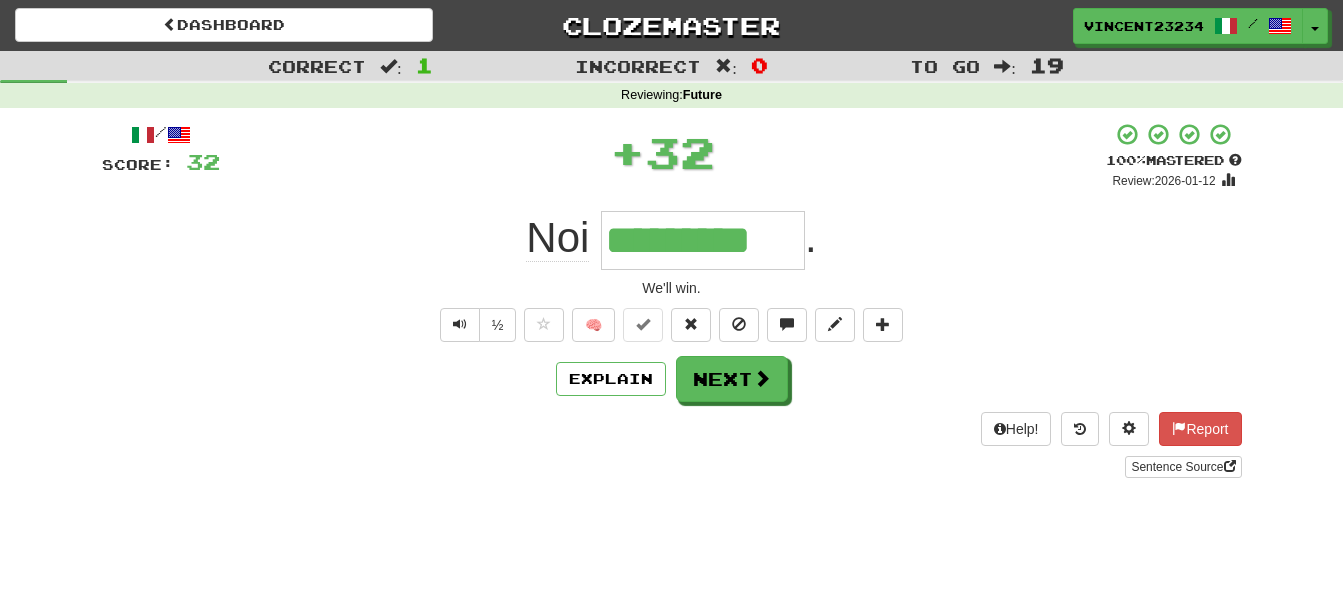 scroll, scrollTop: 0, scrollLeft: 0, axis: both 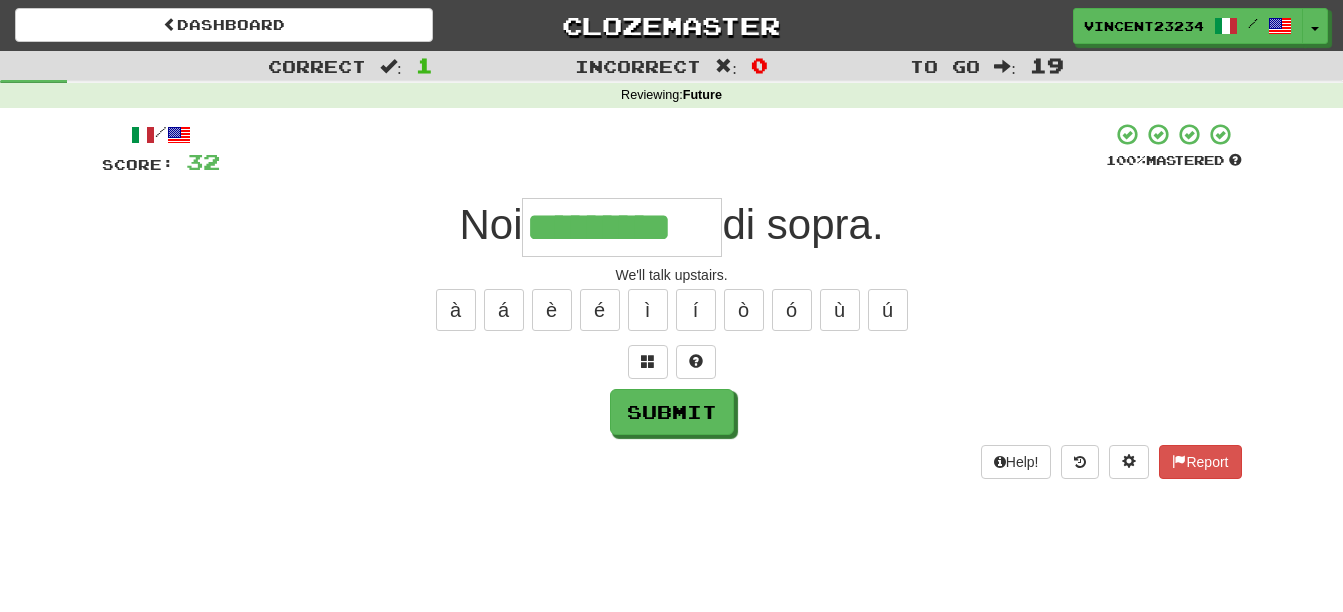 type on "*********" 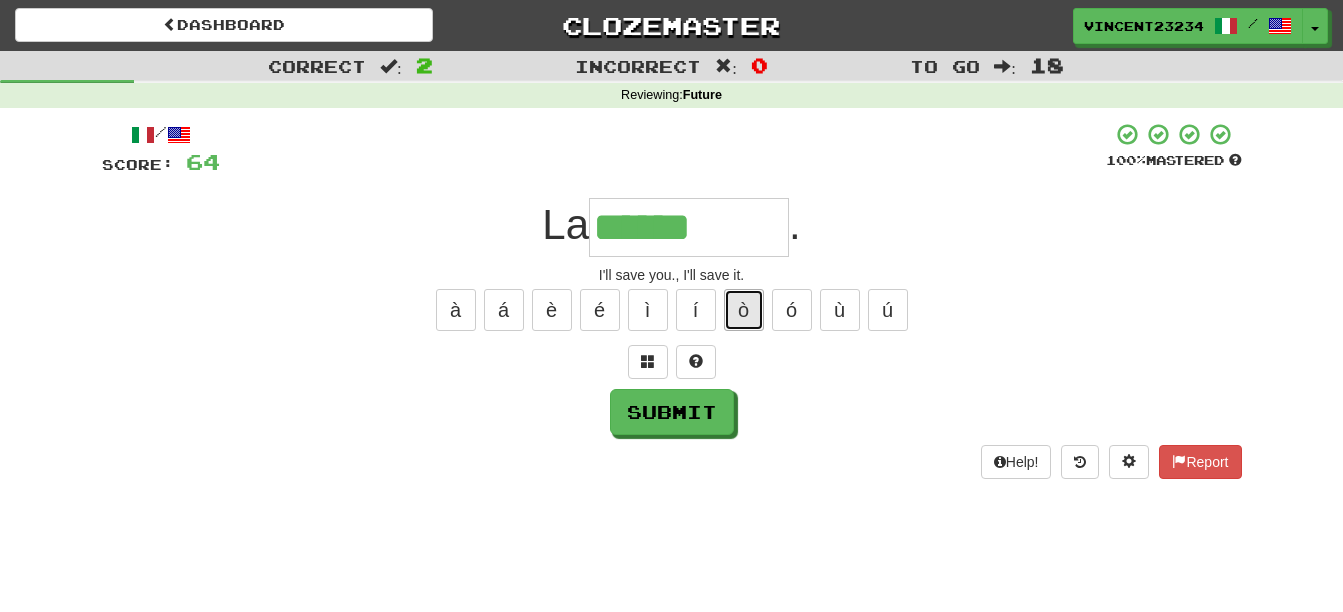 click on "ò" at bounding box center (744, 310) 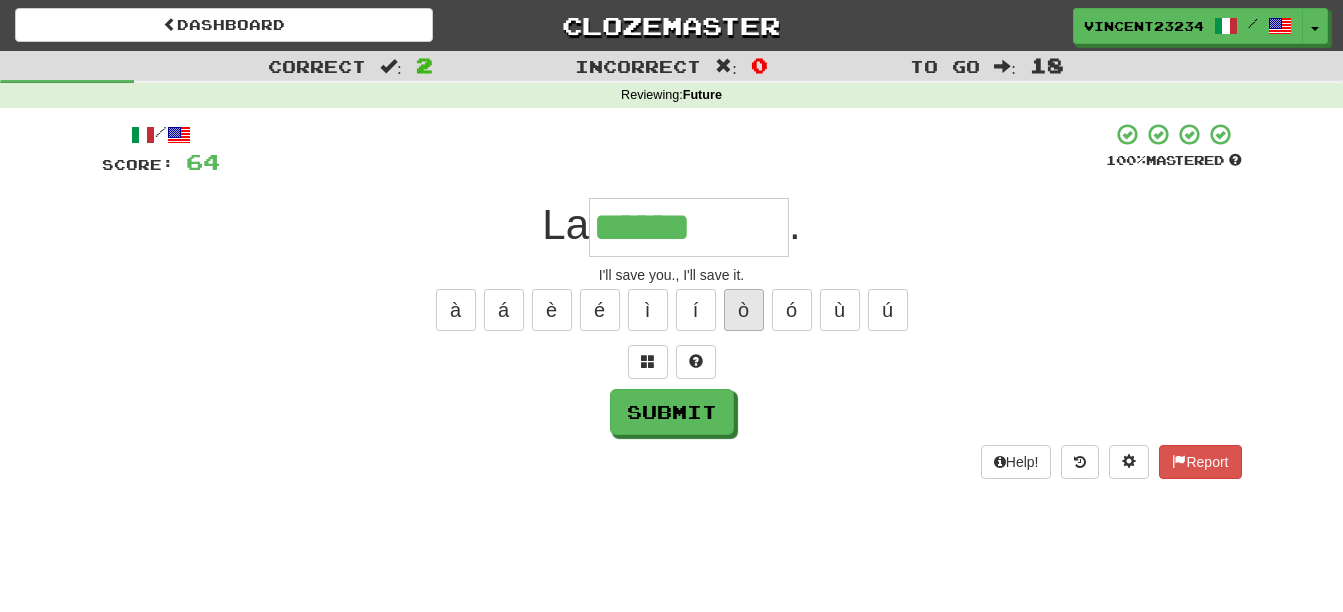 type on "*******" 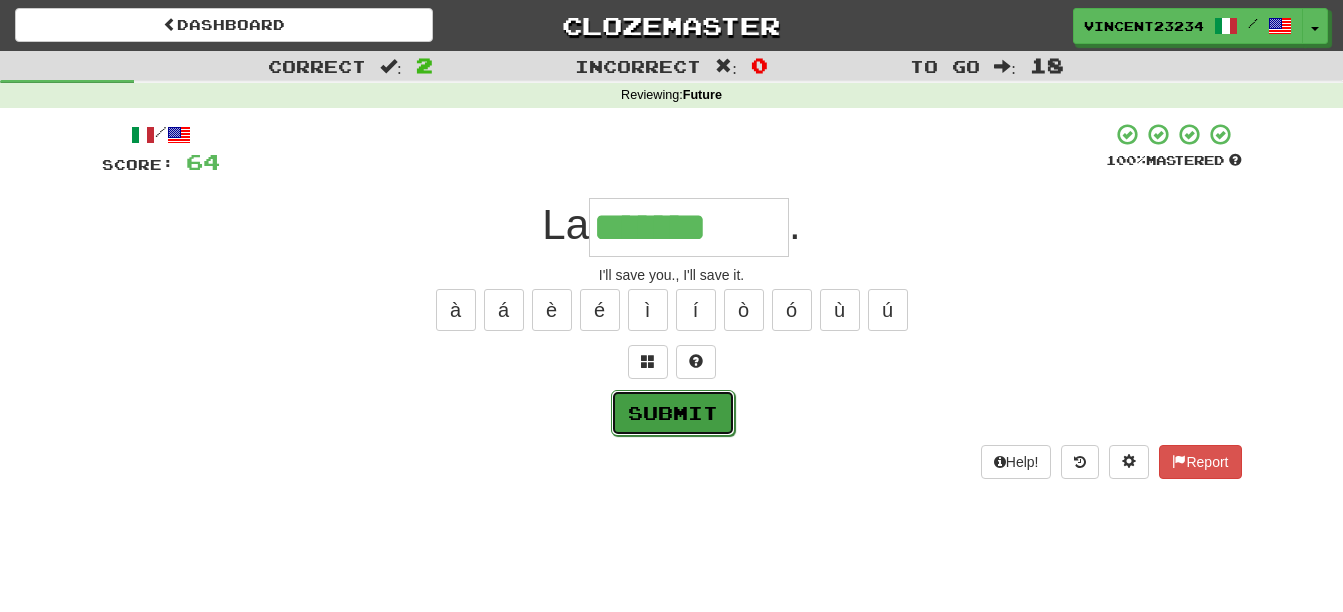click on "Submit" at bounding box center [673, 413] 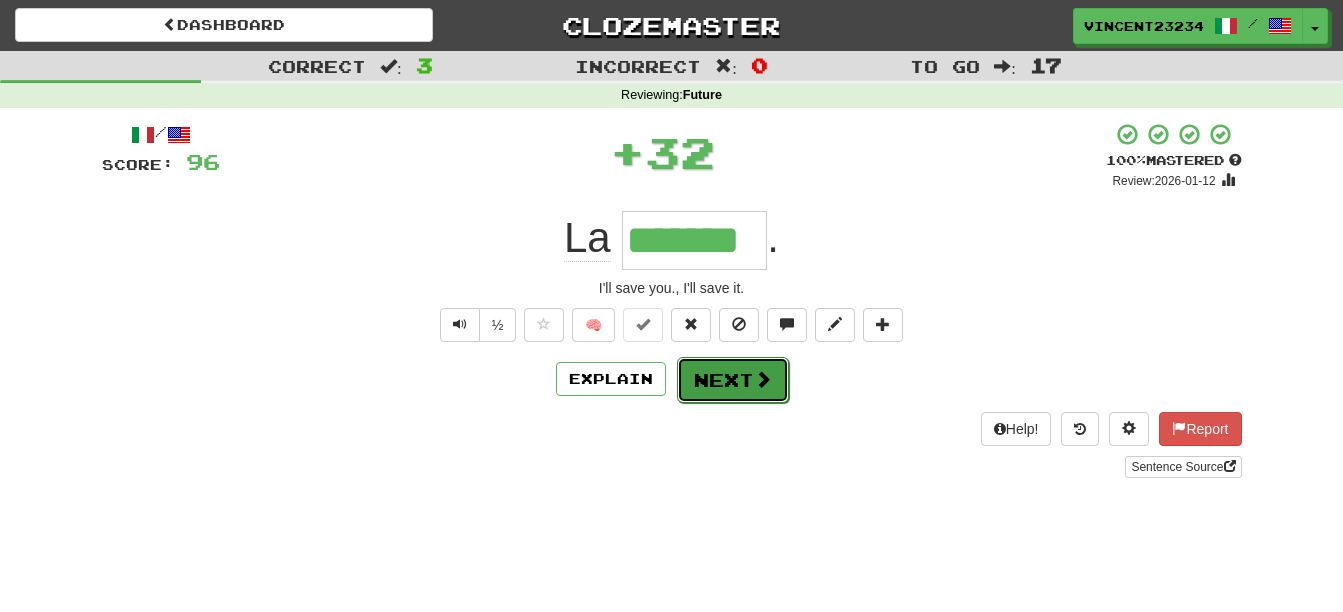 click on "Next" at bounding box center [733, 380] 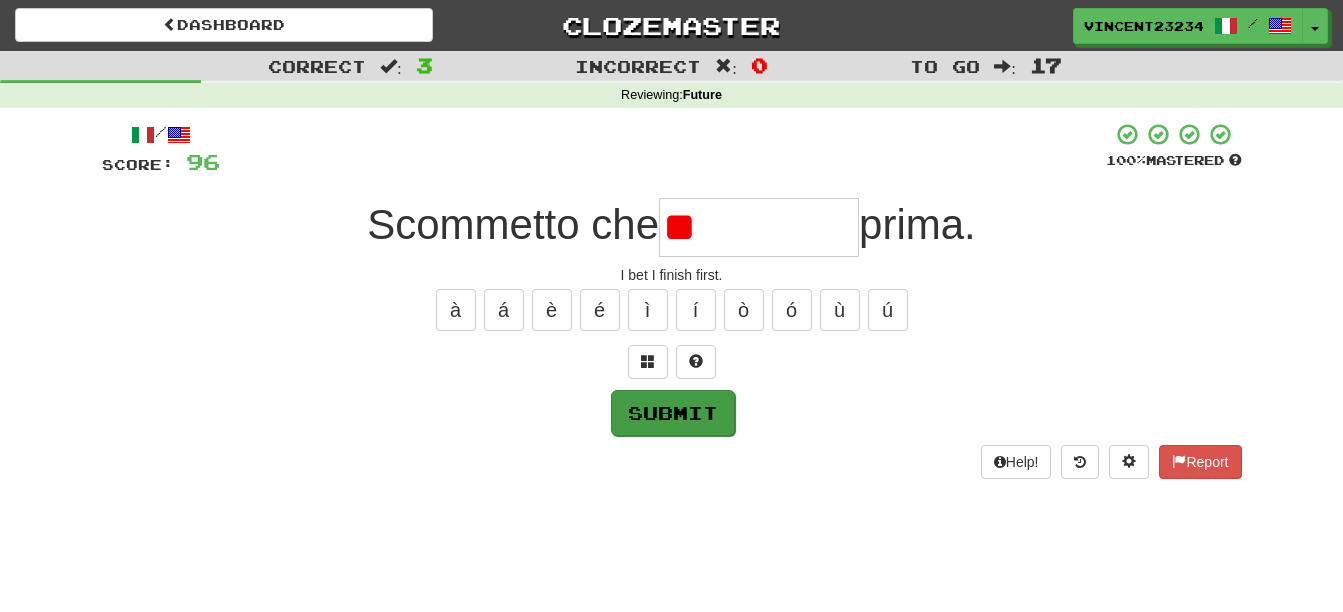 type on "*" 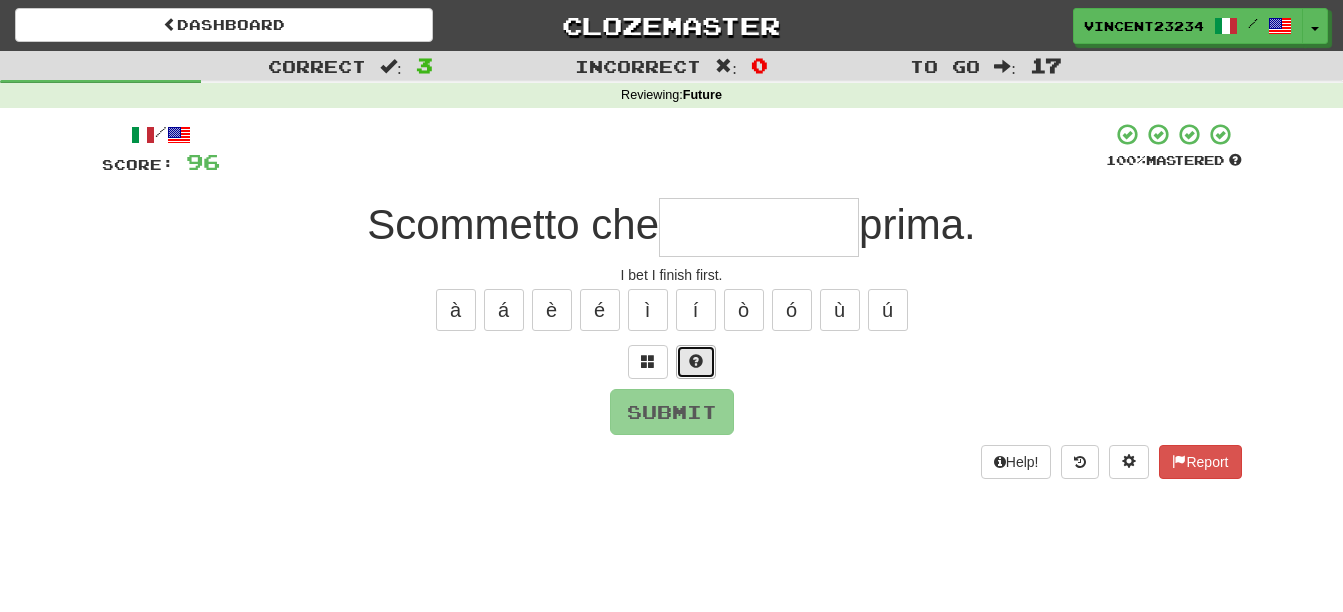 click at bounding box center (696, 361) 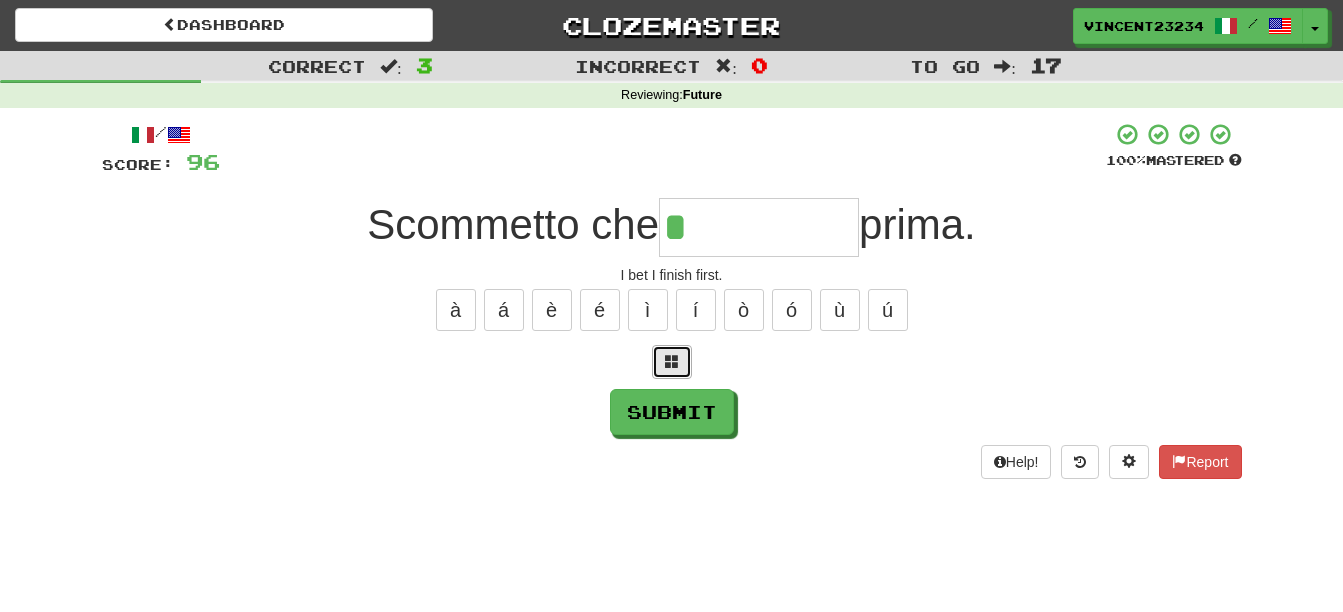 click at bounding box center (672, 361) 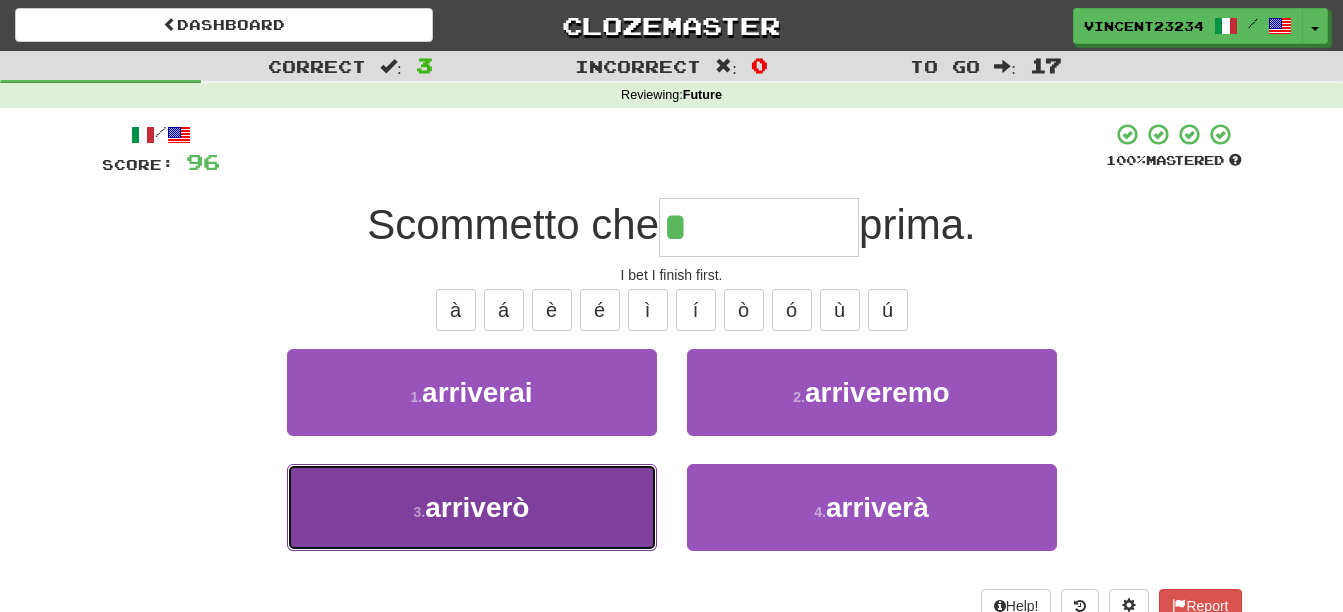 click on "3 . arriverò" at bounding box center [472, 507] 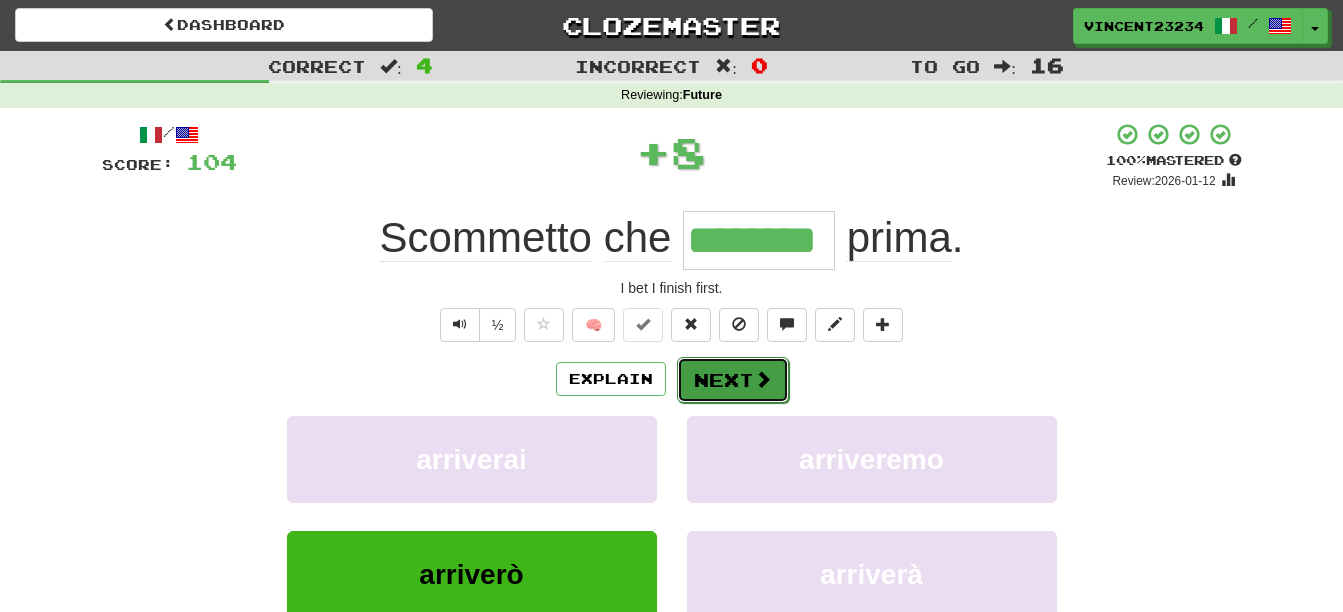 click at bounding box center (763, 379) 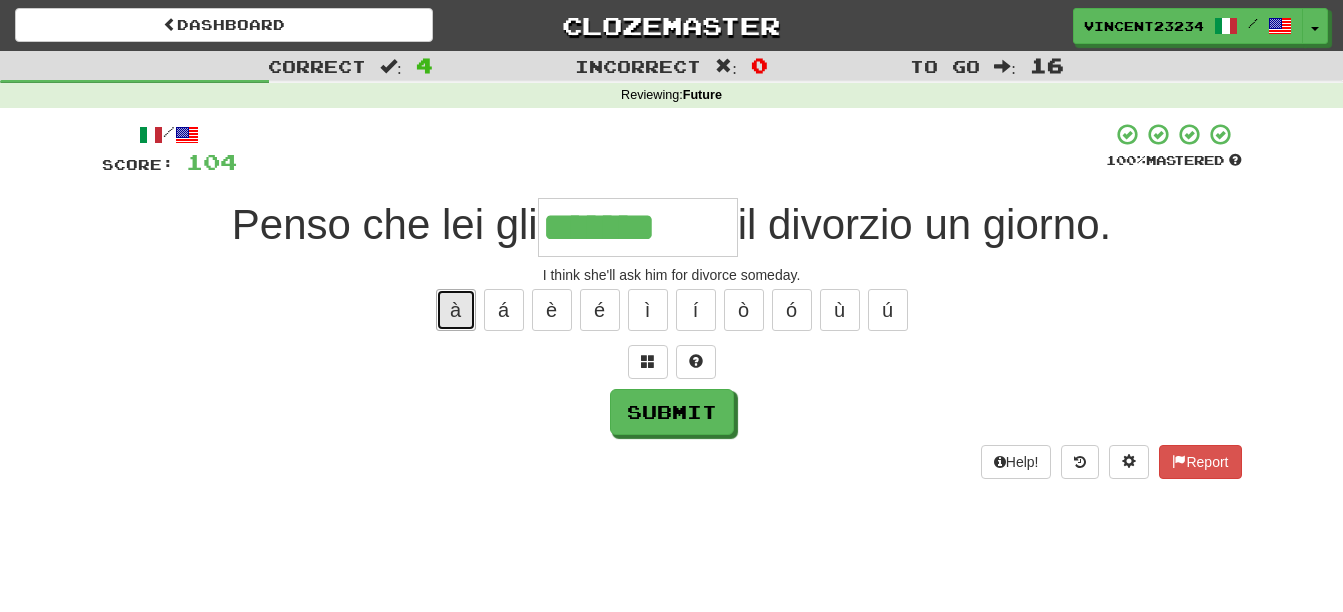 click on "à" at bounding box center [456, 310] 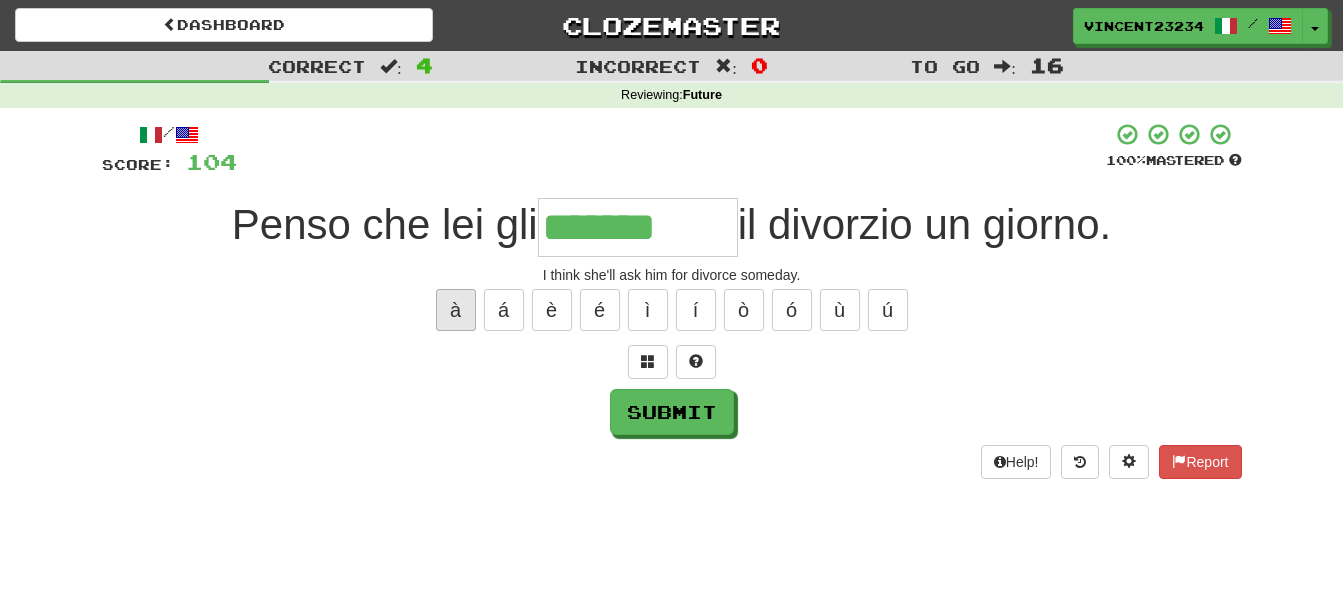 type on "********" 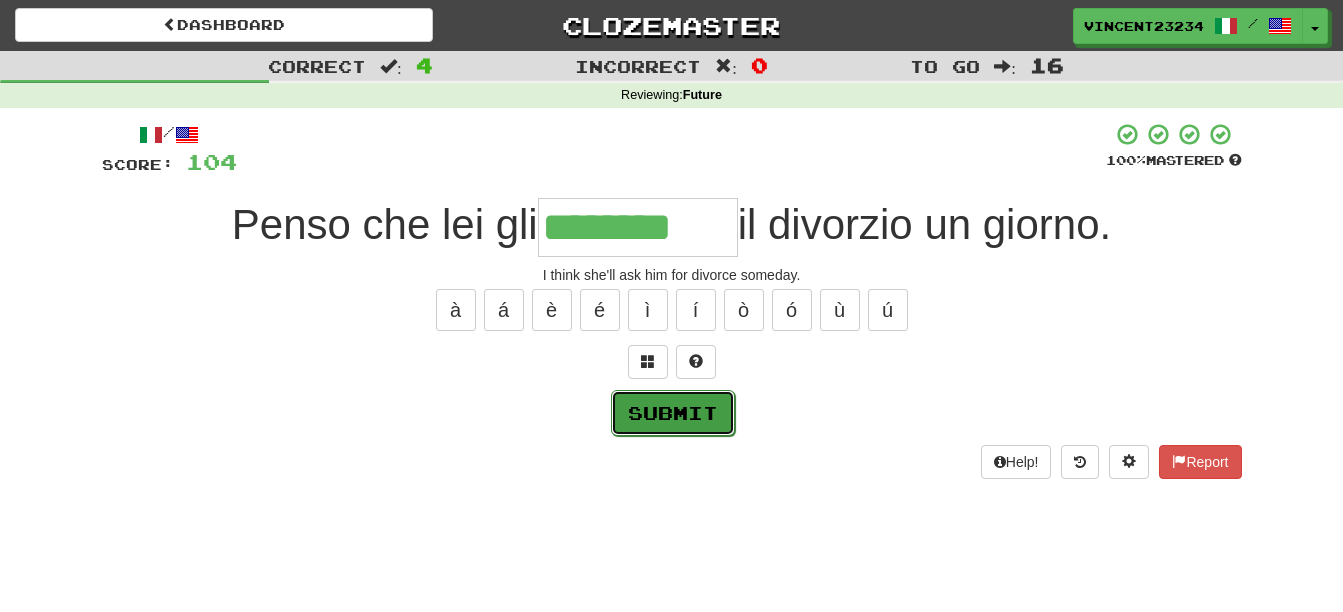 click on "Submit" at bounding box center (673, 413) 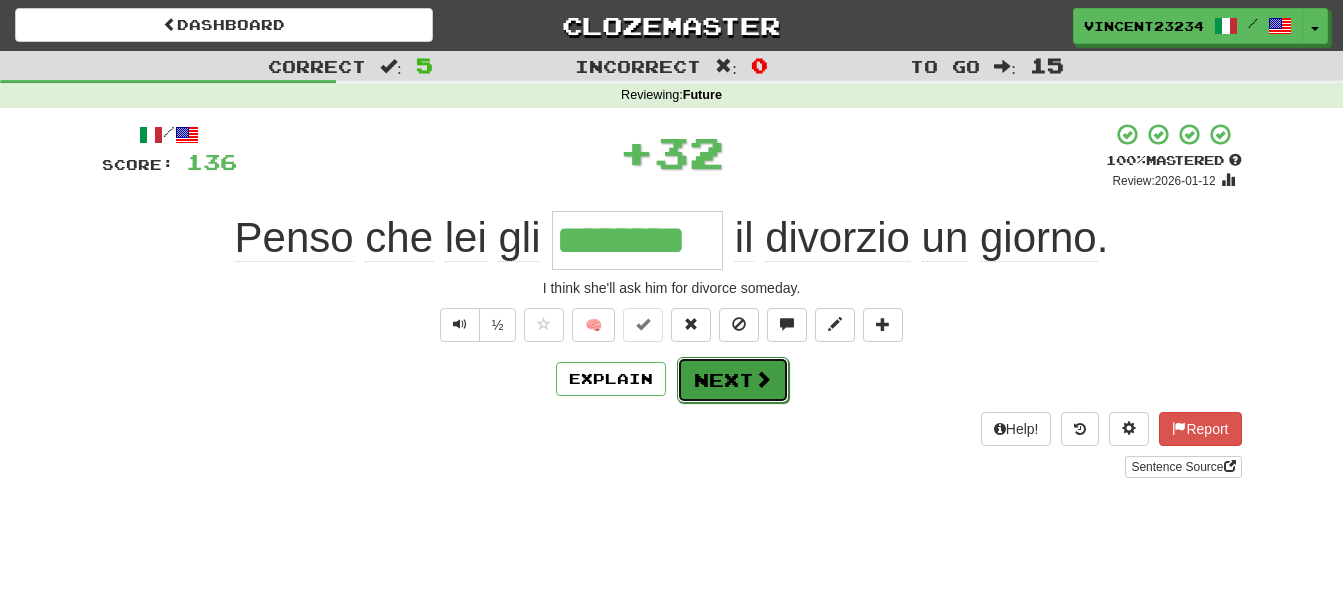 click on "Next" at bounding box center [733, 380] 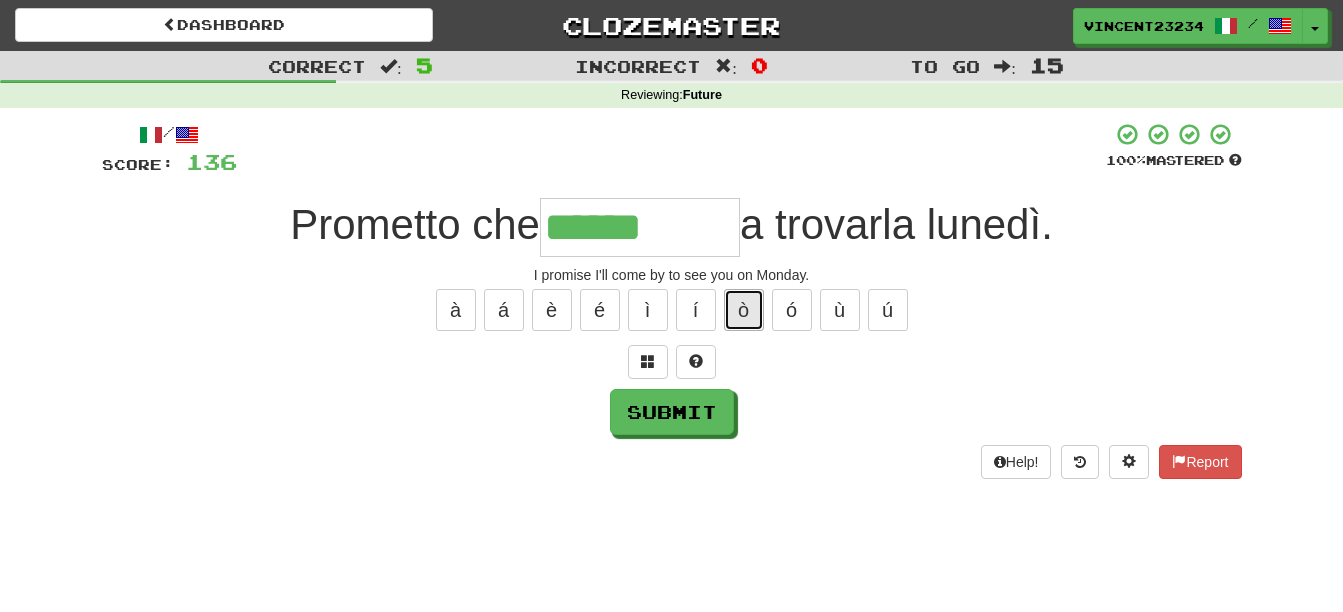 click on "ò" at bounding box center (744, 310) 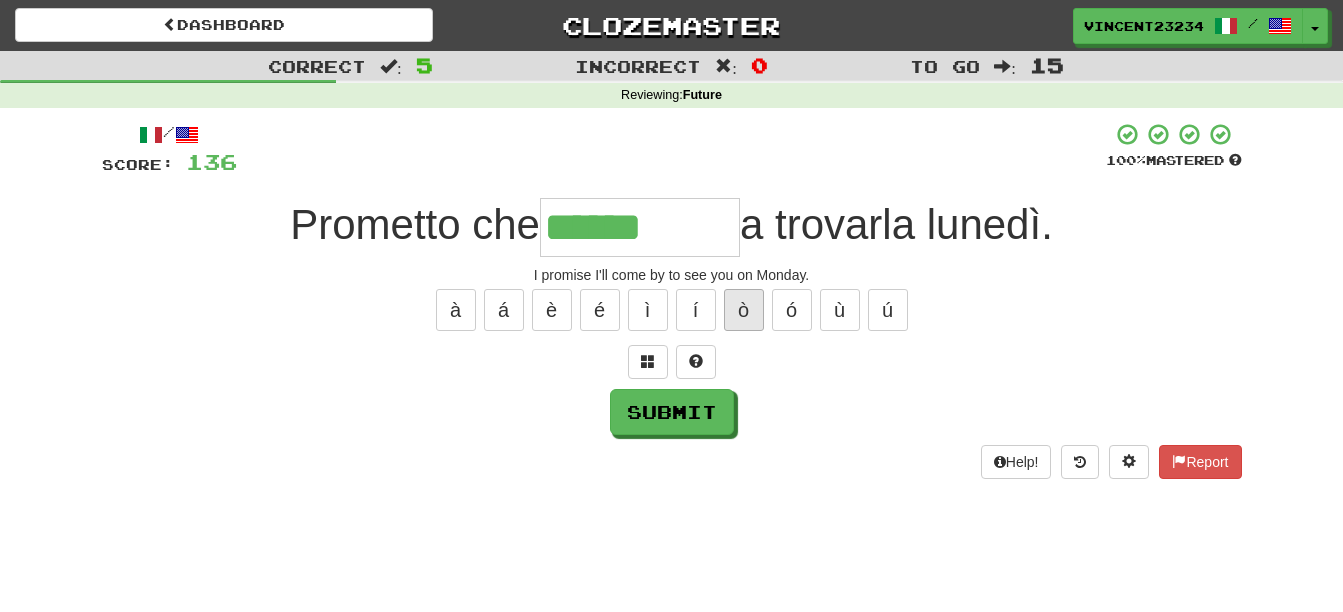 type on "*******" 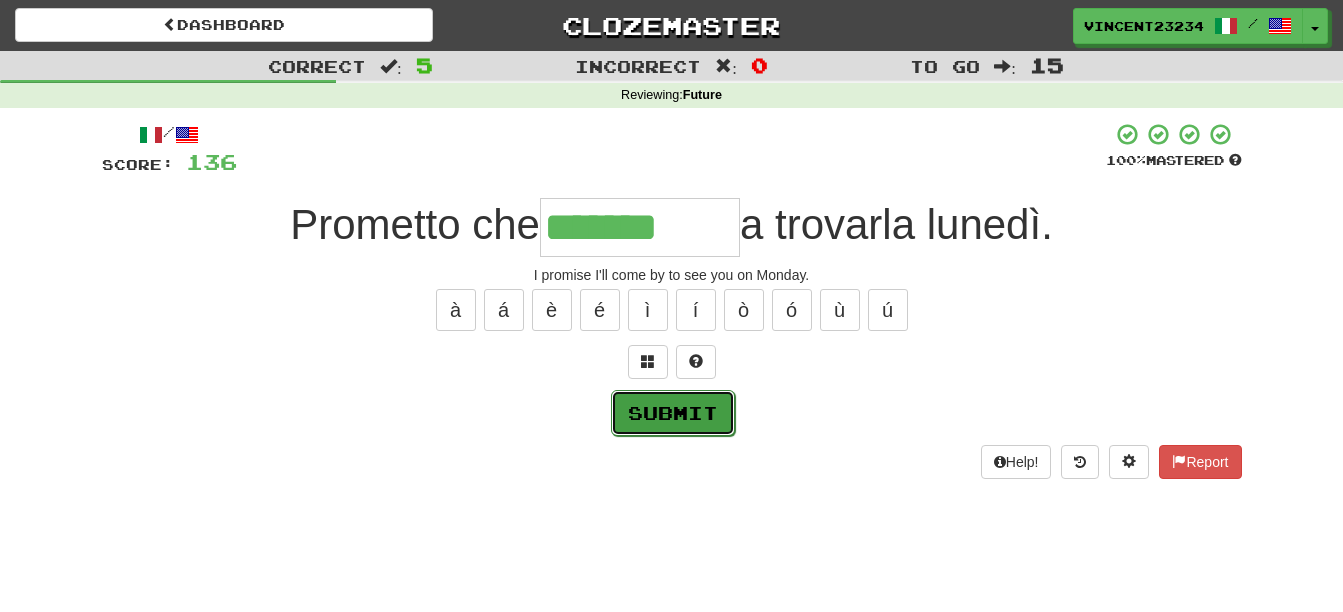 click on "Submit" at bounding box center (673, 413) 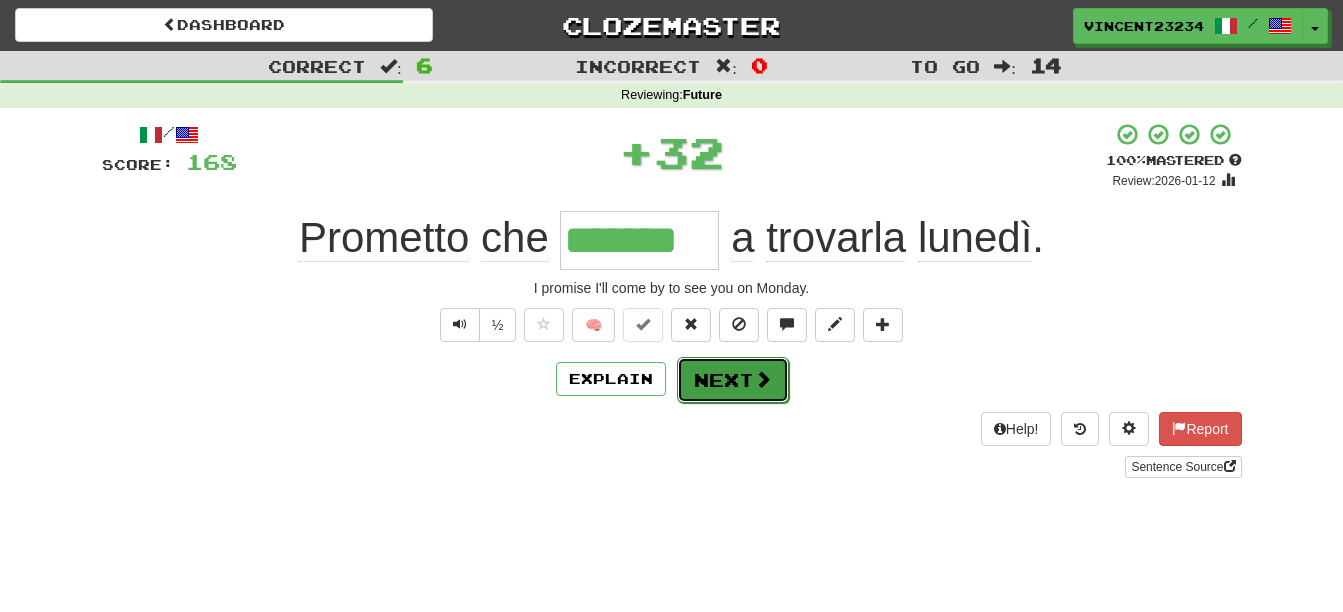 click on "Next" at bounding box center (733, 380) 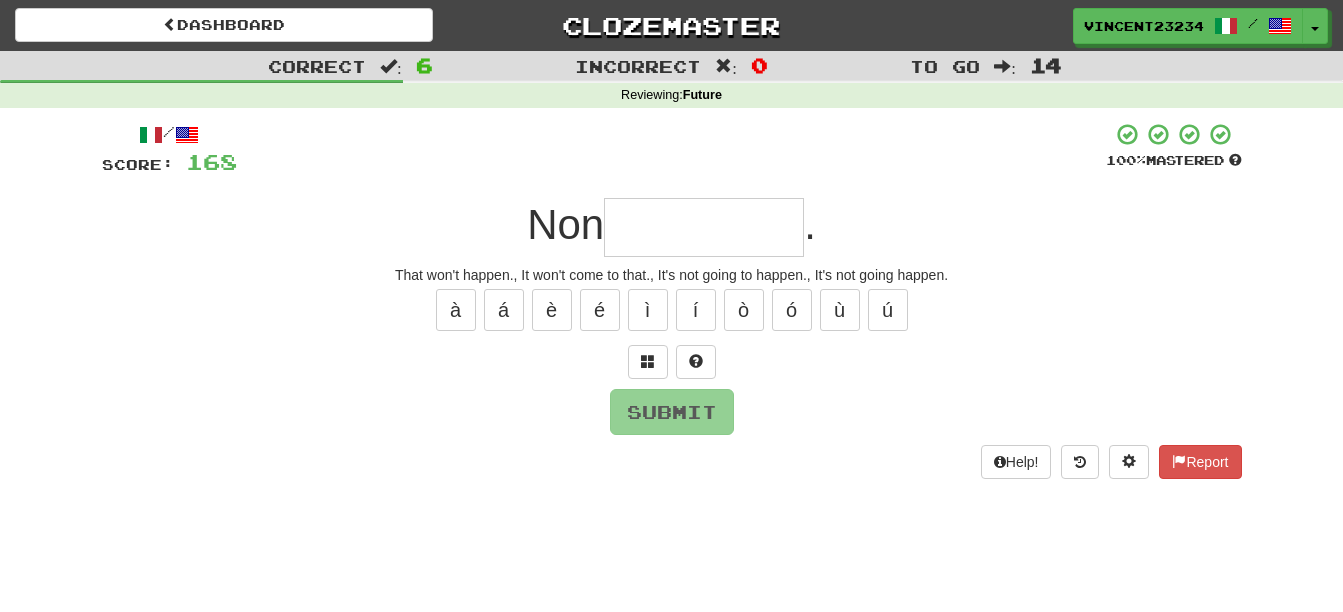 type on "*" 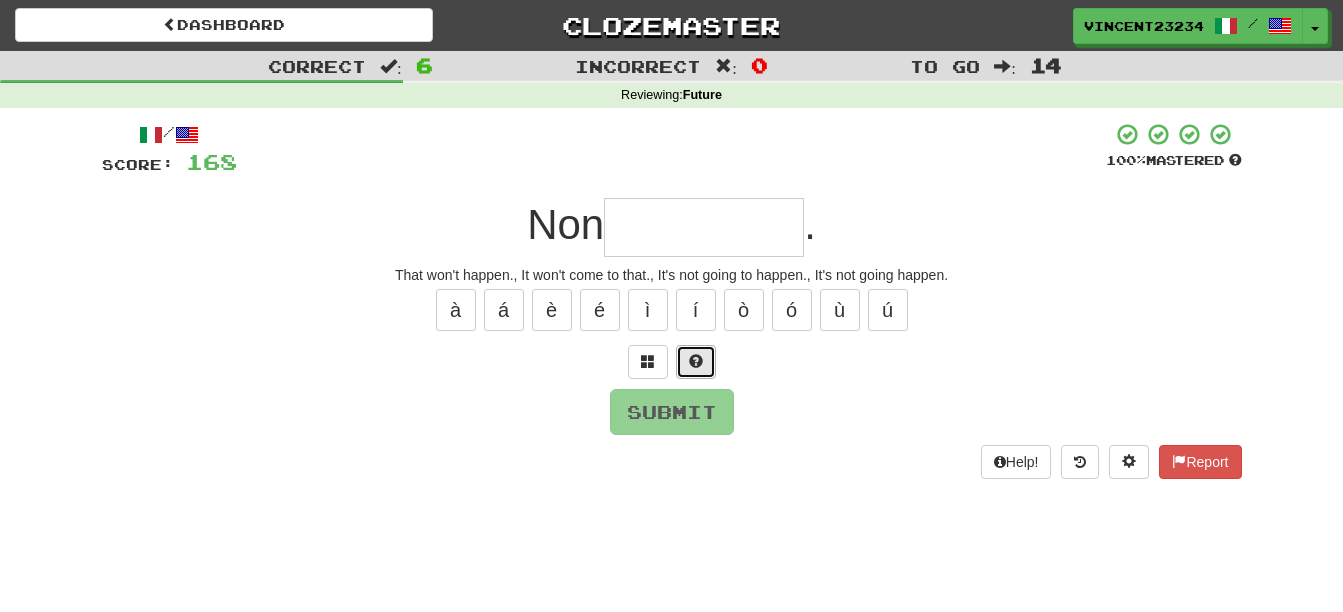click at bounding box center (696, 361) 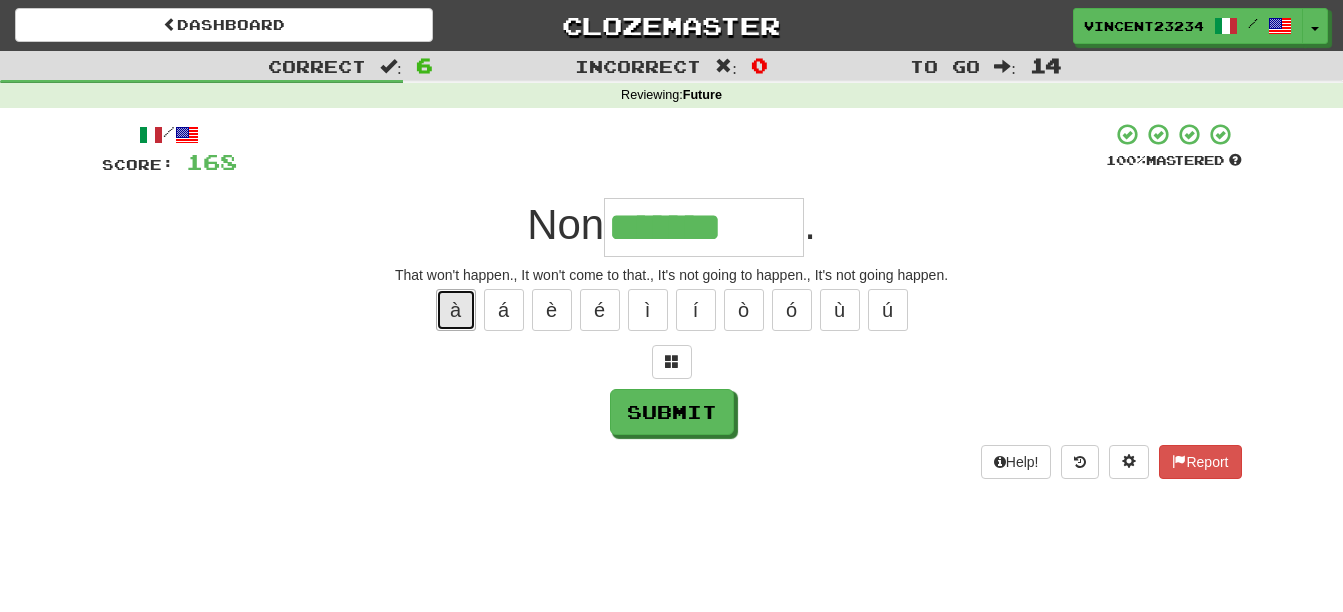 click on "à" at bounding box center [456, 310] 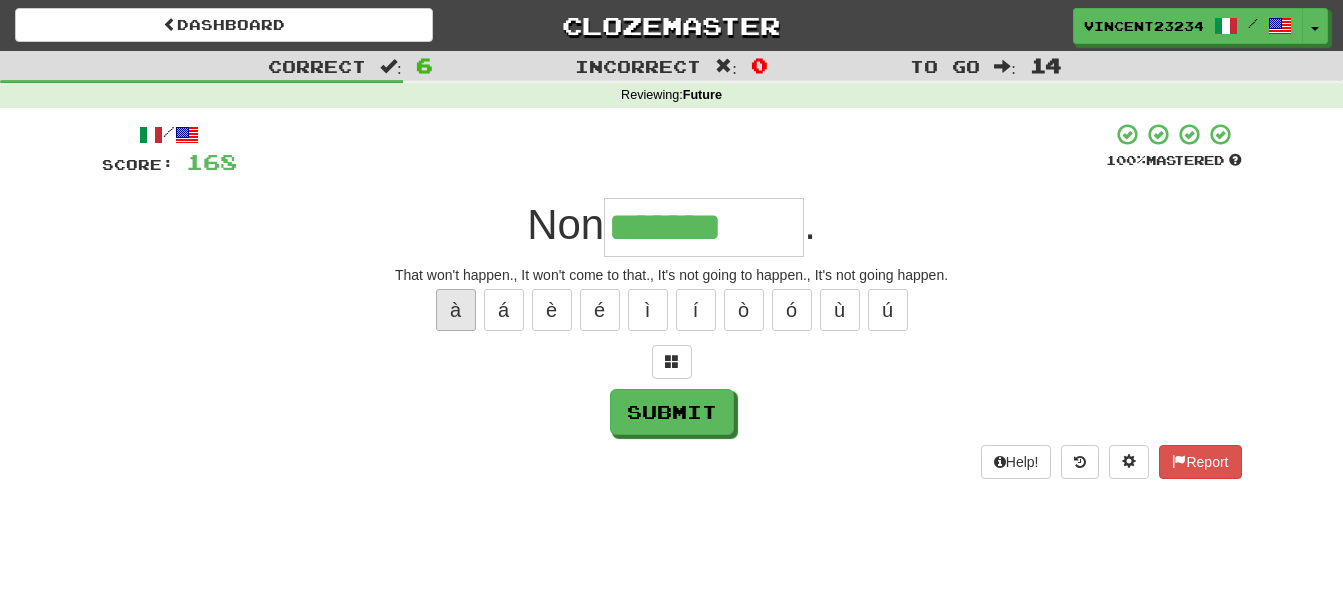 type on "********" 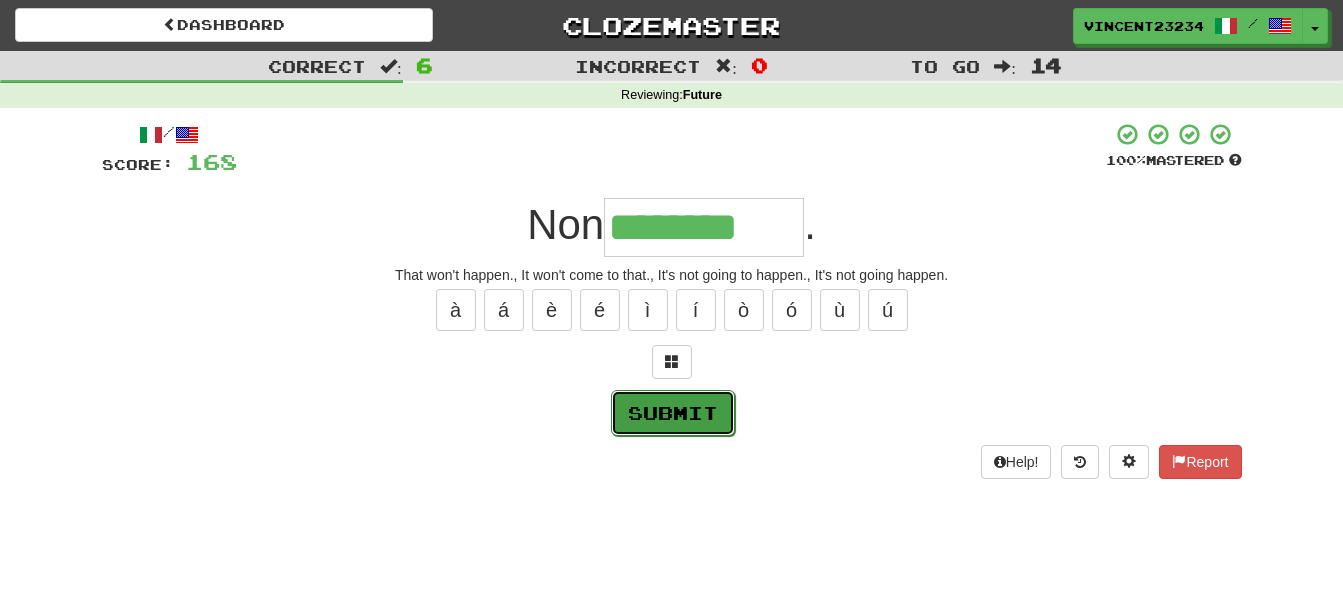 click on "Submit" at bounding box center [673, 413] 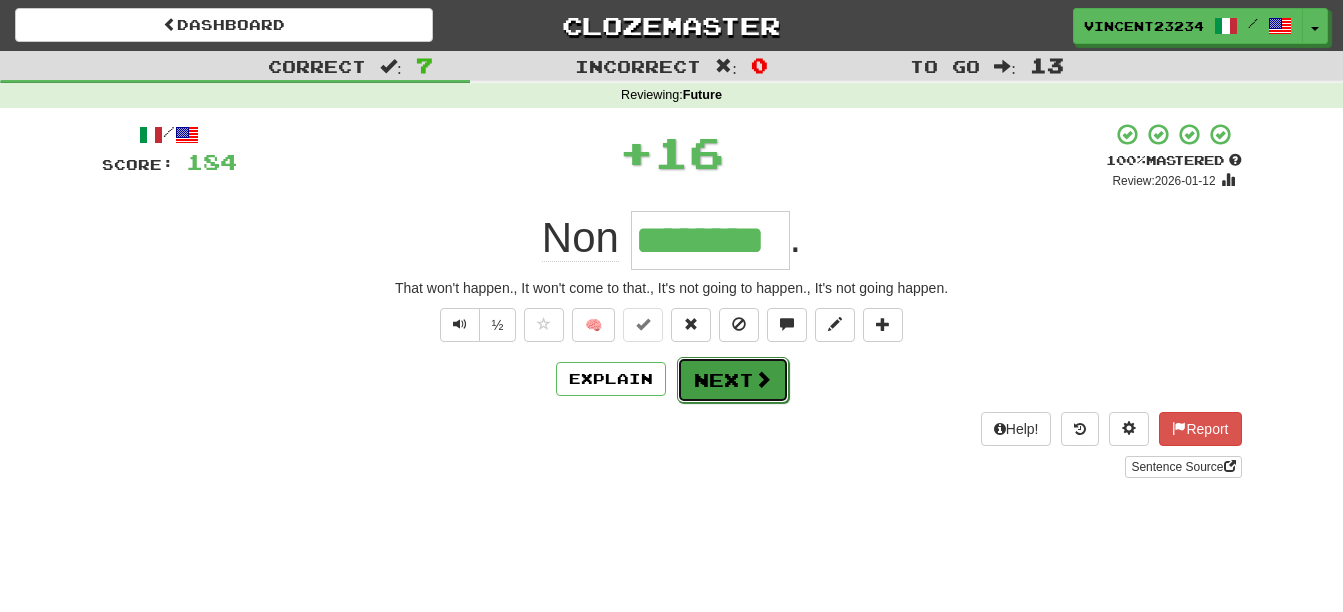 click on "Next" at bounding box center (733, 380) 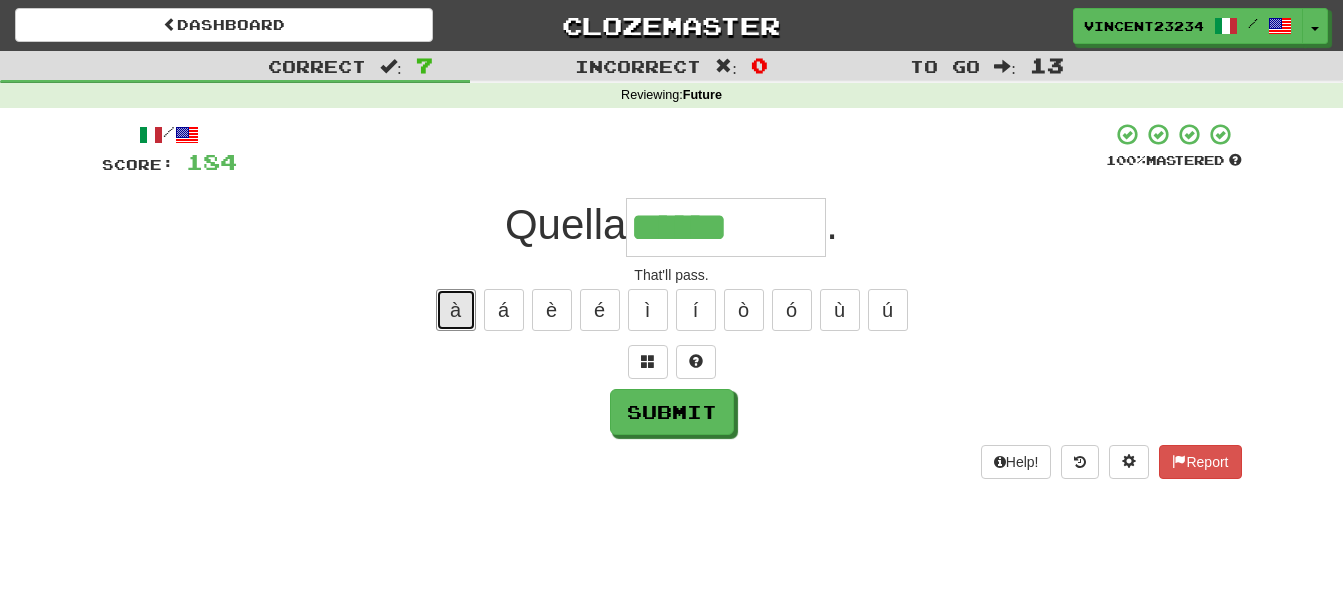 drag, startPoint x: 461, startPoint y: 306, endPoint x: 599, endPoint y: 395, distance: 164.21024 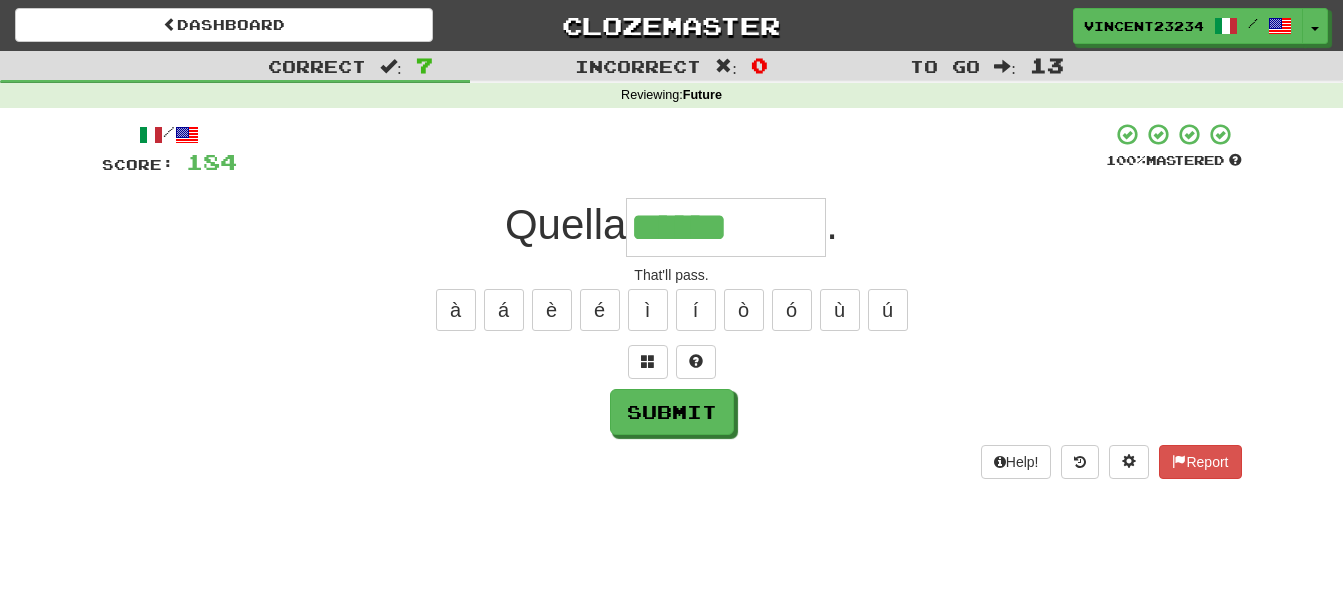 type on "*******" 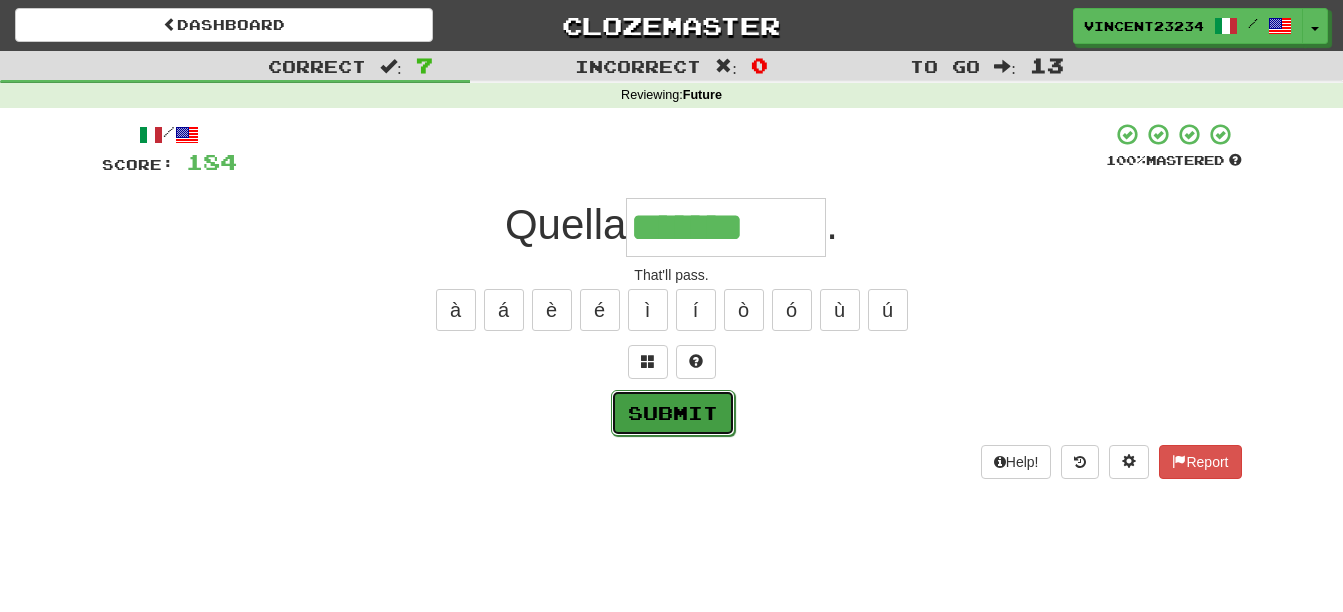 click on "Submit" at bounding box center [673, 413] 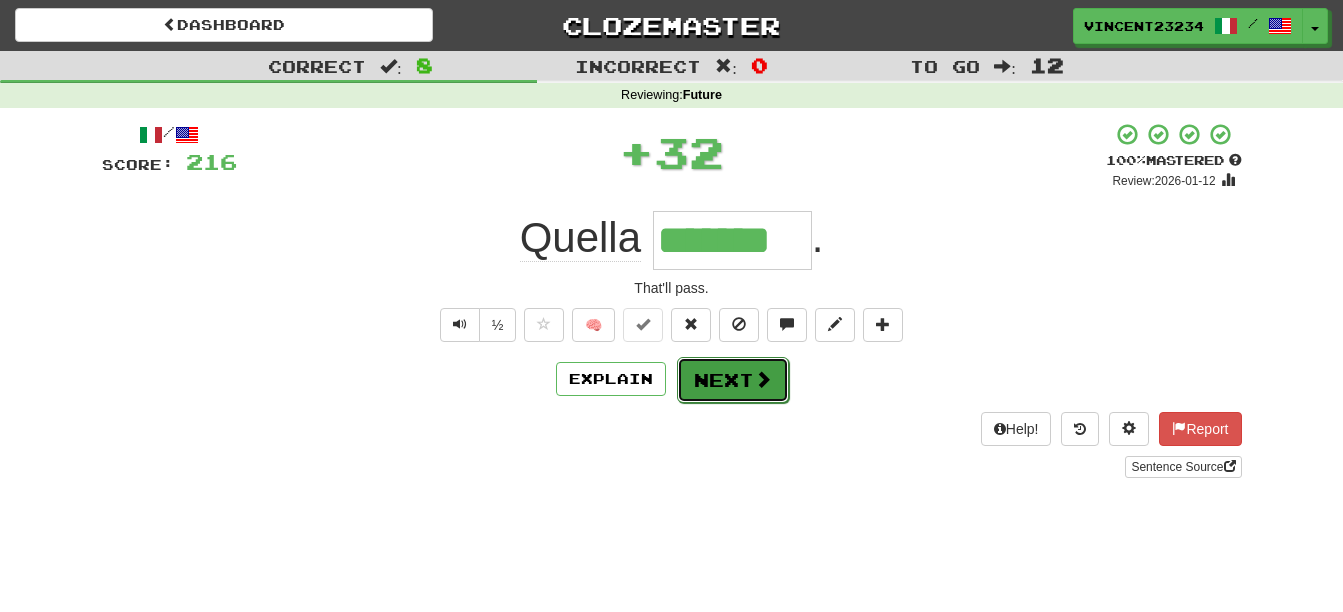 click on "Next" at bounding box center [733, 380] 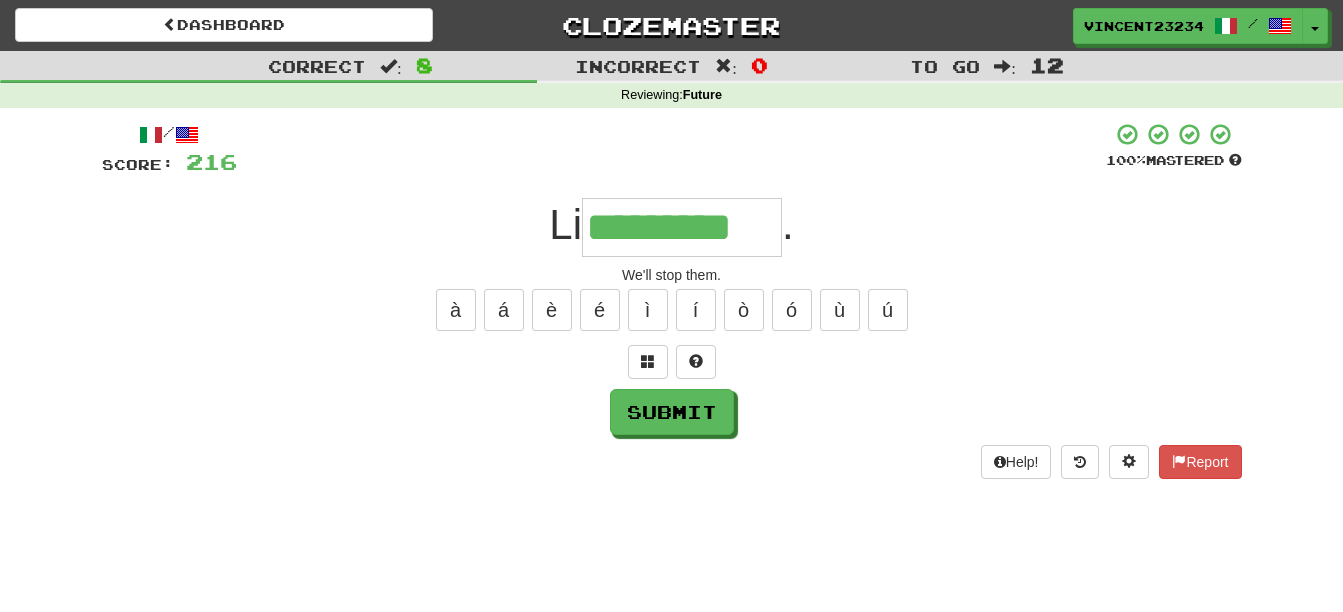 scroll, scrollTop: 0, scrollLeft: 11, axis: horizontal 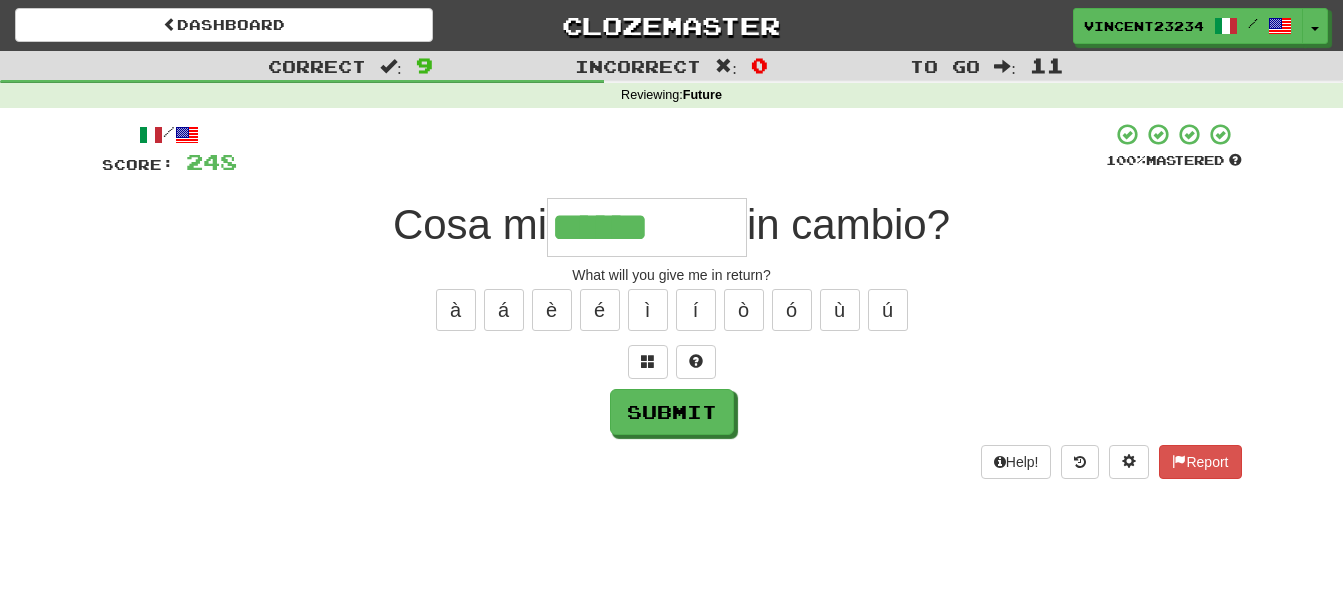 type on "******" 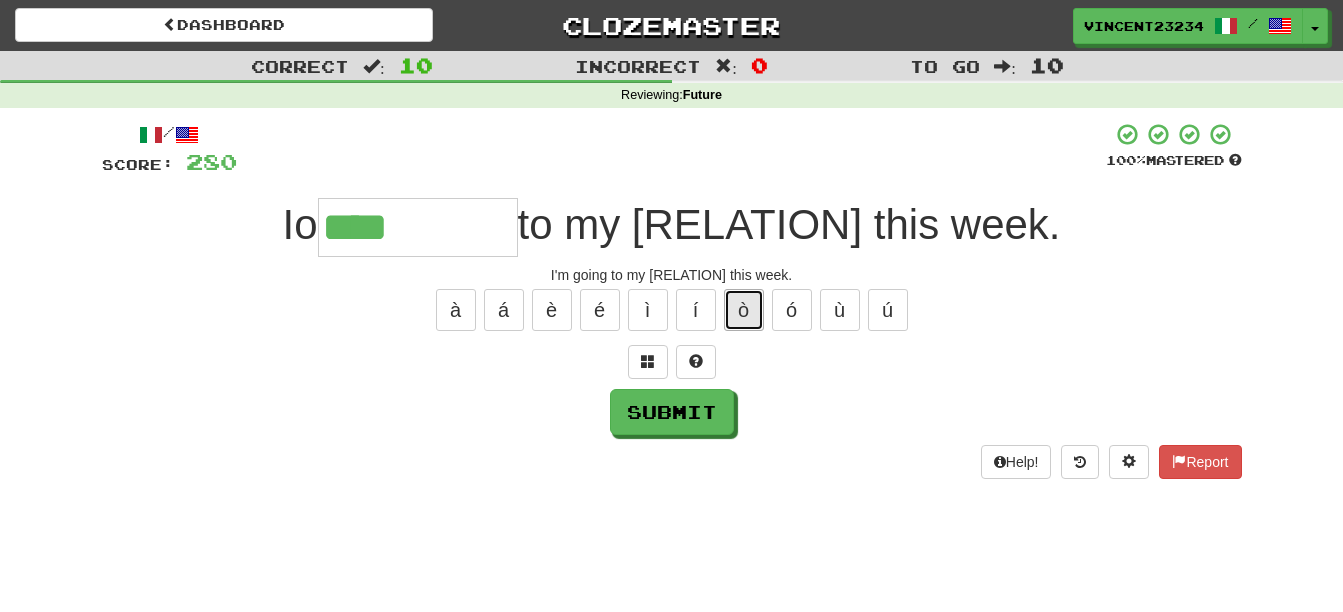 click on "ò" at bounding box center (744, 310) 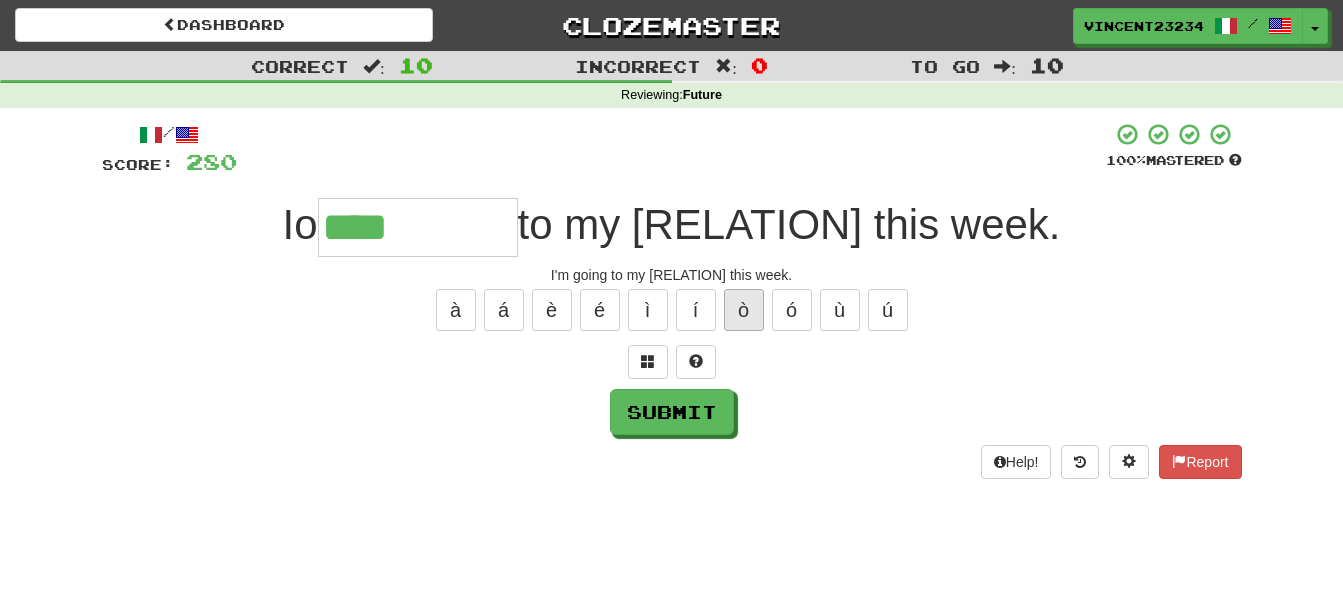 type on "*****" 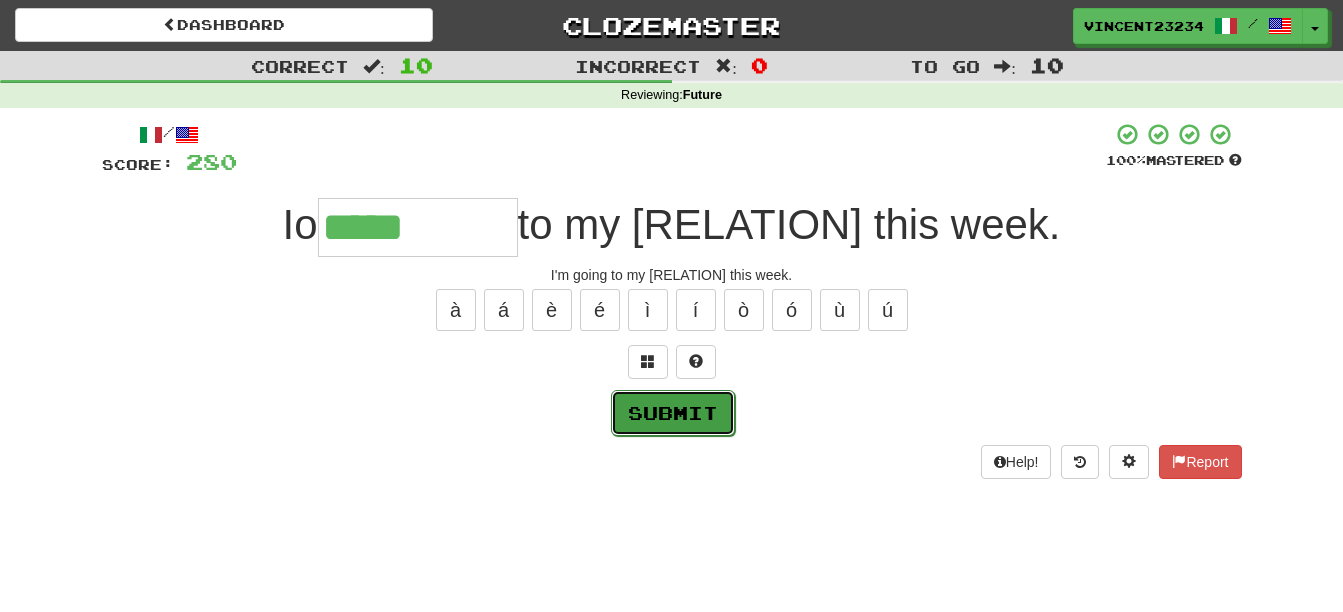 click on "Submit" at bounding box center (673, 413) 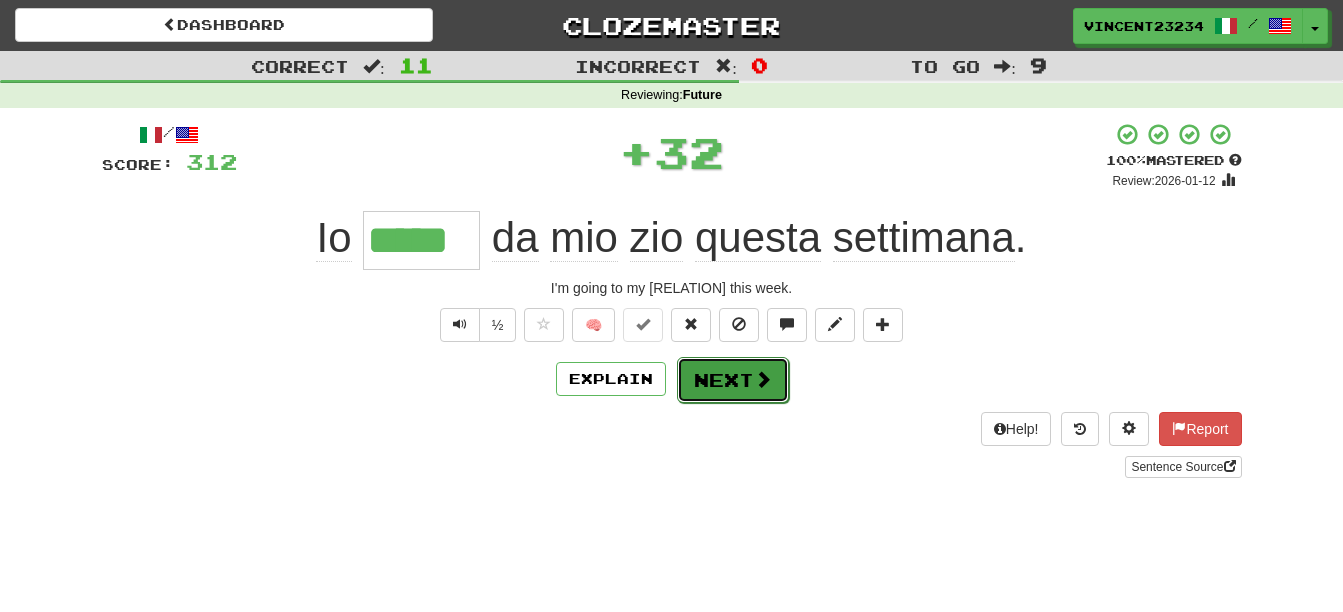 click on "Next" at bounding box center [733, 380] 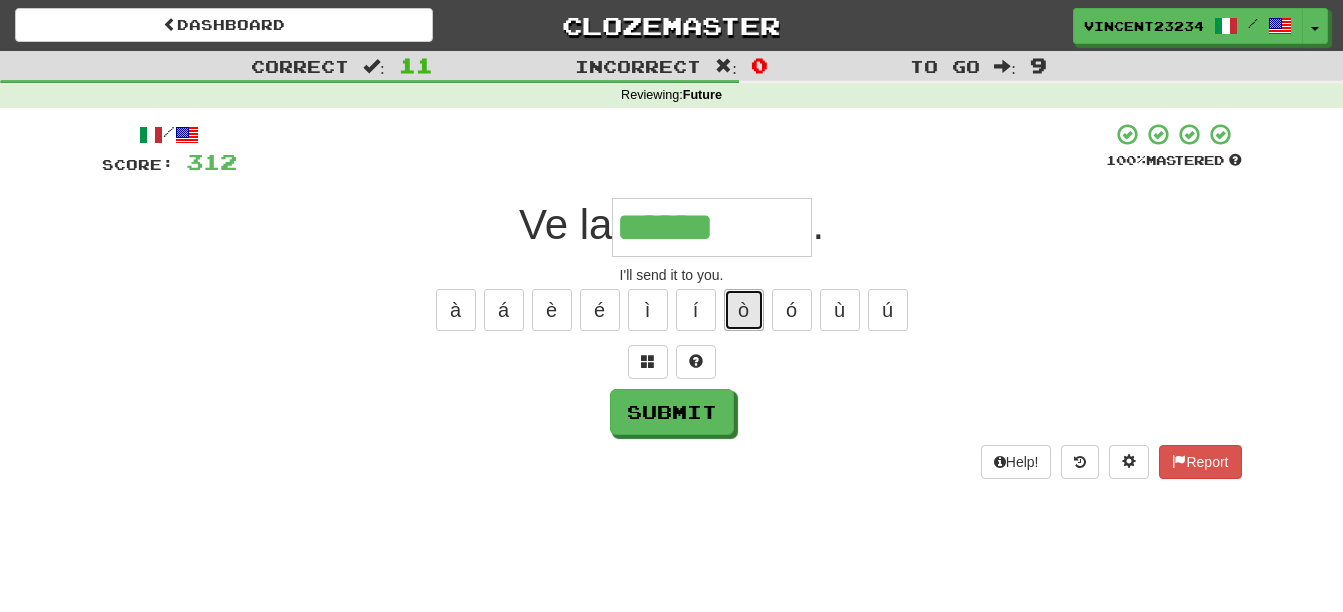 click on "ò" at bounding box center [744, 310] 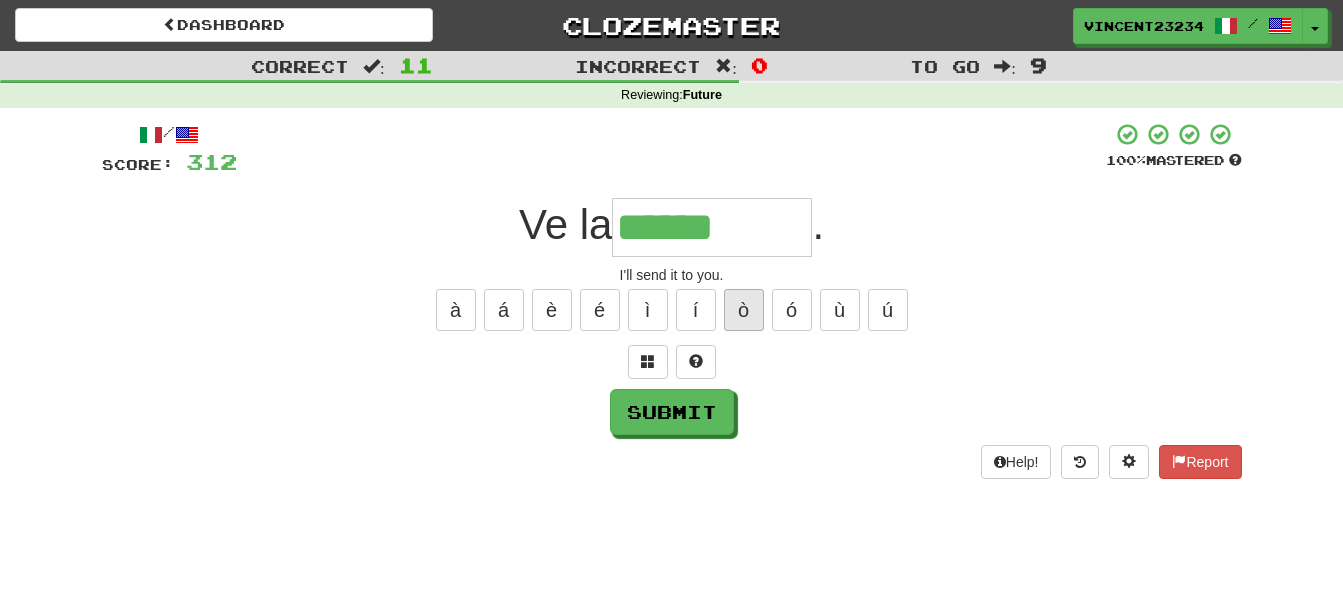 type on "*******" 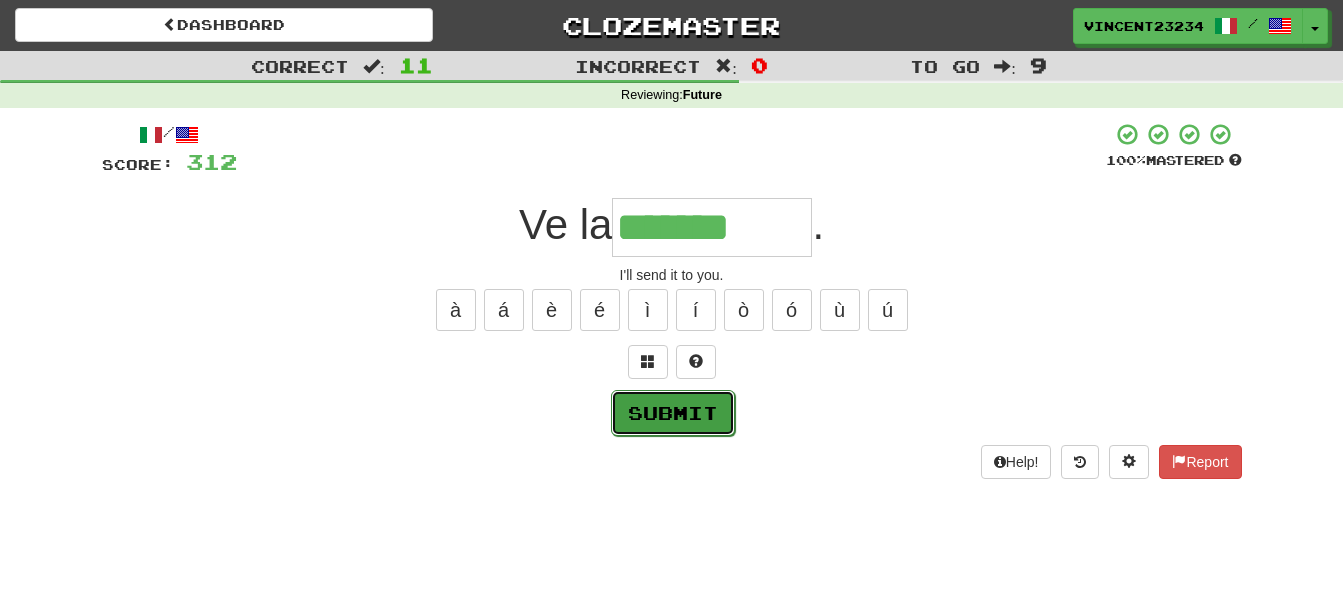 click on "Submit" at bounding box center (673, 413) 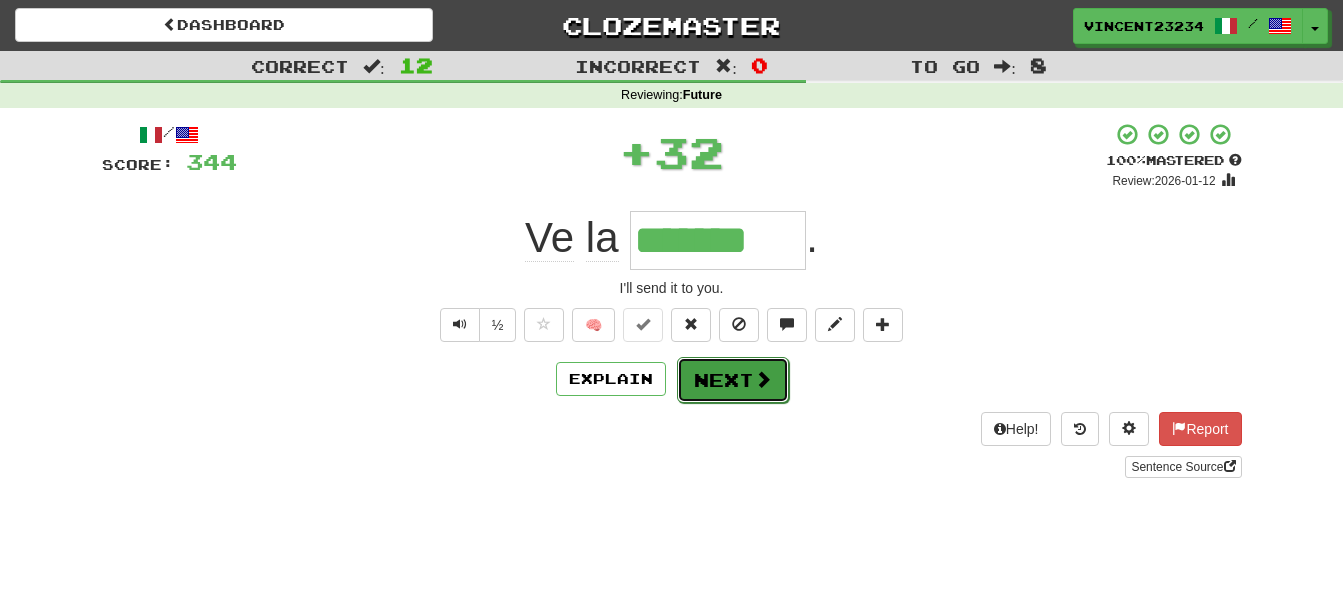 click on "Next" at bounding box center [733, 380] 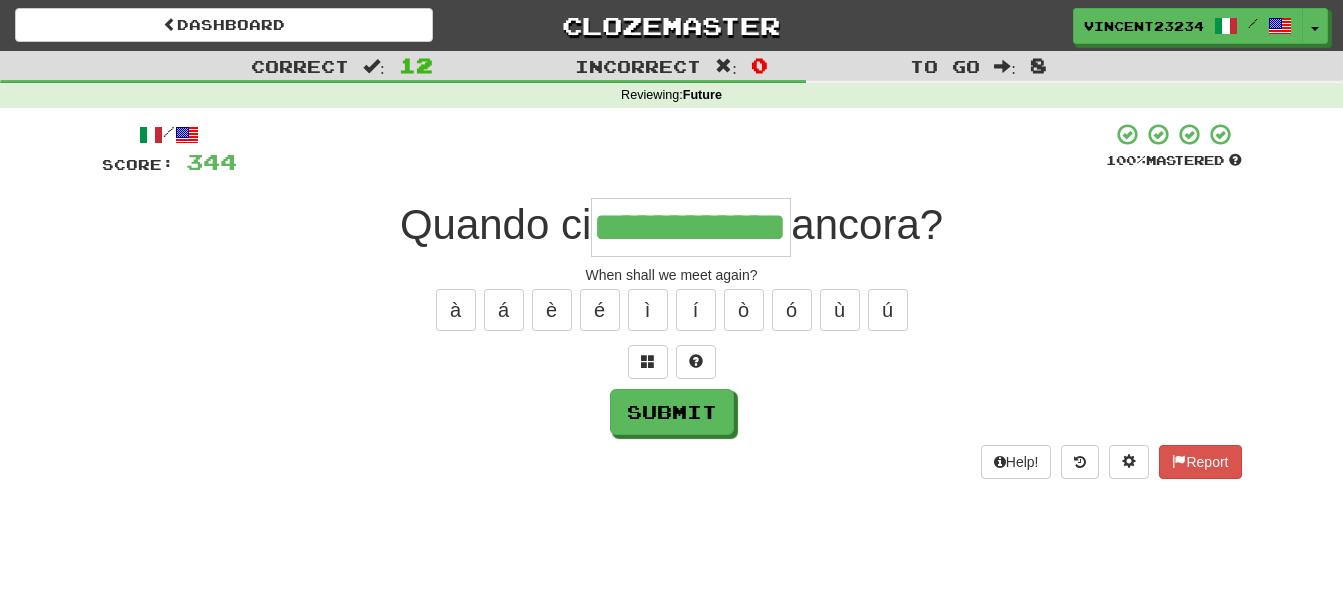 scroll, scrollTop: 0, scrollLeft: 53, axis: horizontal 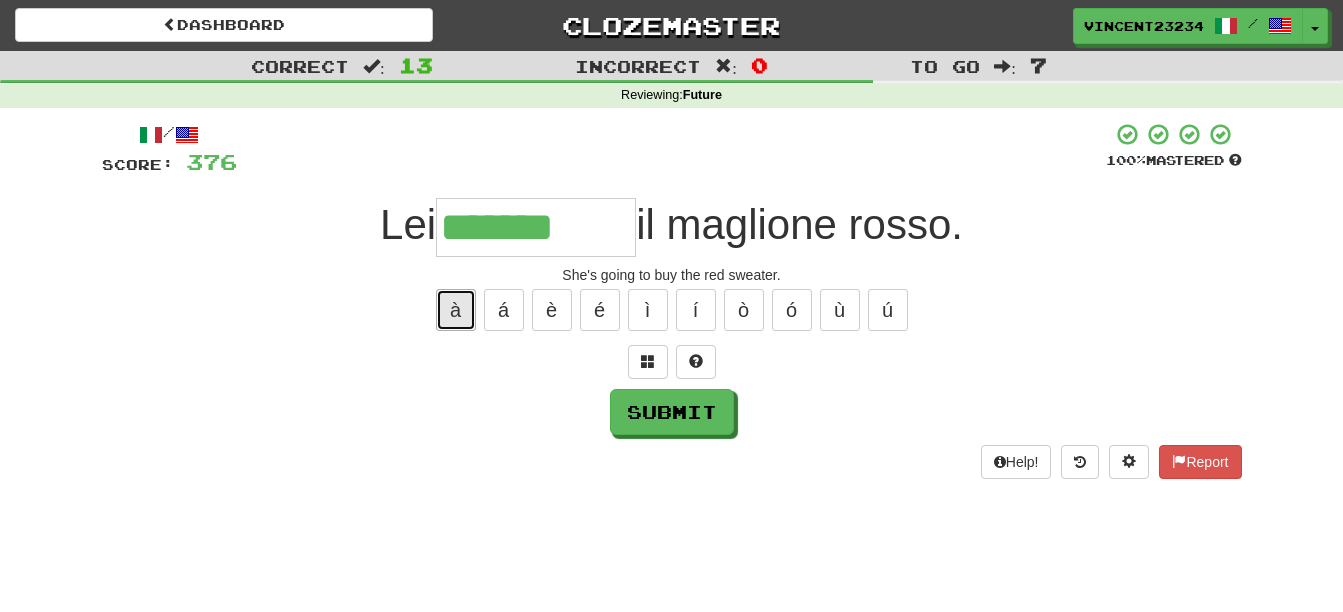 click on "à" at bounding box center (456, 310) 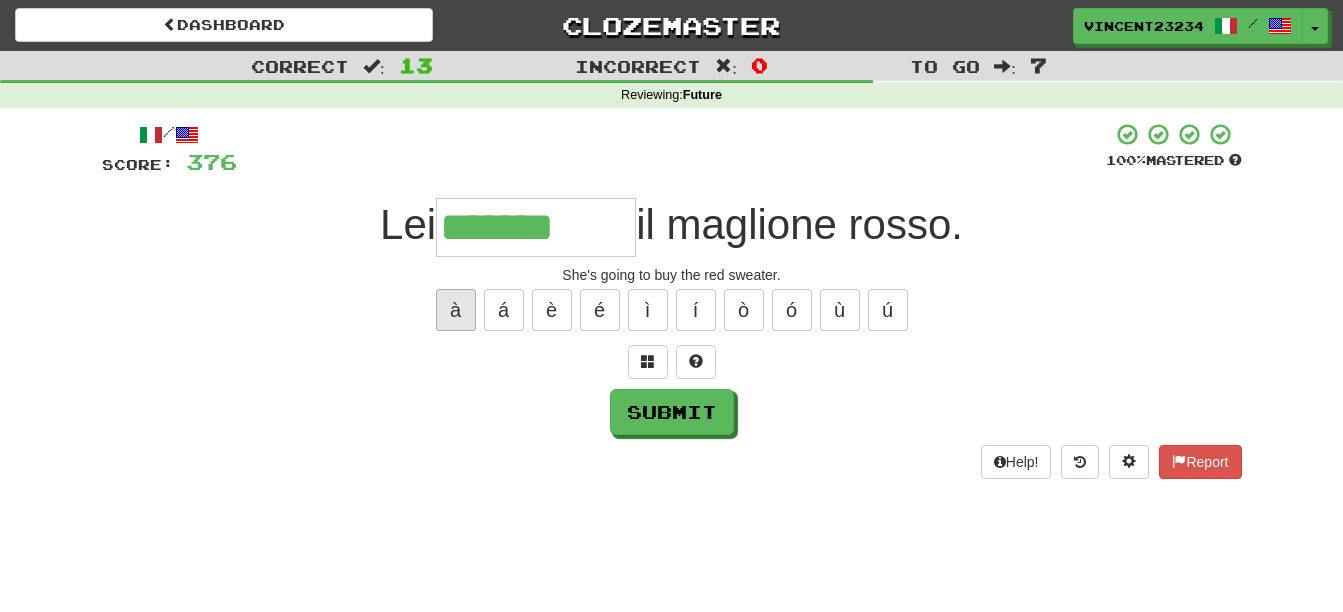 type on "********" 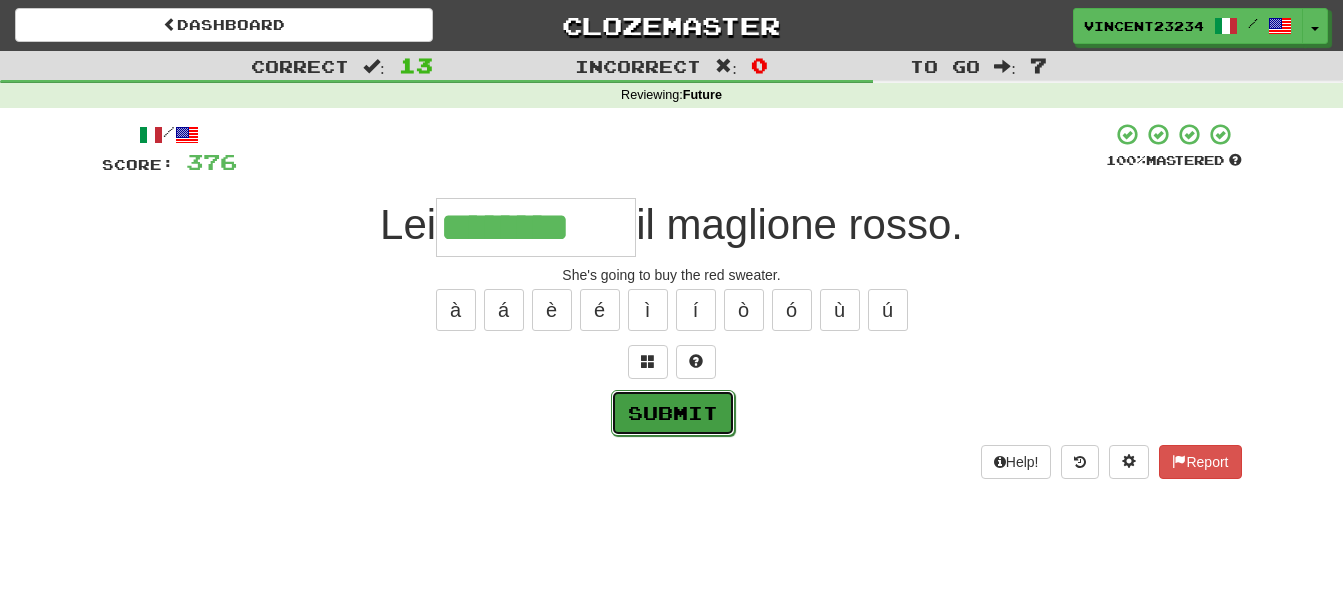 click on "Submit" at bounding box center [673, 413] 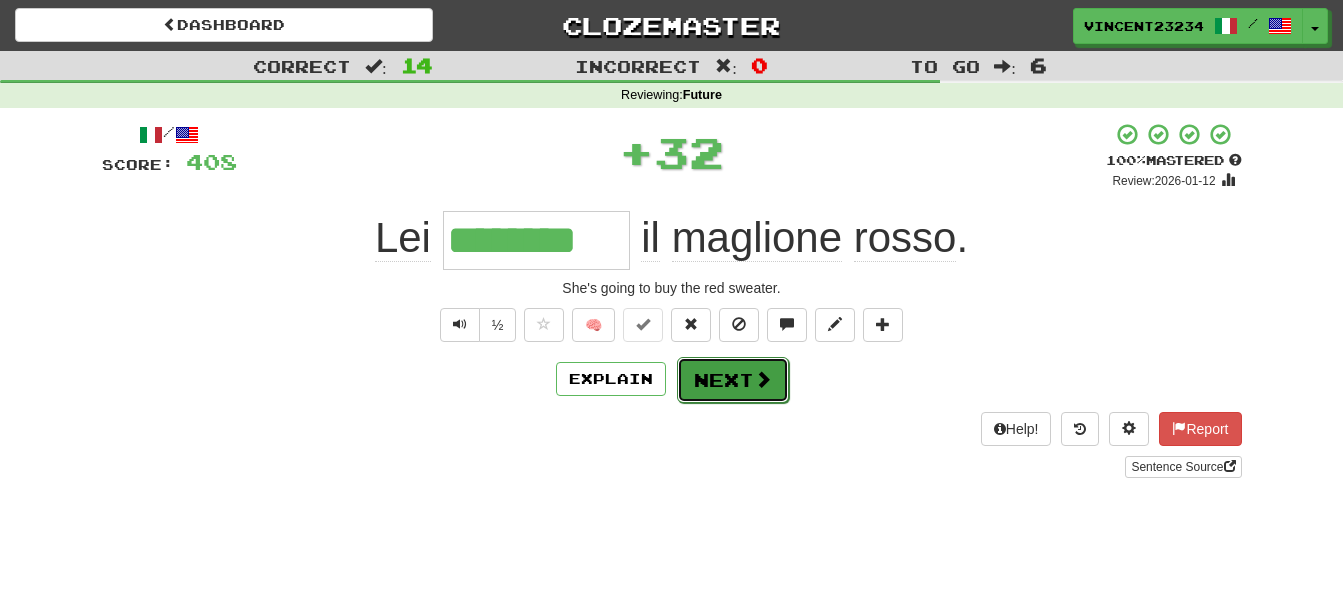 click on "Next" at bounding box center (733, 380) 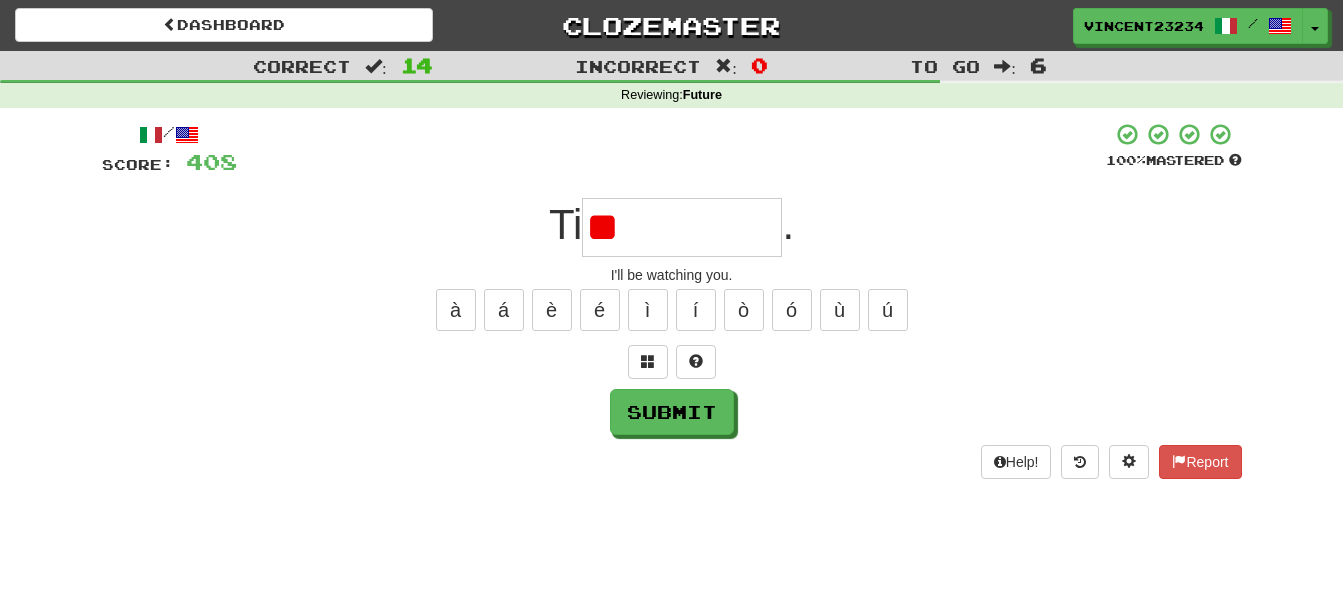 type on "*" 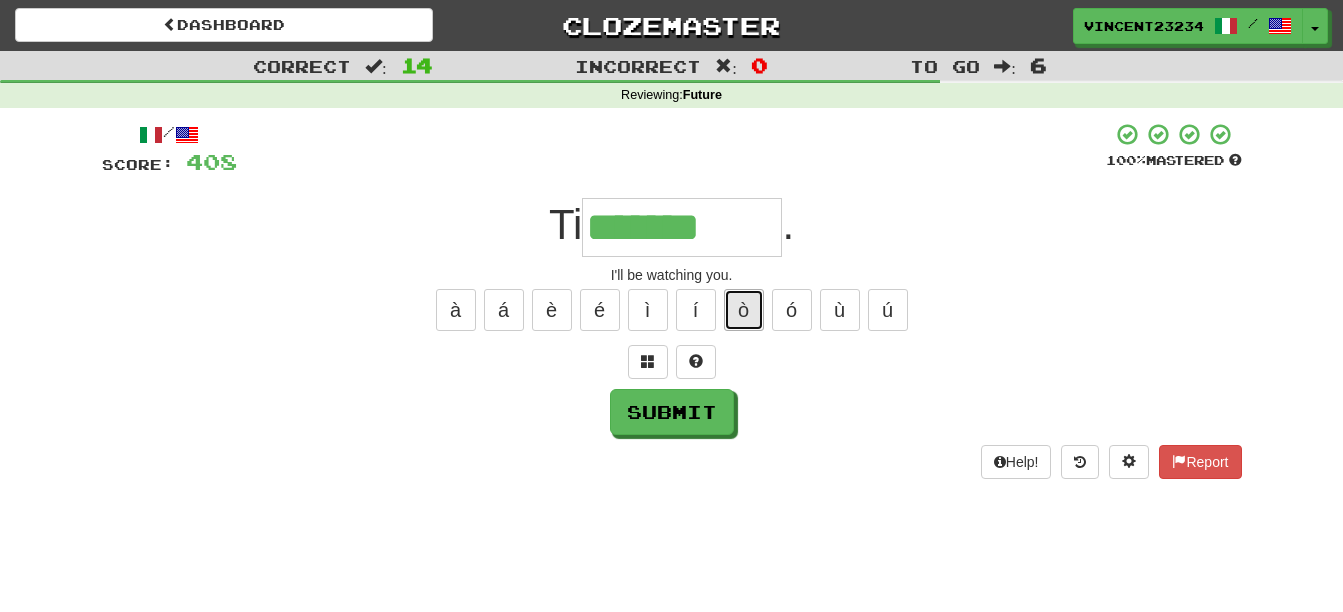 click on "ò" at bounding box center [744, 310] 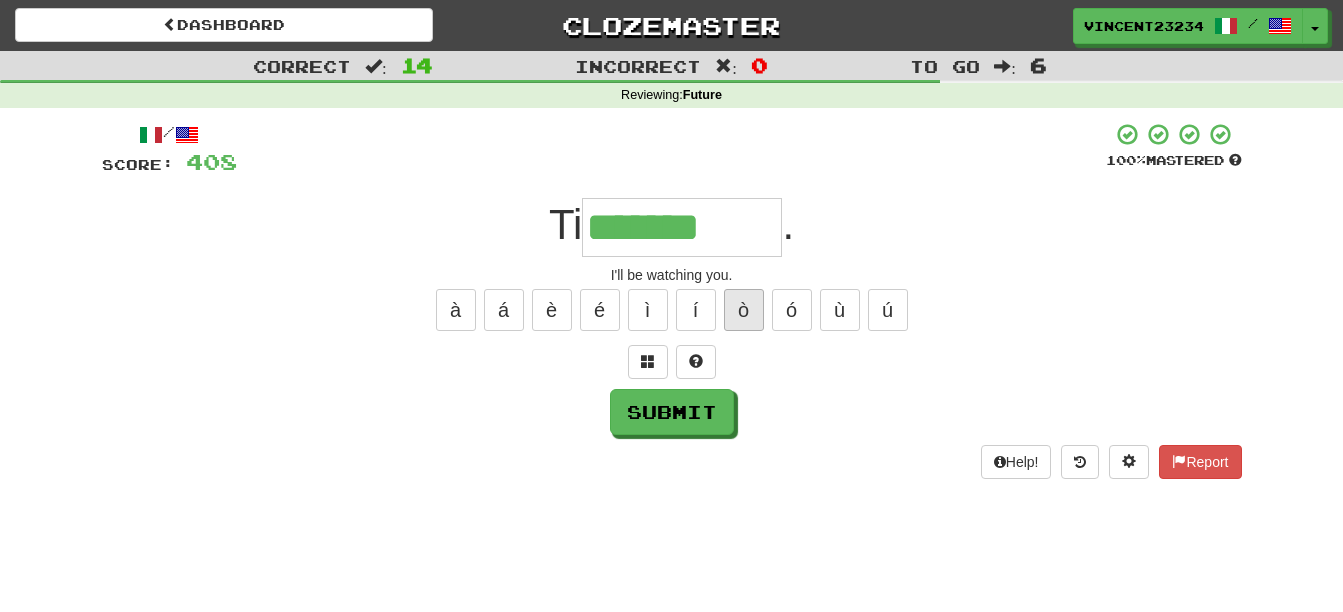 type on "********" 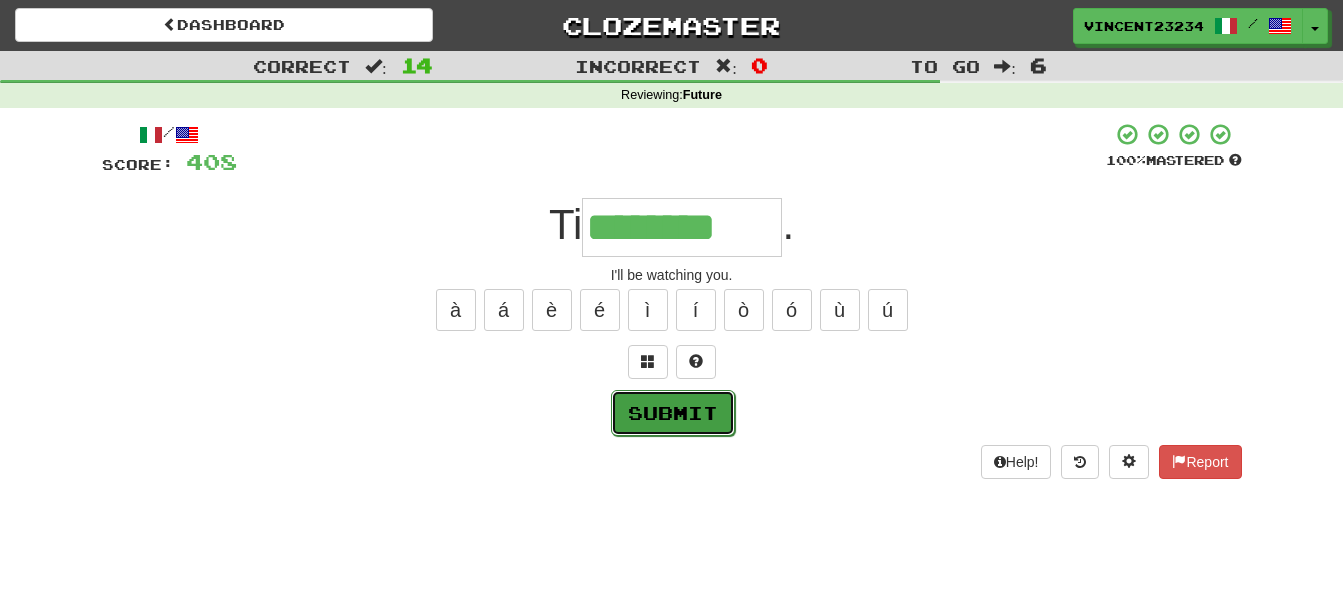 click on "Submit" at bounding box center [673, 413] 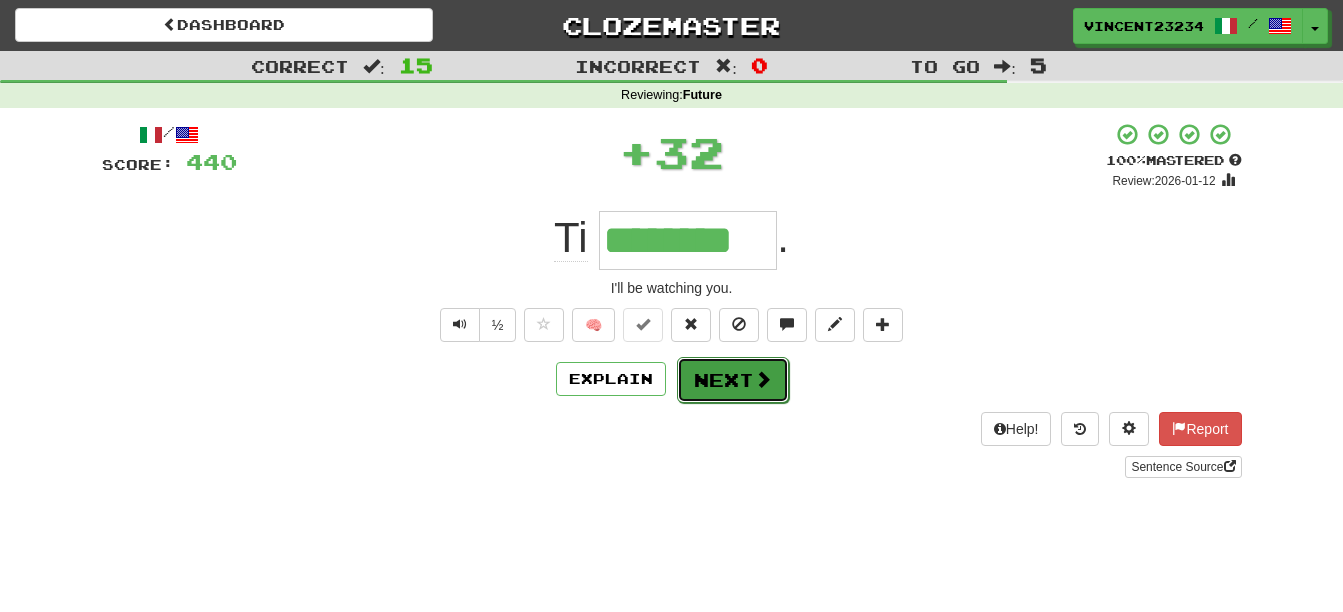 click on "Next" at bounding box center (733, 380) 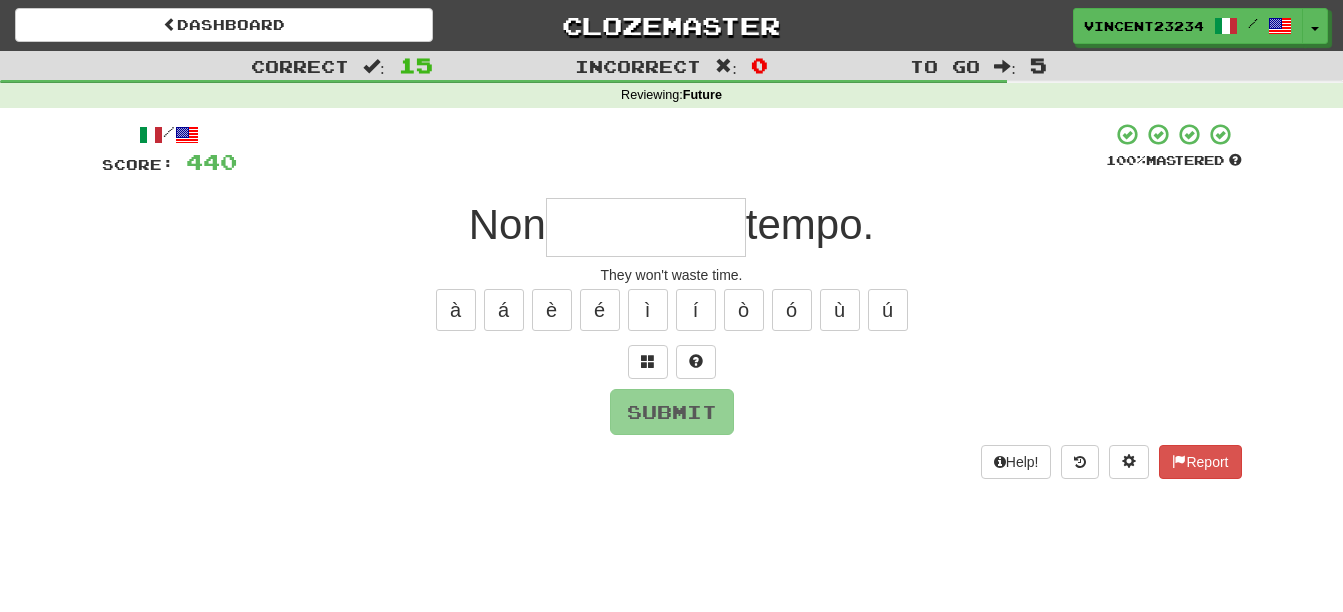 type on "*" 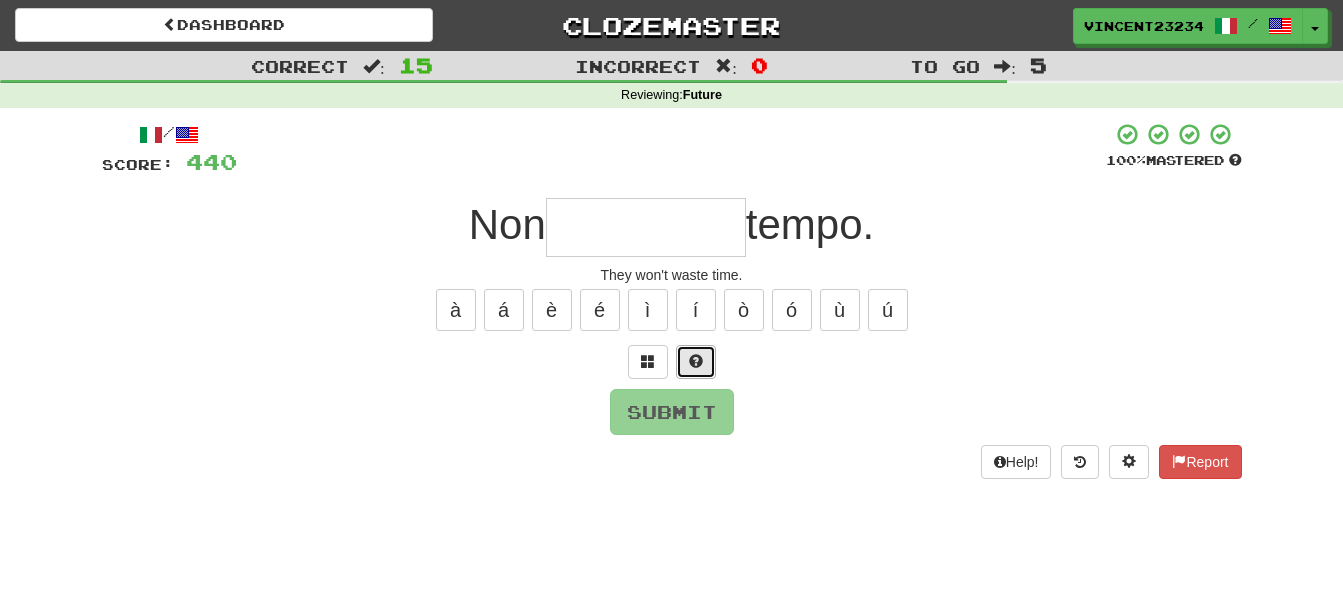 click at bounding box center (696, 361) 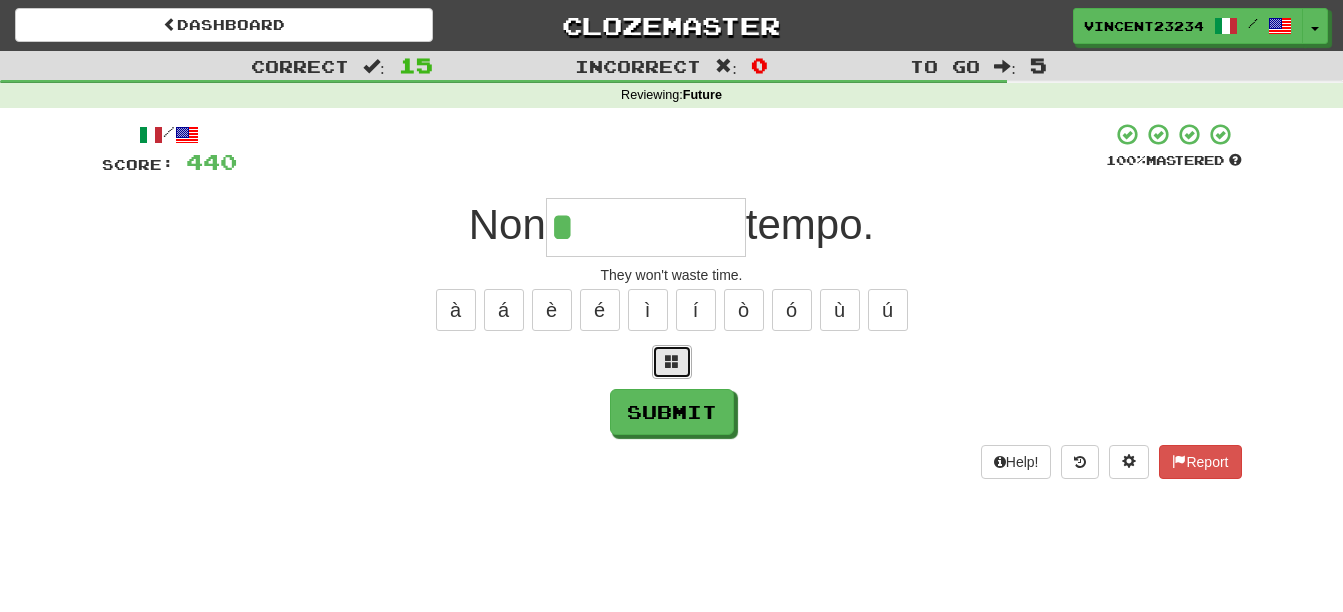 click at bounding box center [672, 361] 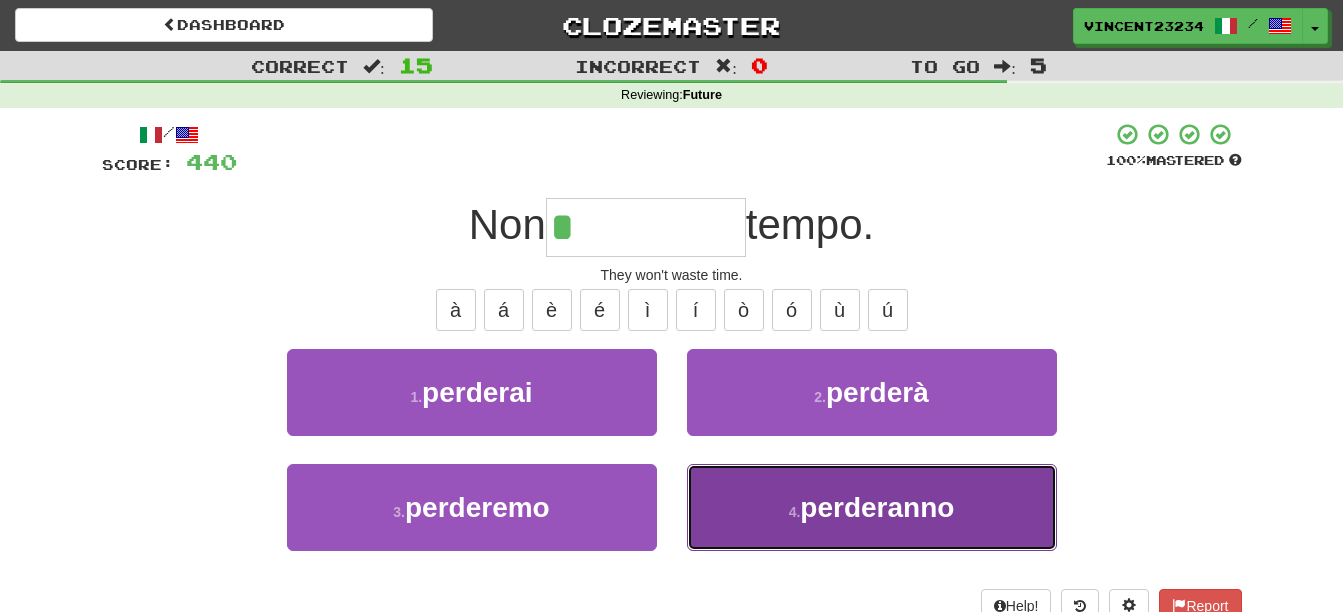 click on "4 . perderanno" at bounding box center [872, 507] 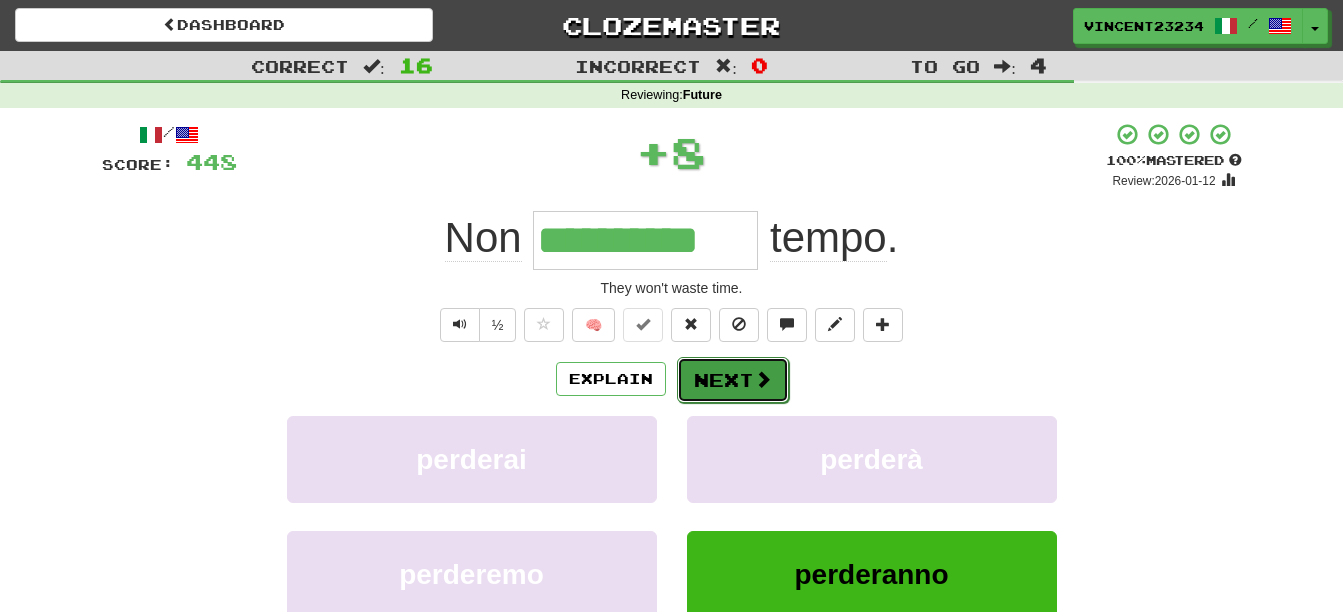 click on "Next" at bounding box center [733, 380] 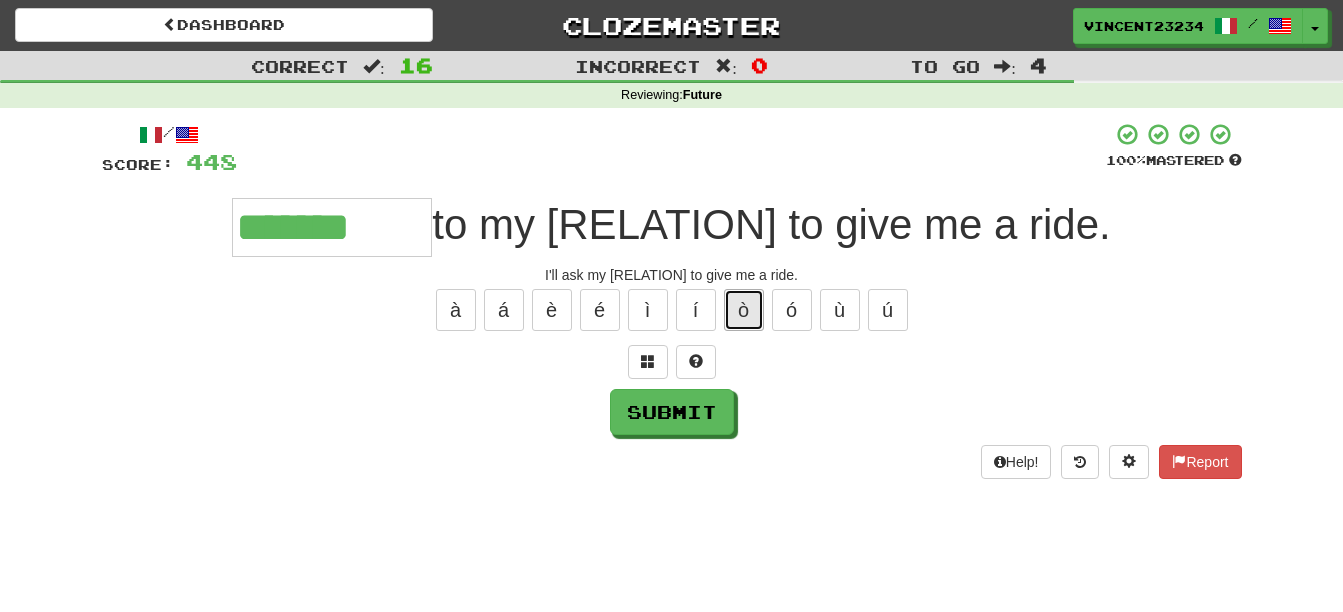 click on "ò" at bounding box center (744, 310) 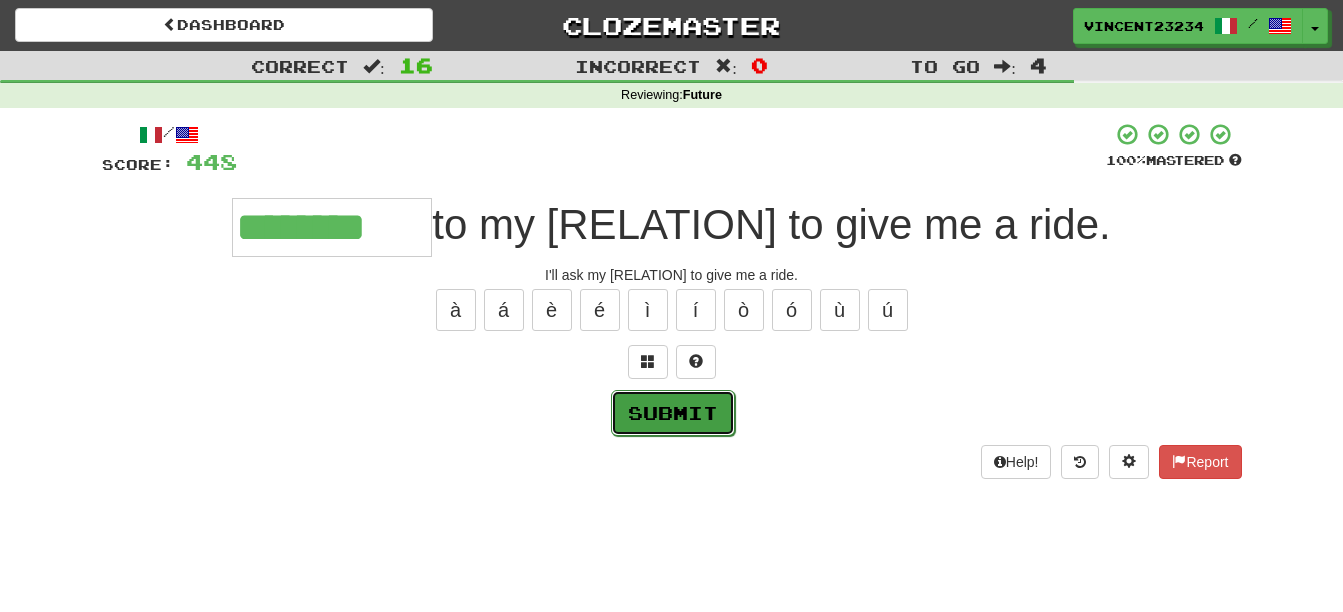 click on "Submit" at bounding box center (673, 413) 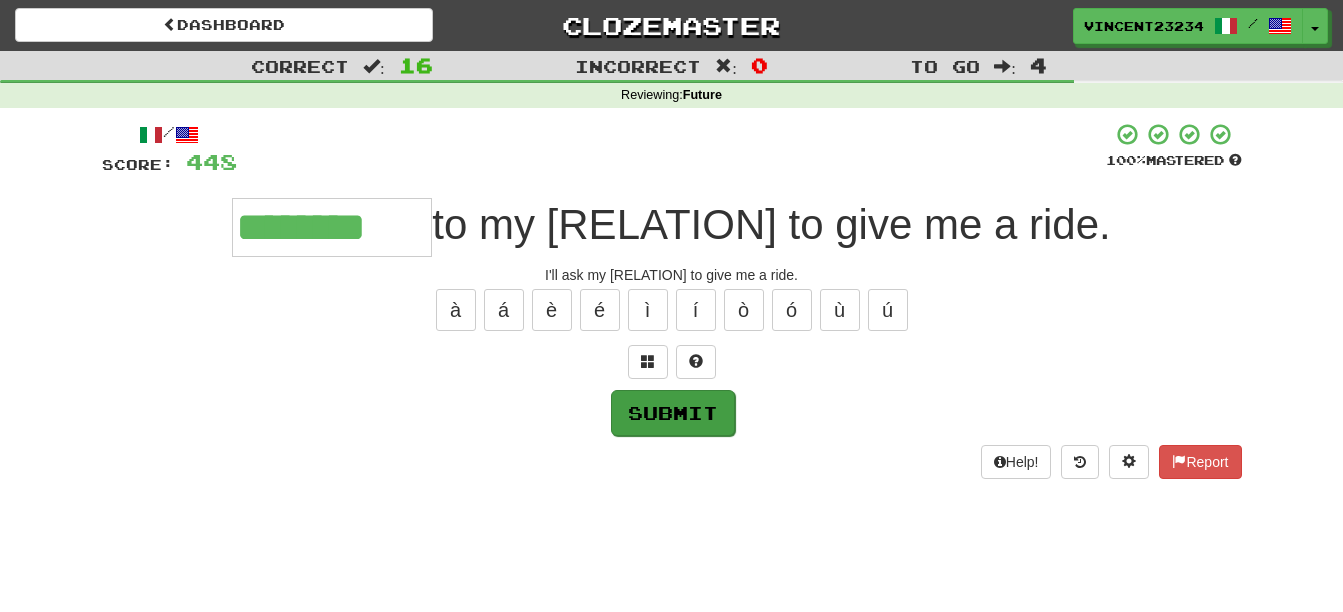type on "********" 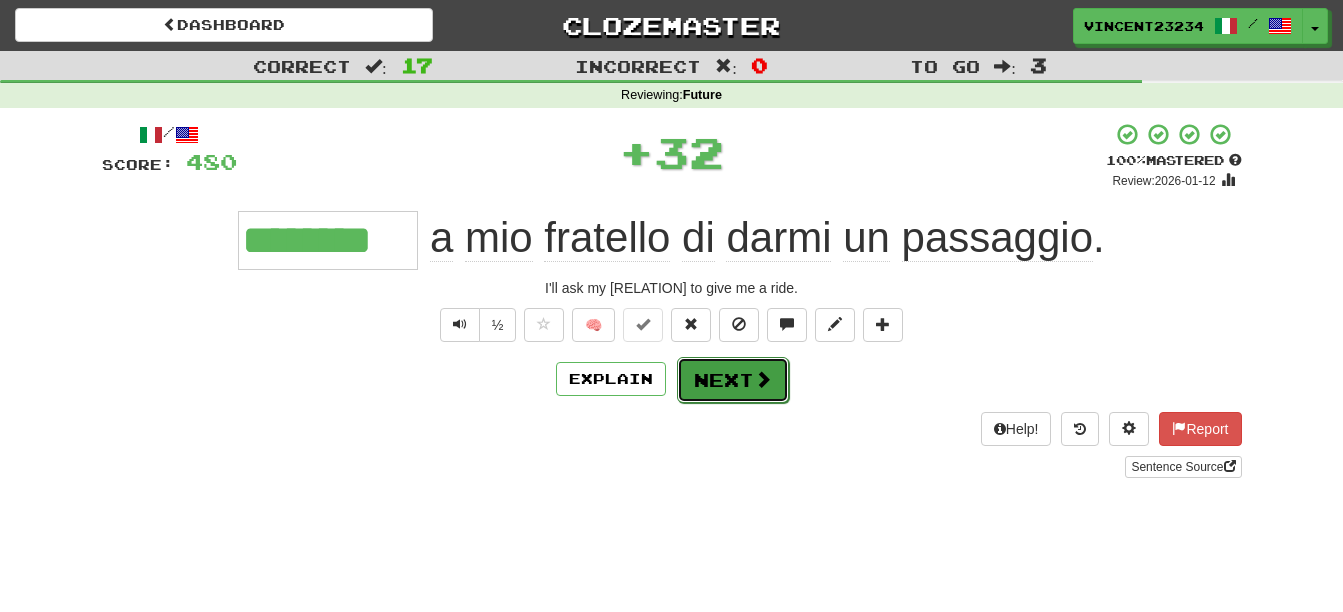 click on "Next" at bounding box center [733, 380] 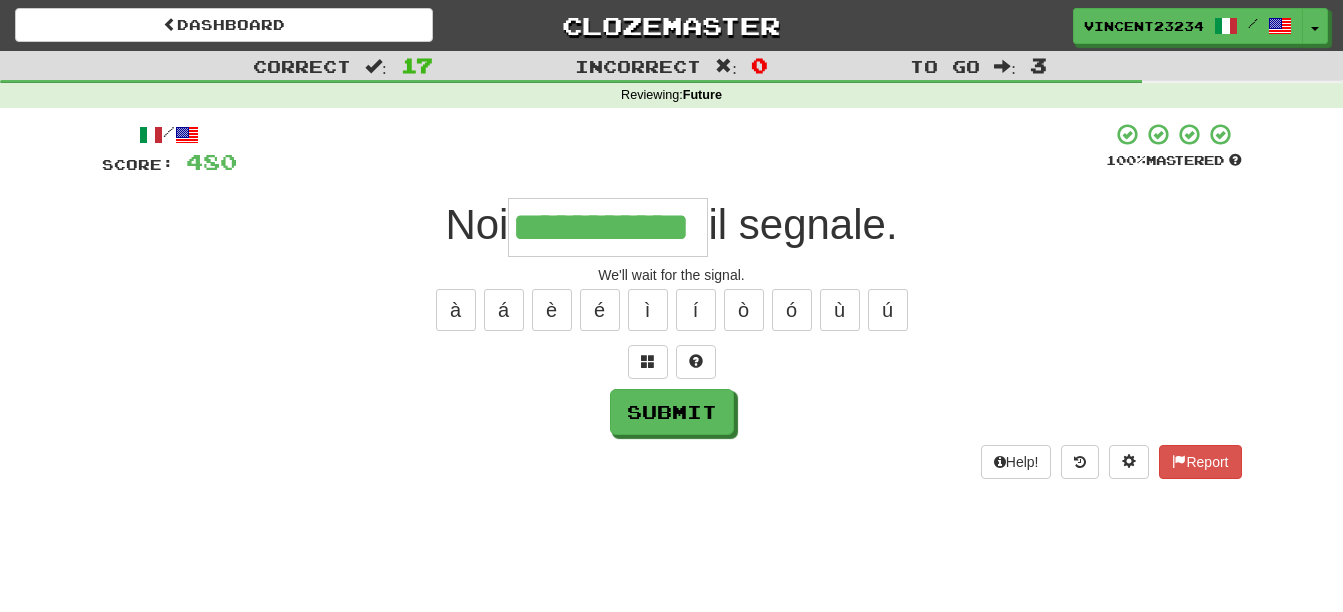 scroll, scrollTop: 0, scrollLeft: 41, axis: horizontal 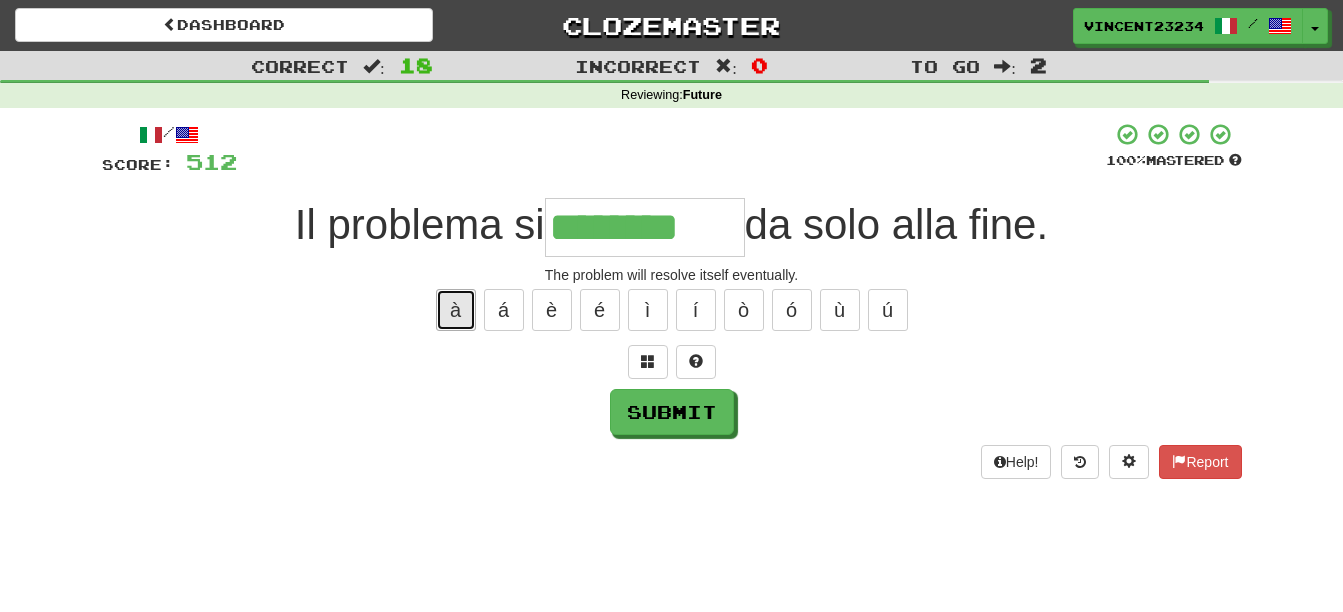click on "à" at bounding box center (456, 310) 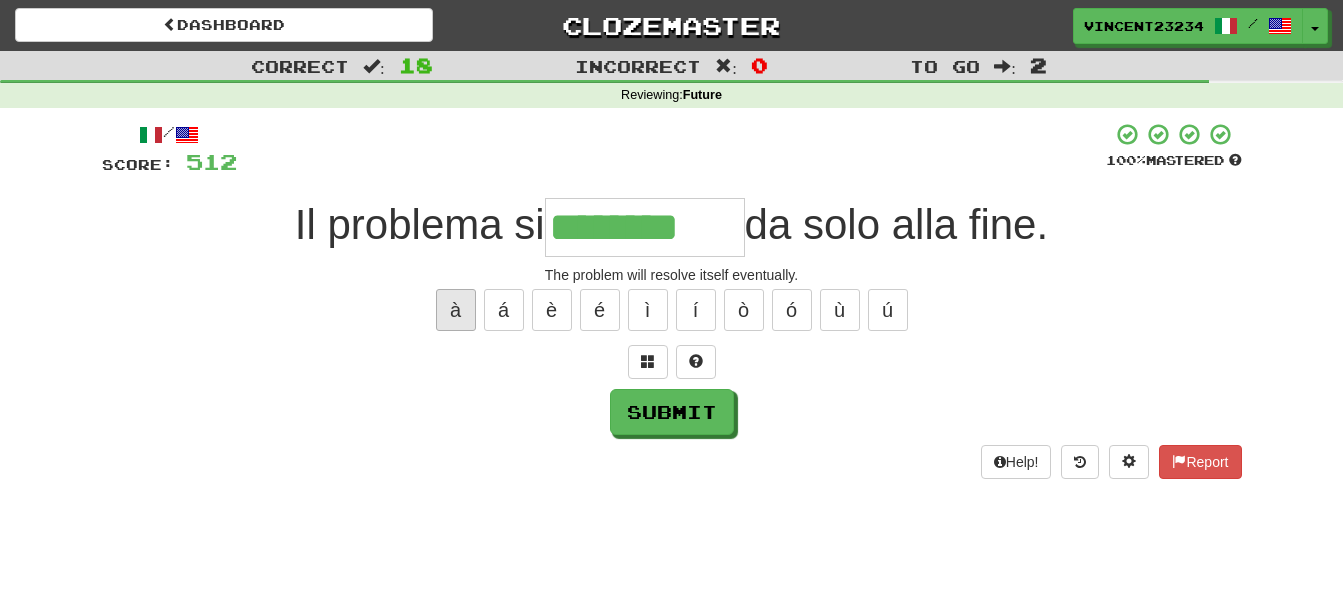 type on "*********" 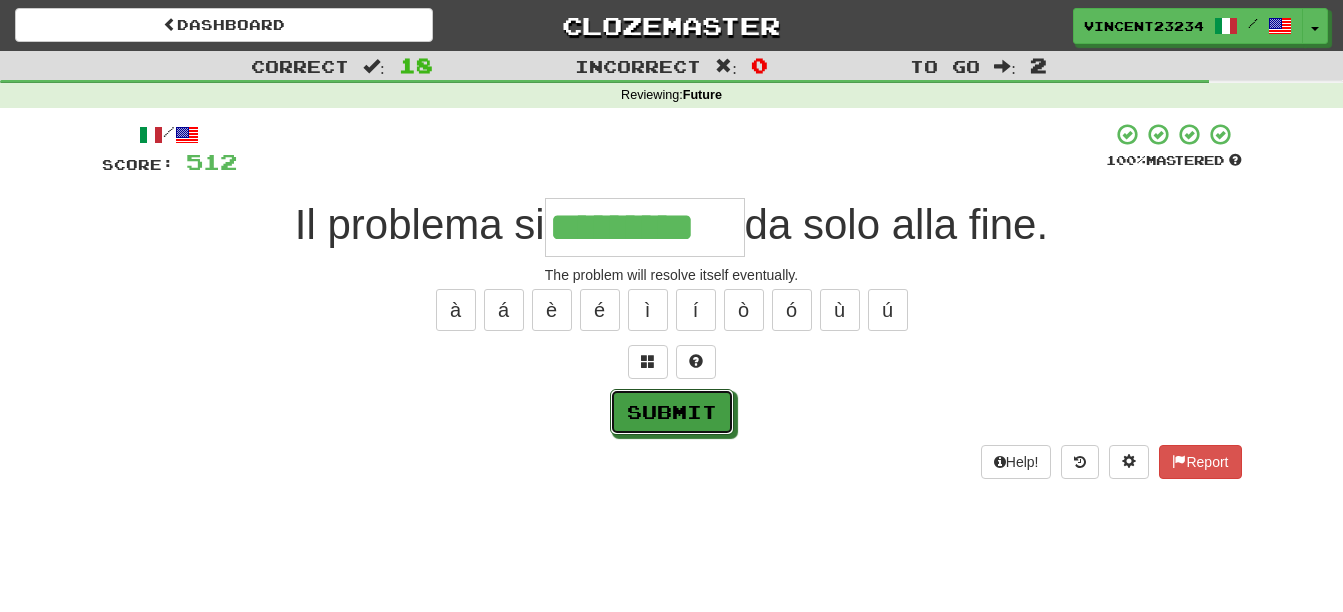 drag, startPoint x: 635, startPoint y: 403, endPoint x: 661, endPoint y: 402, distance: 26.019224 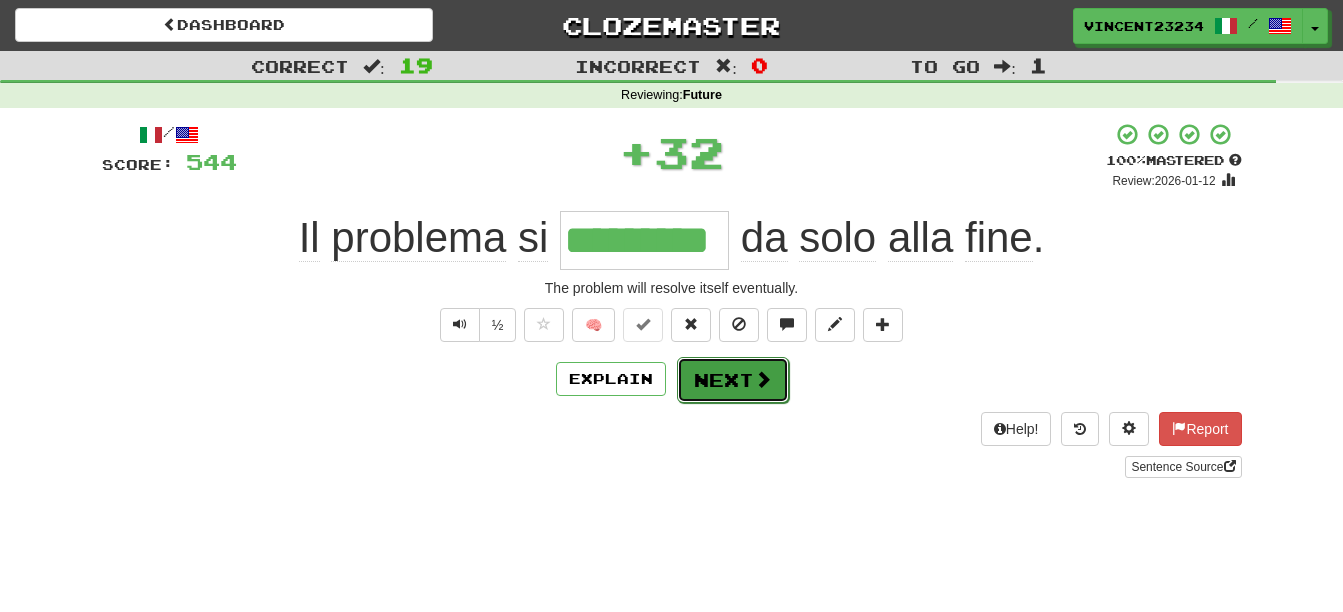 click on "Next" at bounding box center [733, 380] 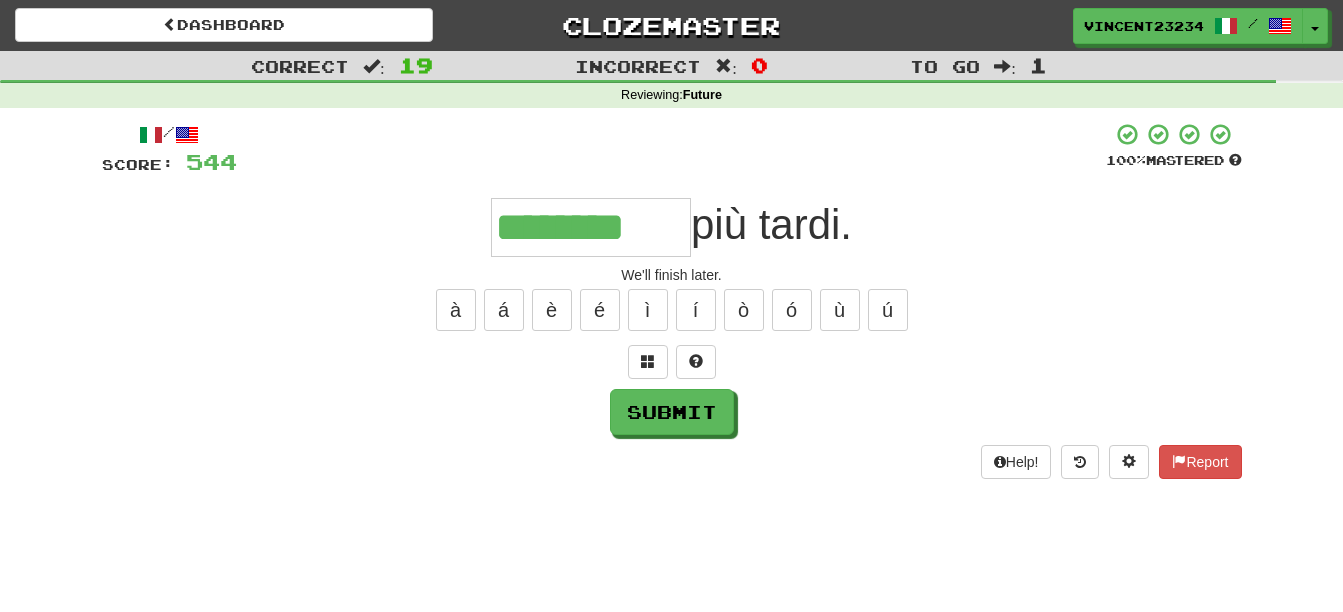 type on "********" 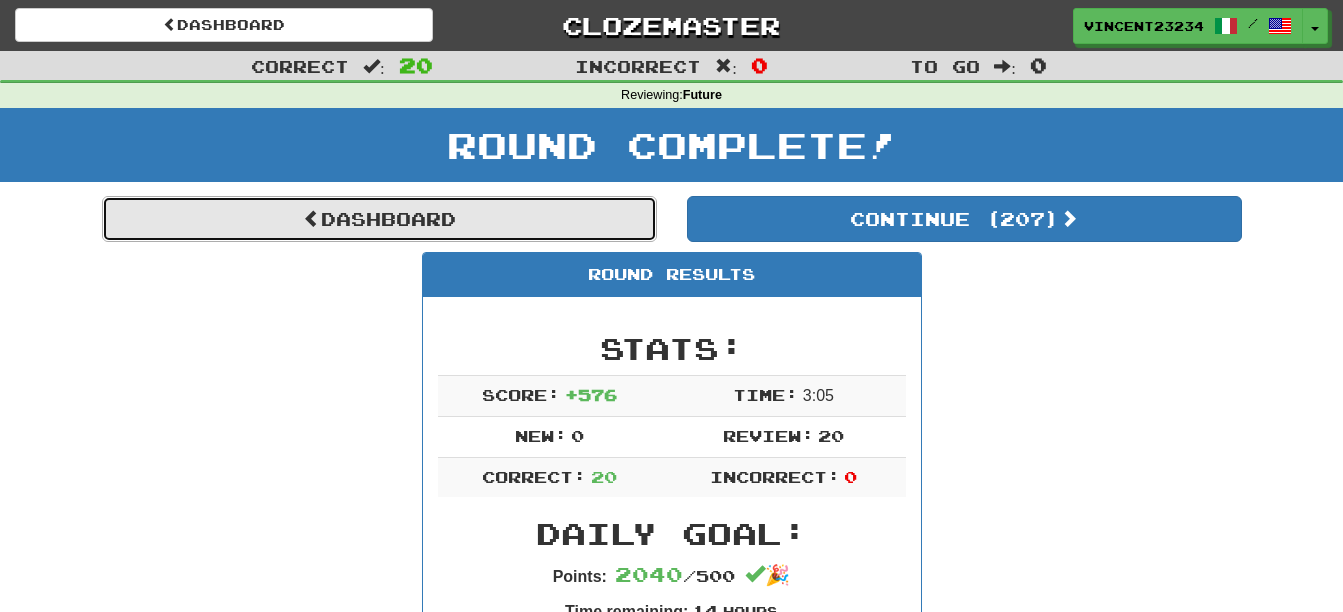 click on "Dashboard" at bounding box center (379, 219) 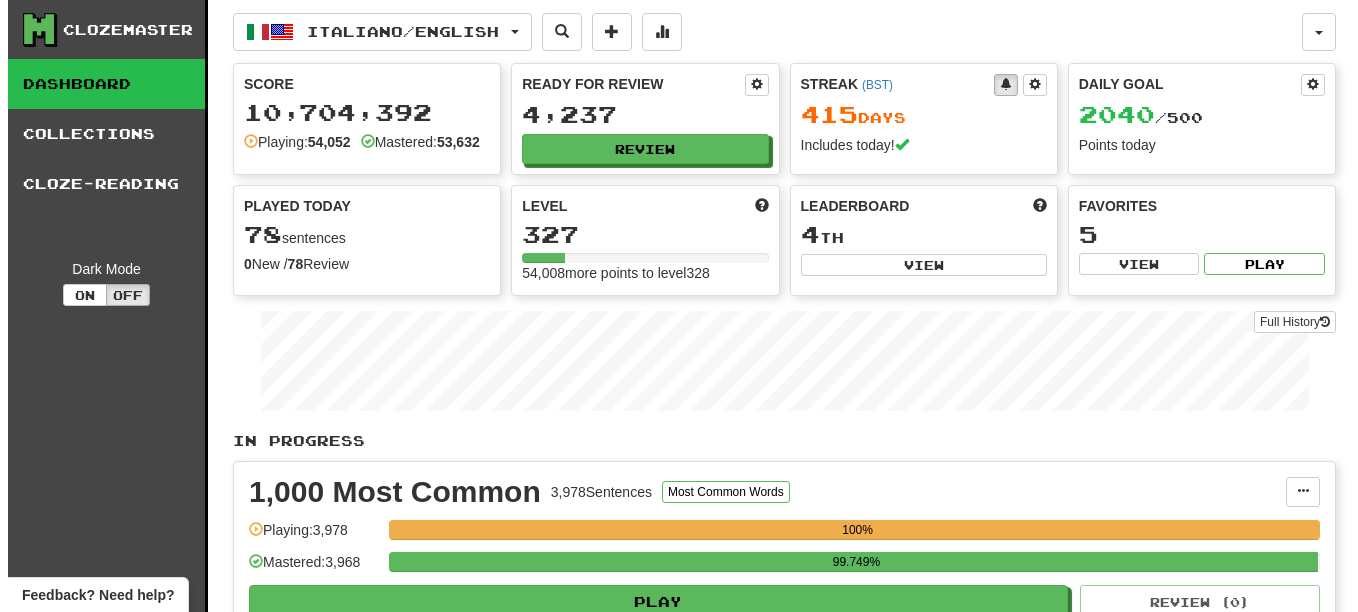 scroll, scrollTop: 0, scrollLeft: 0, axis: both 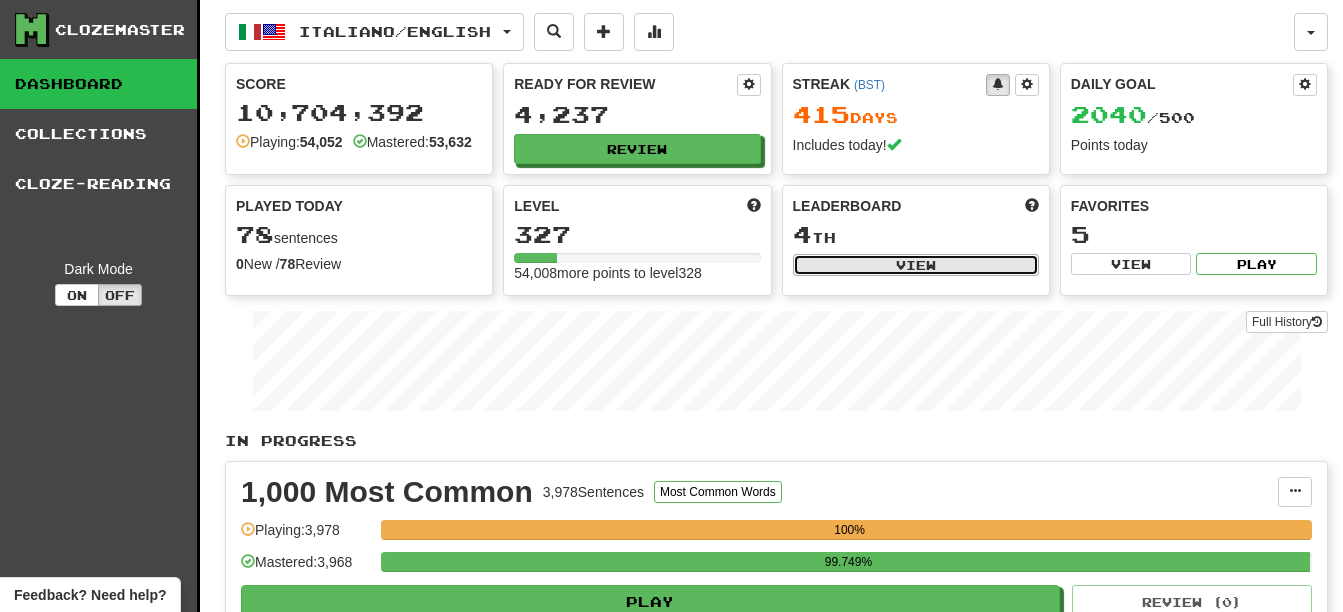 click on "View" at bounding box center (916, 265) 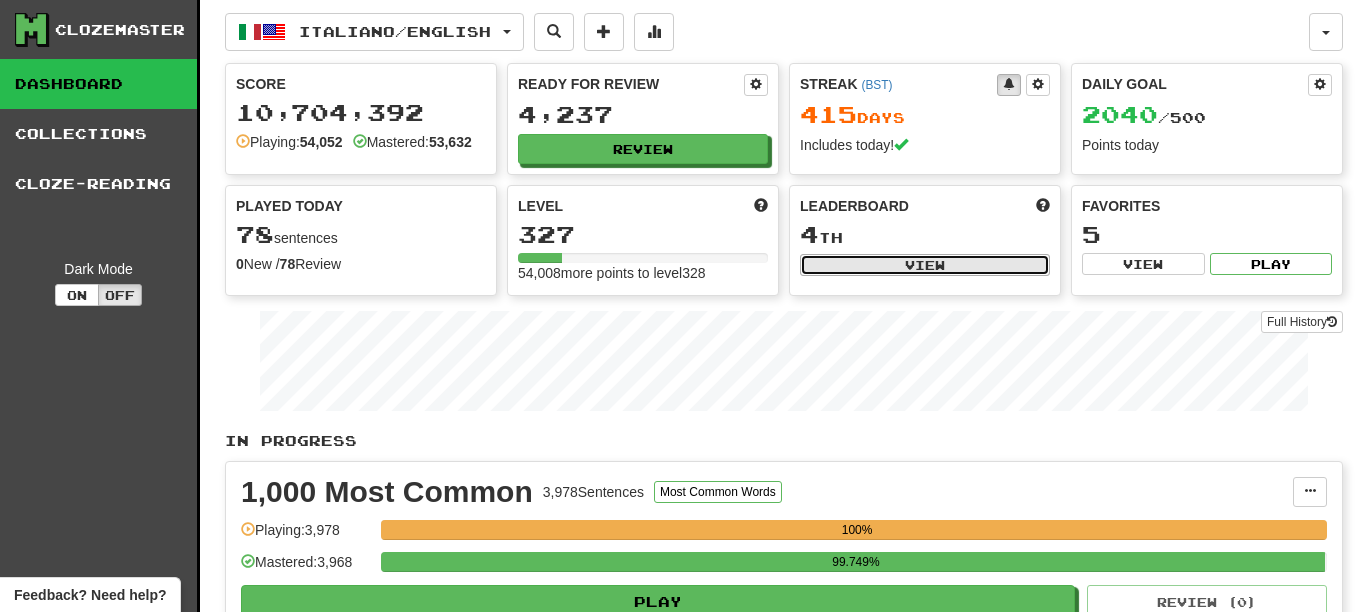 select on "**********" 